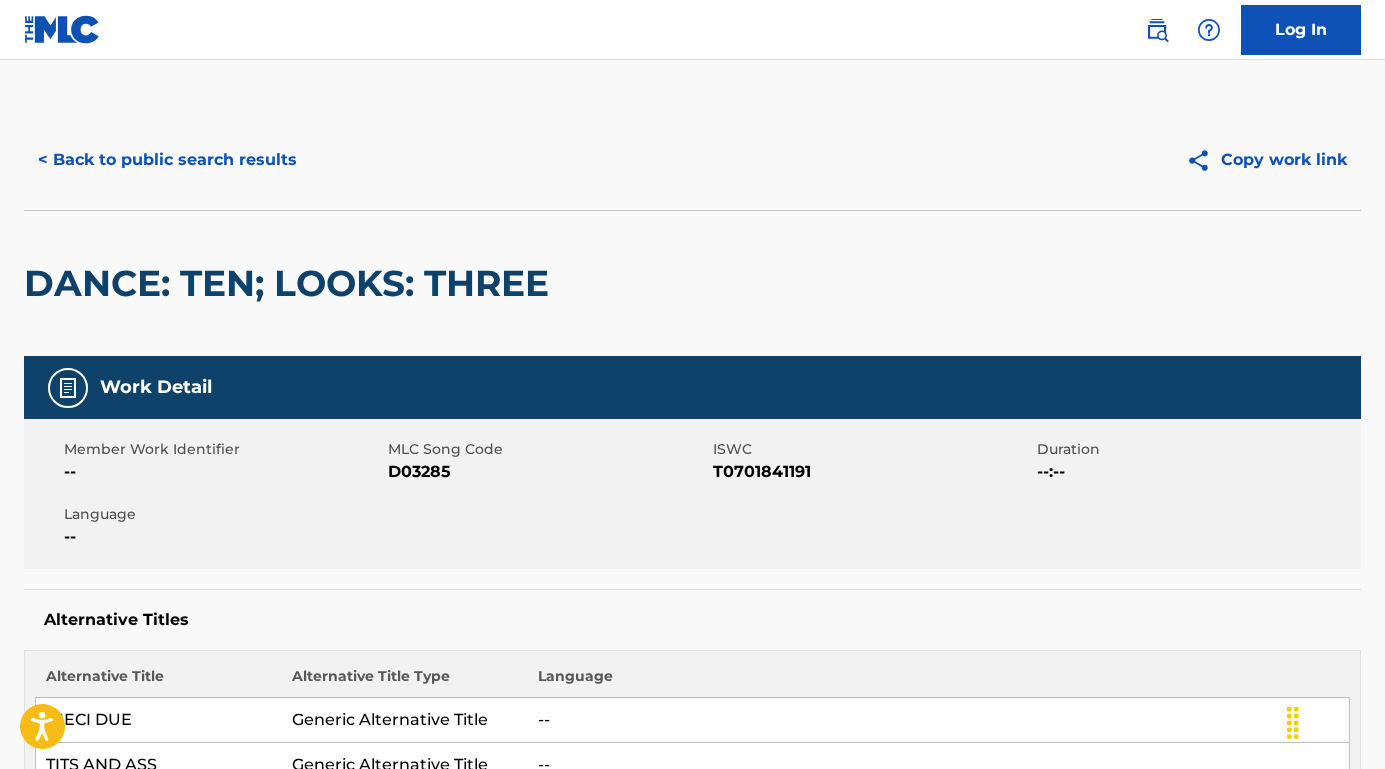 scroll, scrollTop: 0, scrollLeft: 0, axis: both 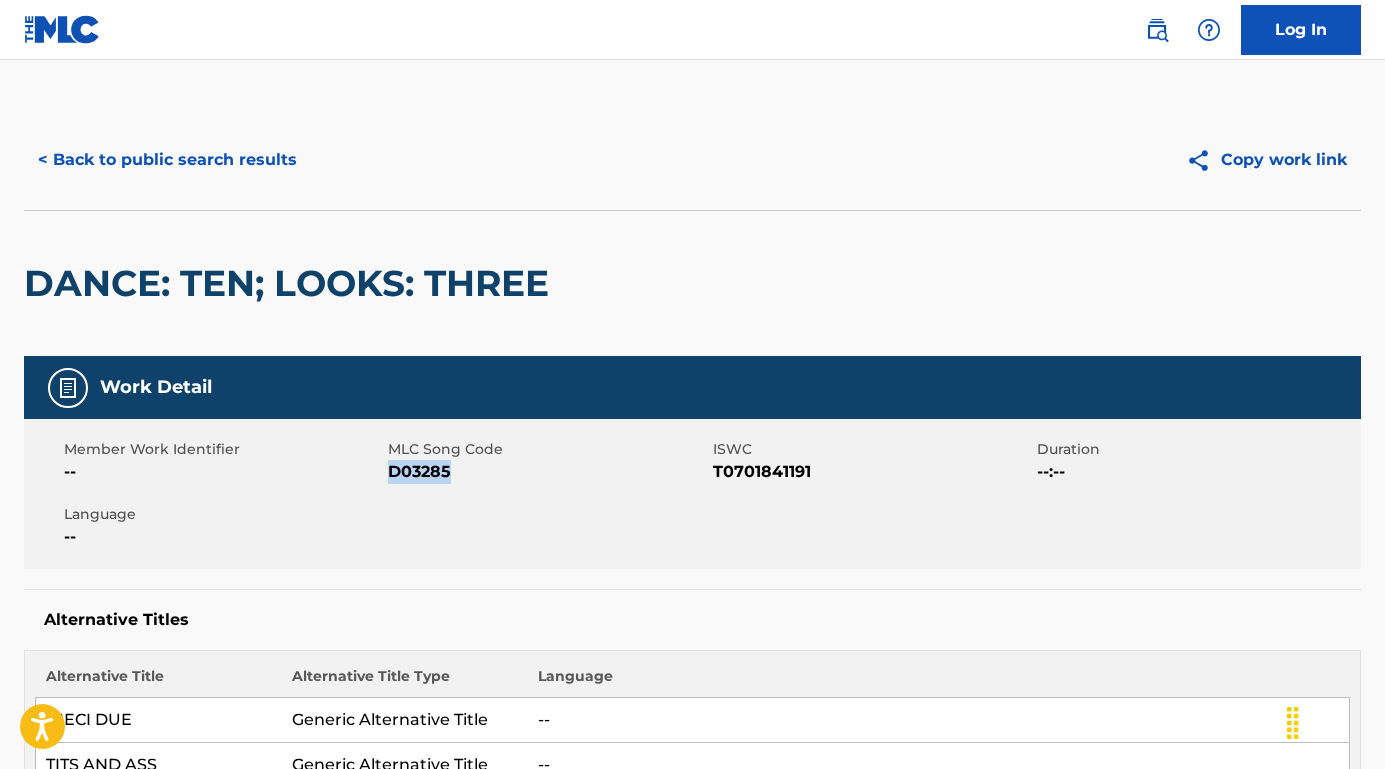 click on "< Back to public search results" at bounding box center [167, 160] 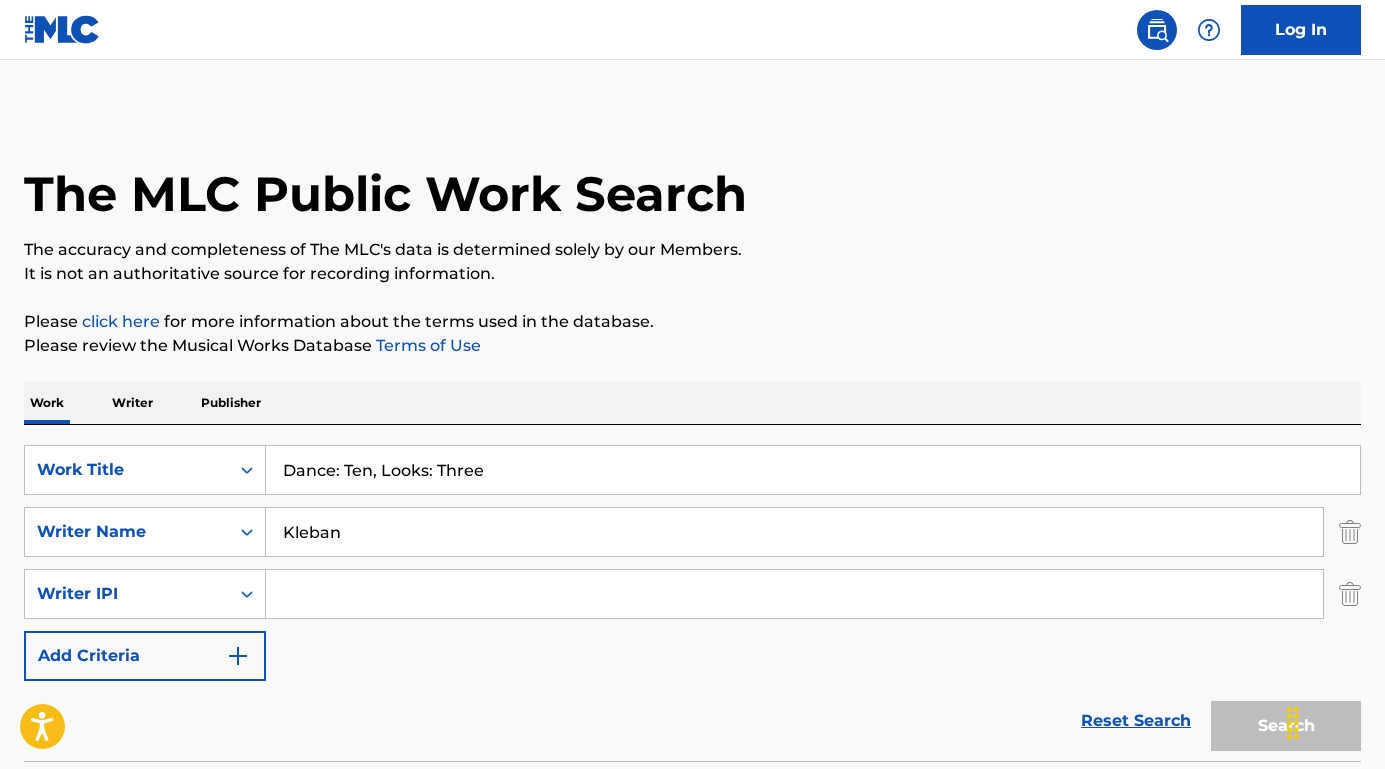 scroll, scrollTop: 226, scrollLeft: 0, axis: vertical 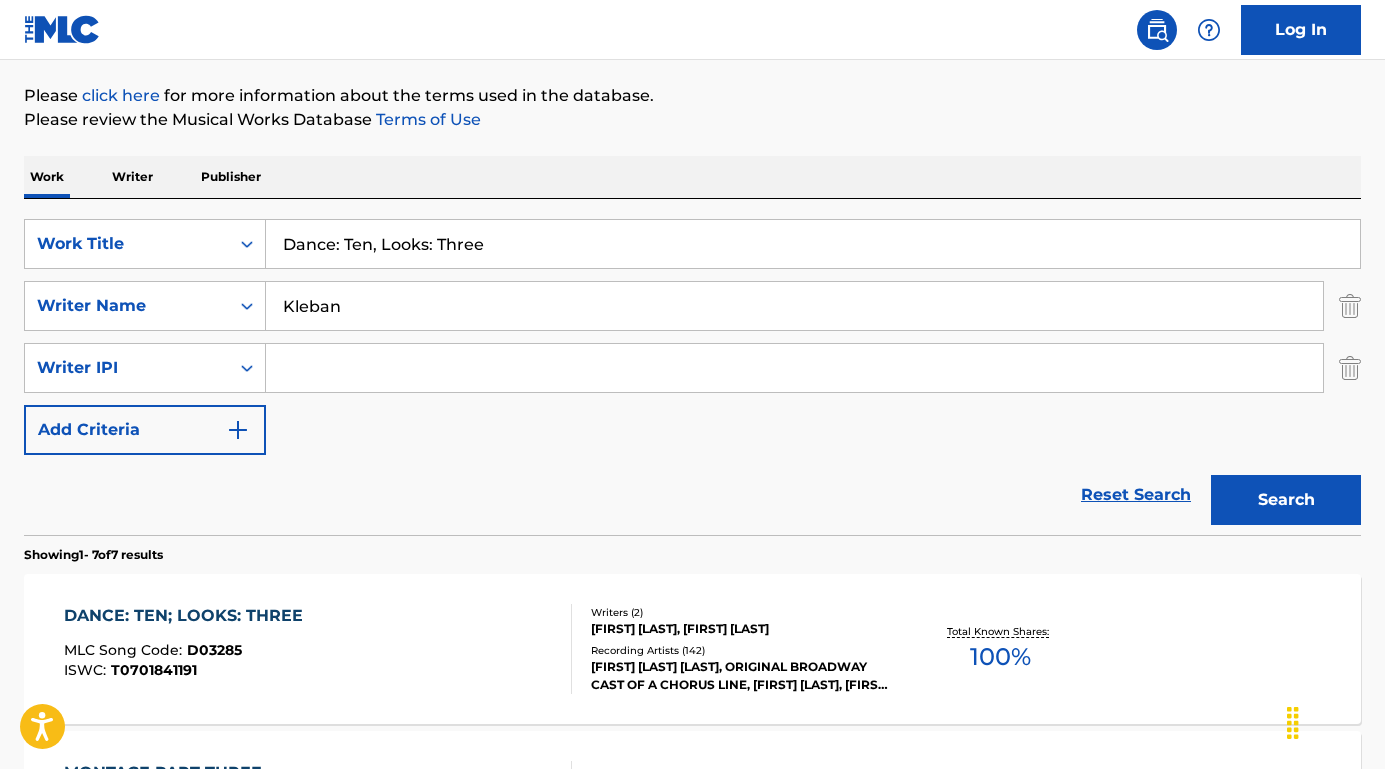 drag, startPoint x: 535, startPoint y: 243, endPoint x: 266, endPoint y: 234, distance: 269.1505 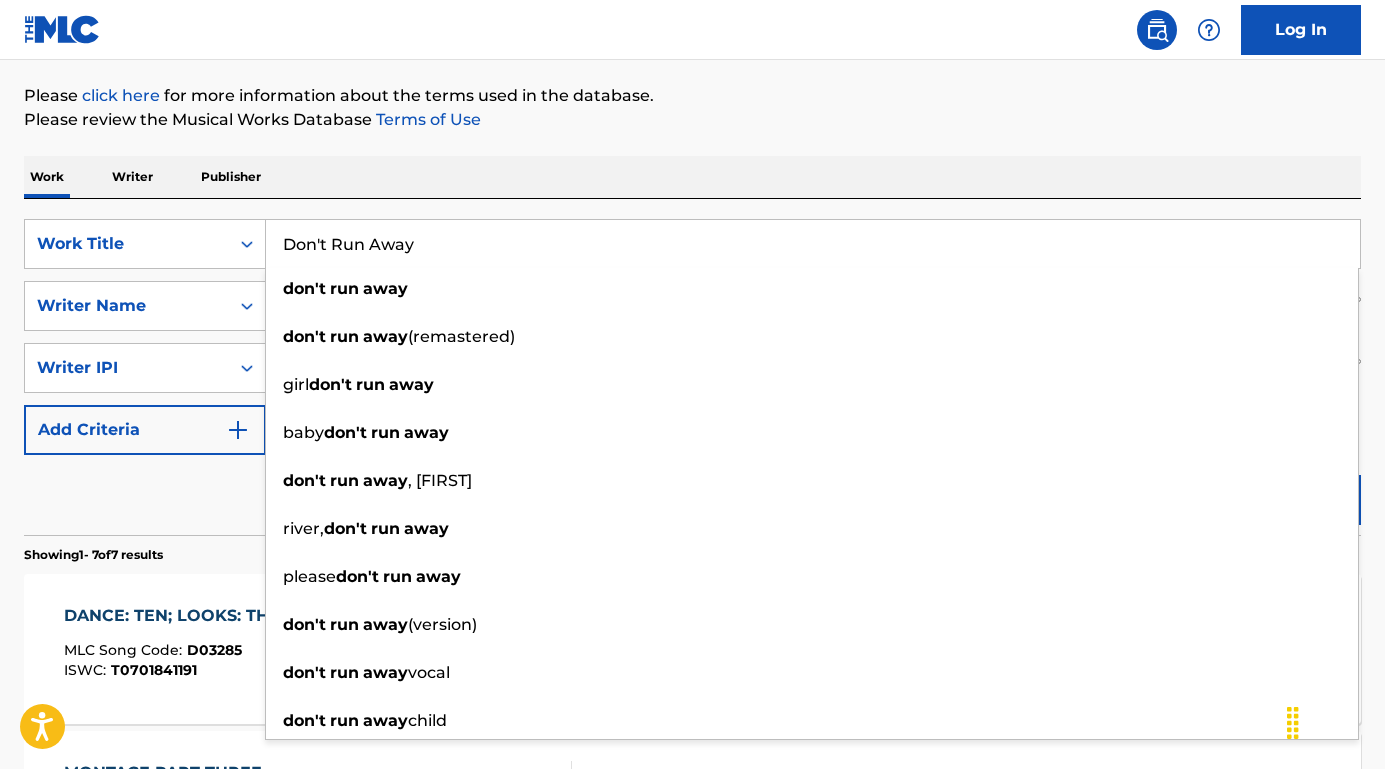 type on "Don't Run Away" 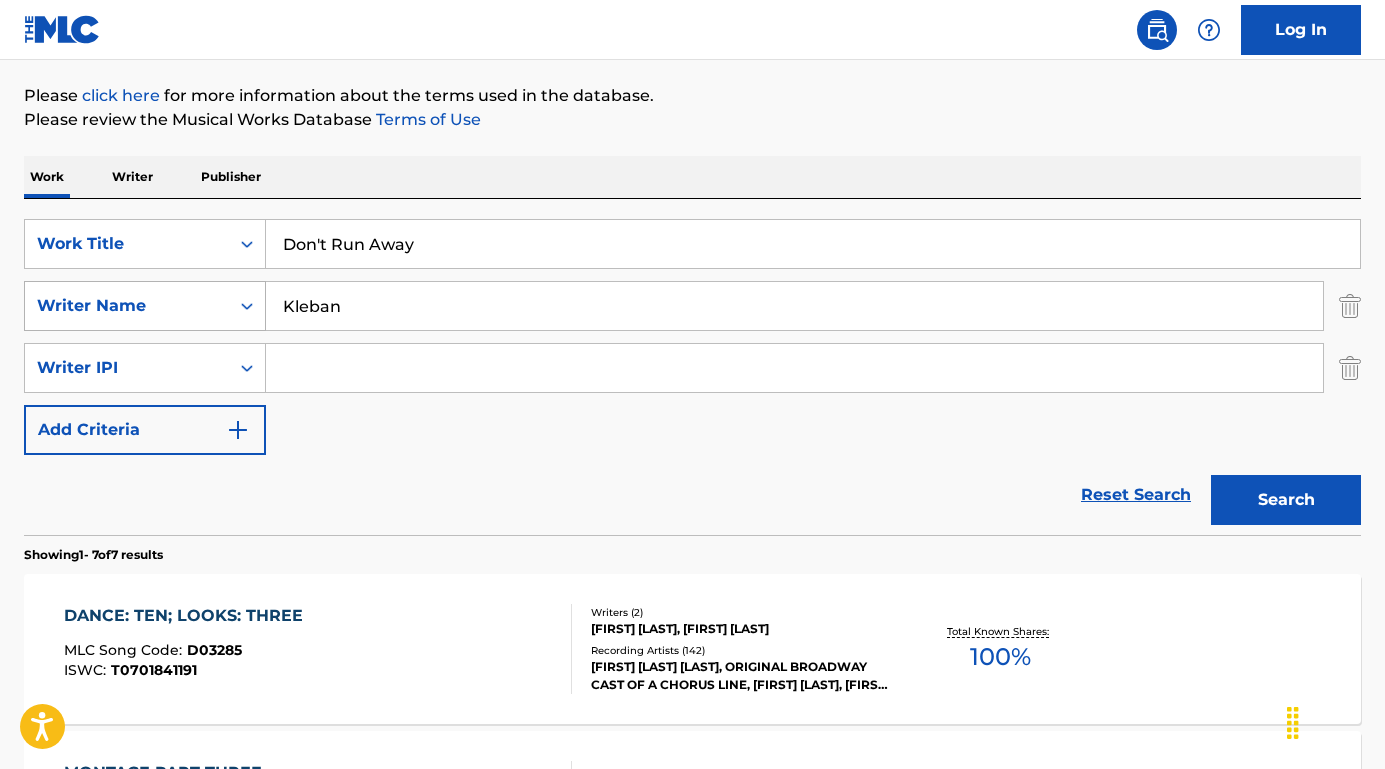 drag, startPoint x: 349, startPoint y: 313, endPoint x: 244, endPoint y: 313, distance: 105 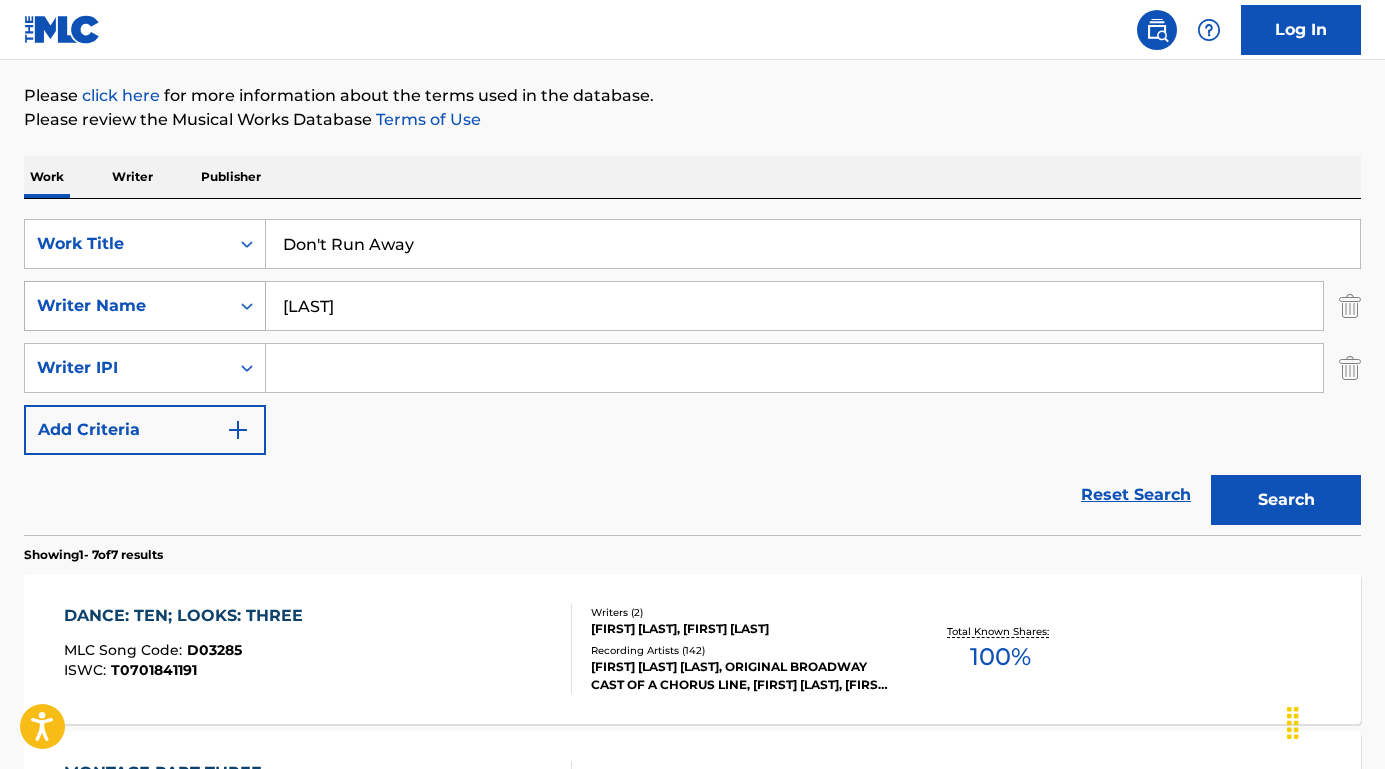 type on "[LAST]" 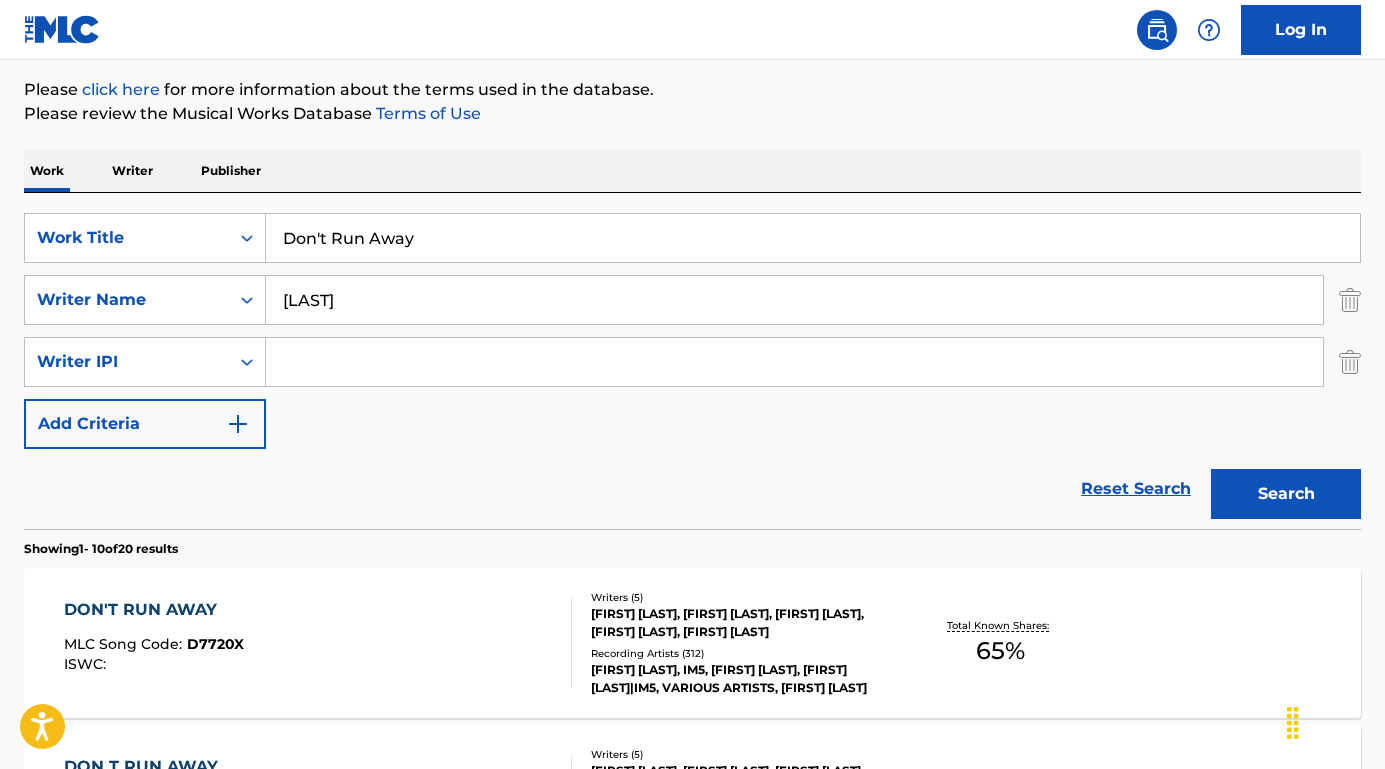 scroll, scrollTop: 233, scrollLeft: 0, axis: vertical 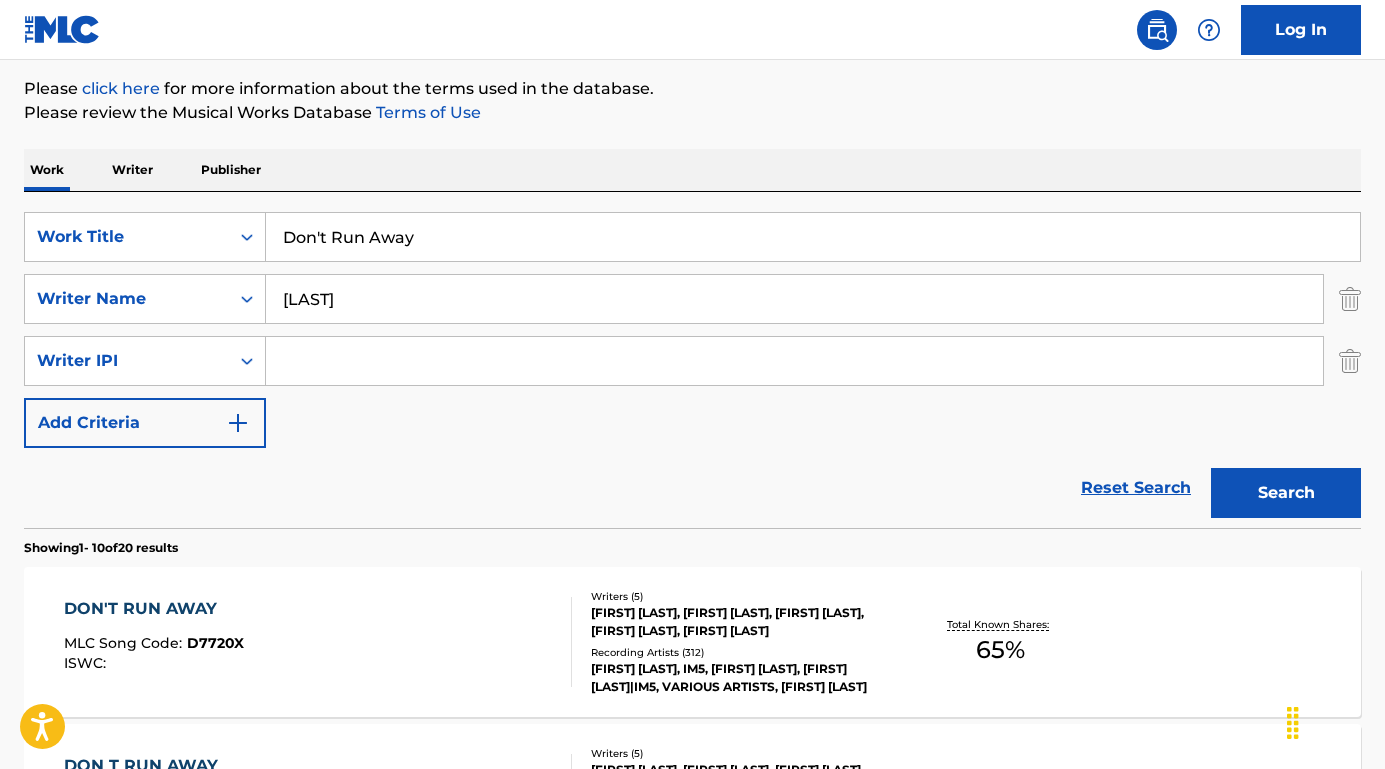 click on "DON'T RUN AWAY" at bounding box center (154, 609) 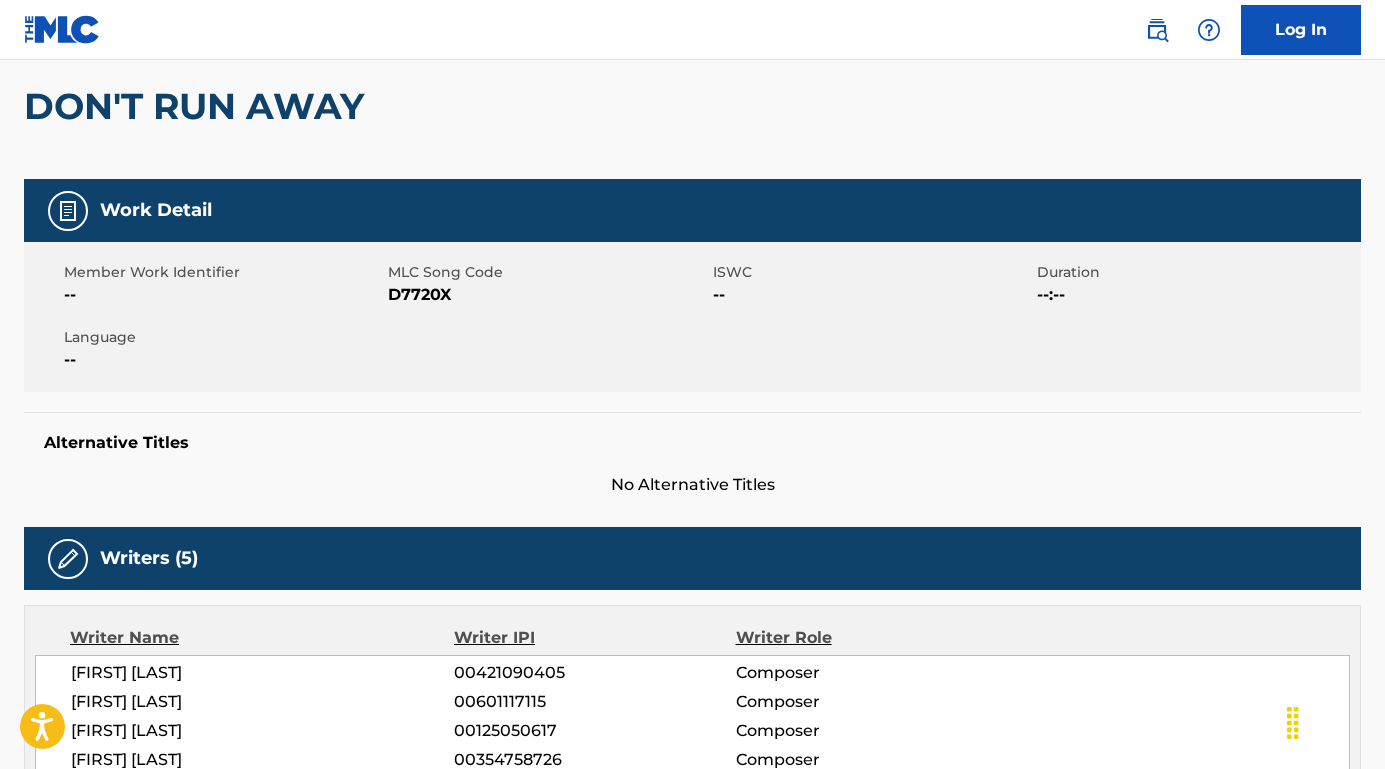 scroll, scrollTop: 67, scrollLeft: 0, axis: vertical 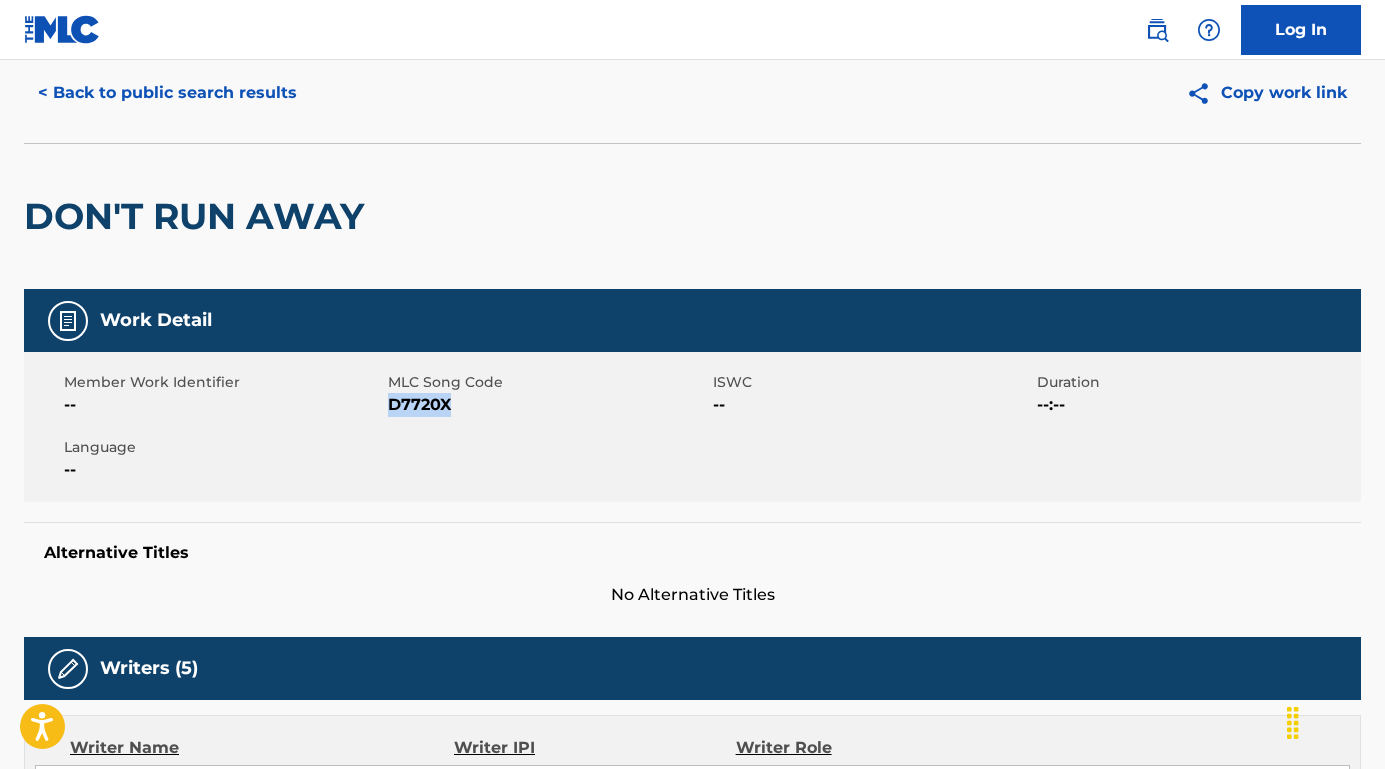drag, startPoint x: 483, startPoint y: 403, endPoint x: 392, endPoint y: 405, distance: 91.02197 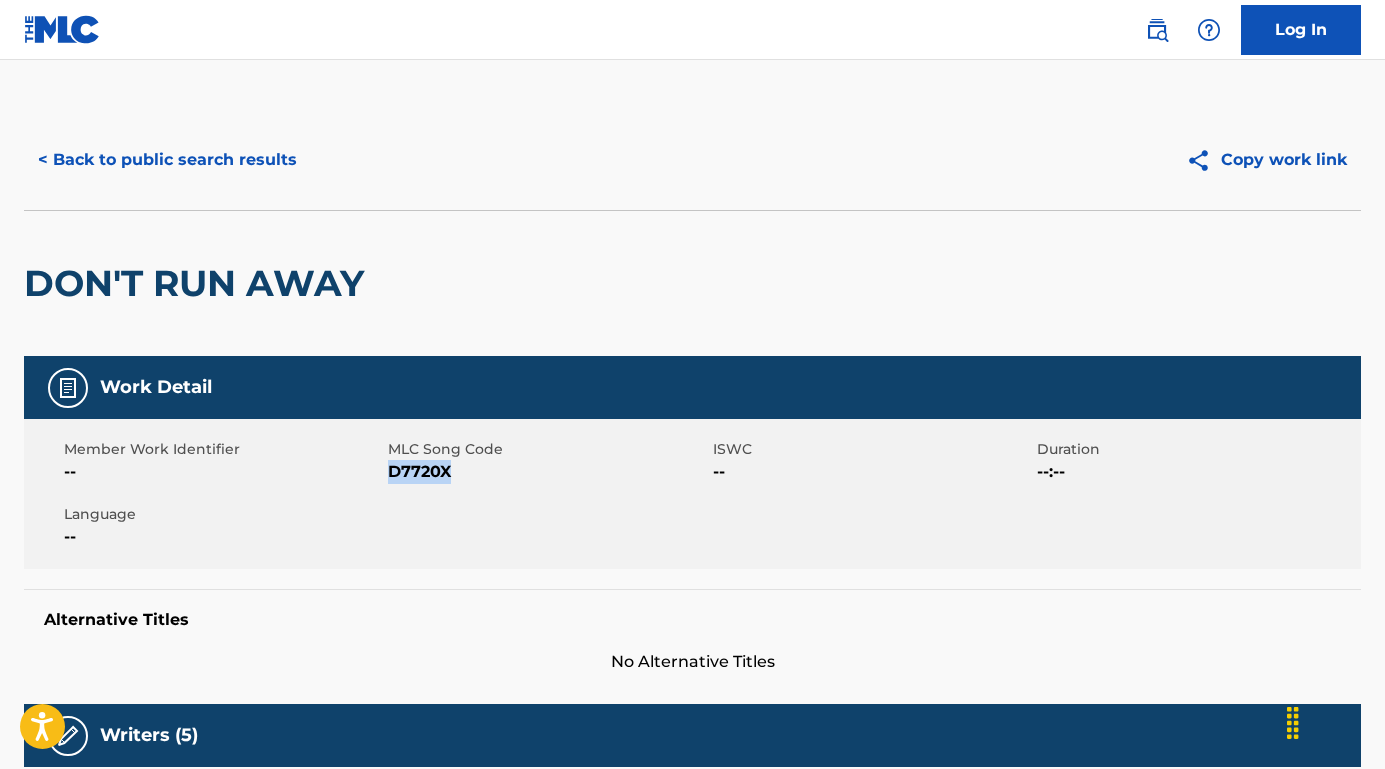 scroll, scrollTop: 0, scrollLeft: 0, axis: both 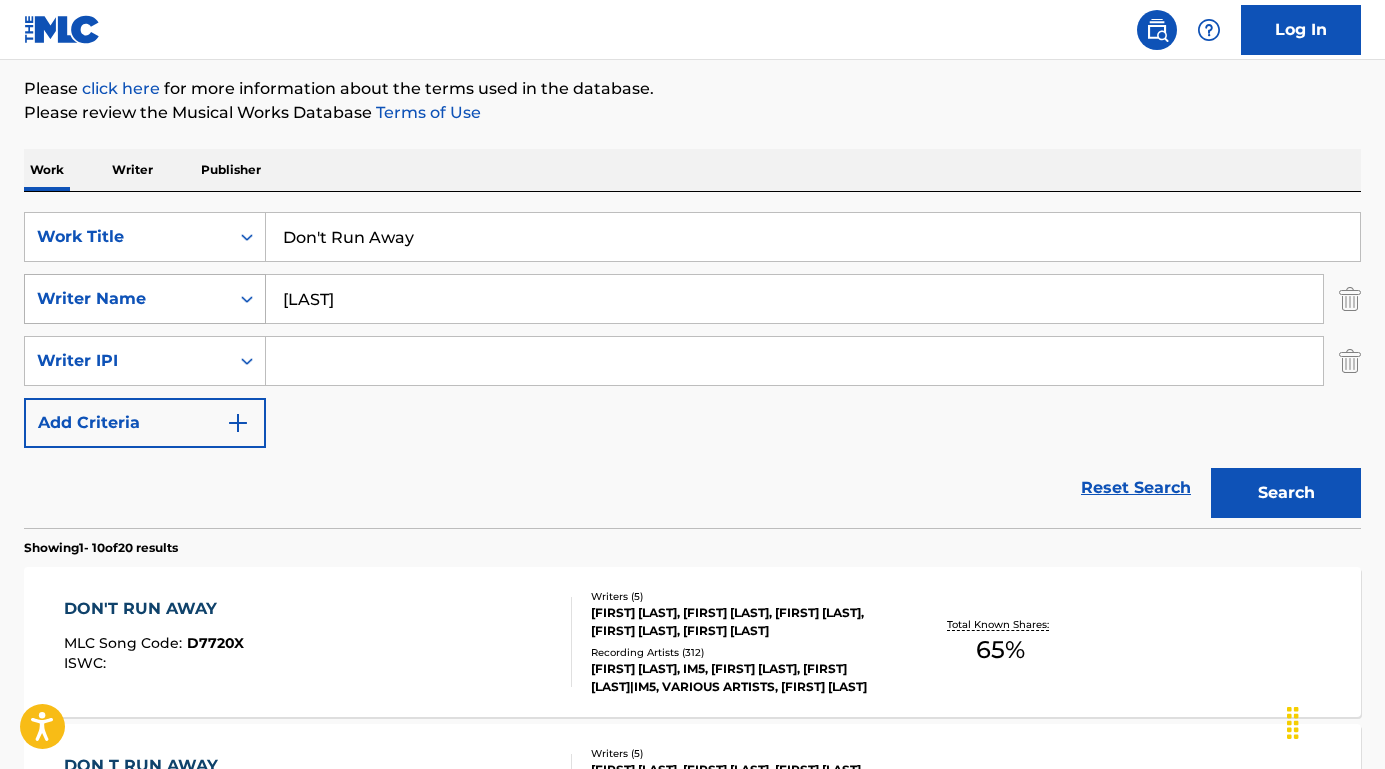drag, startPoint x: 361, startPoint y: 319, endPoint x: 251, endPoint y: 310, distance: 110.36757 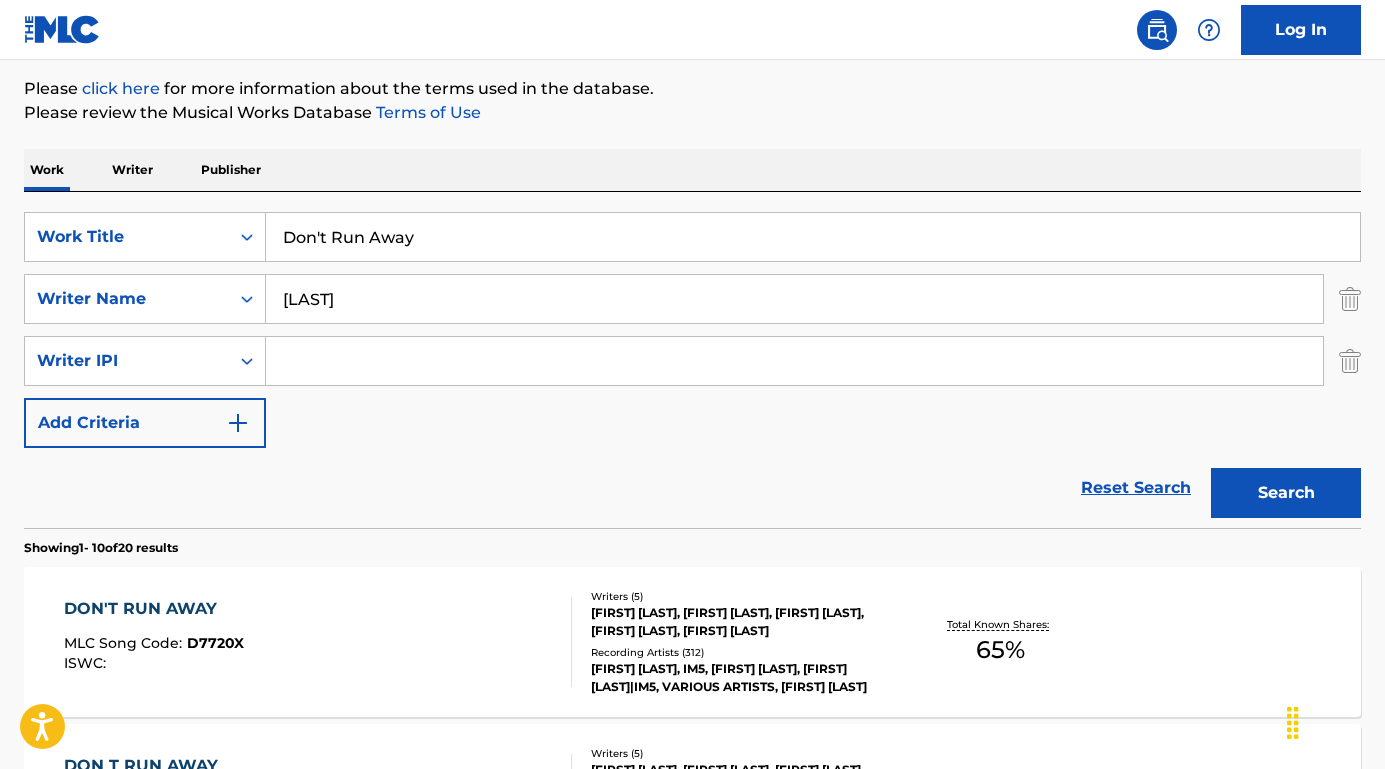 drag, startPoint x: 364, startPoint y: 300, endPoint x: 463, endPoint y: 248, distance: 111.82576 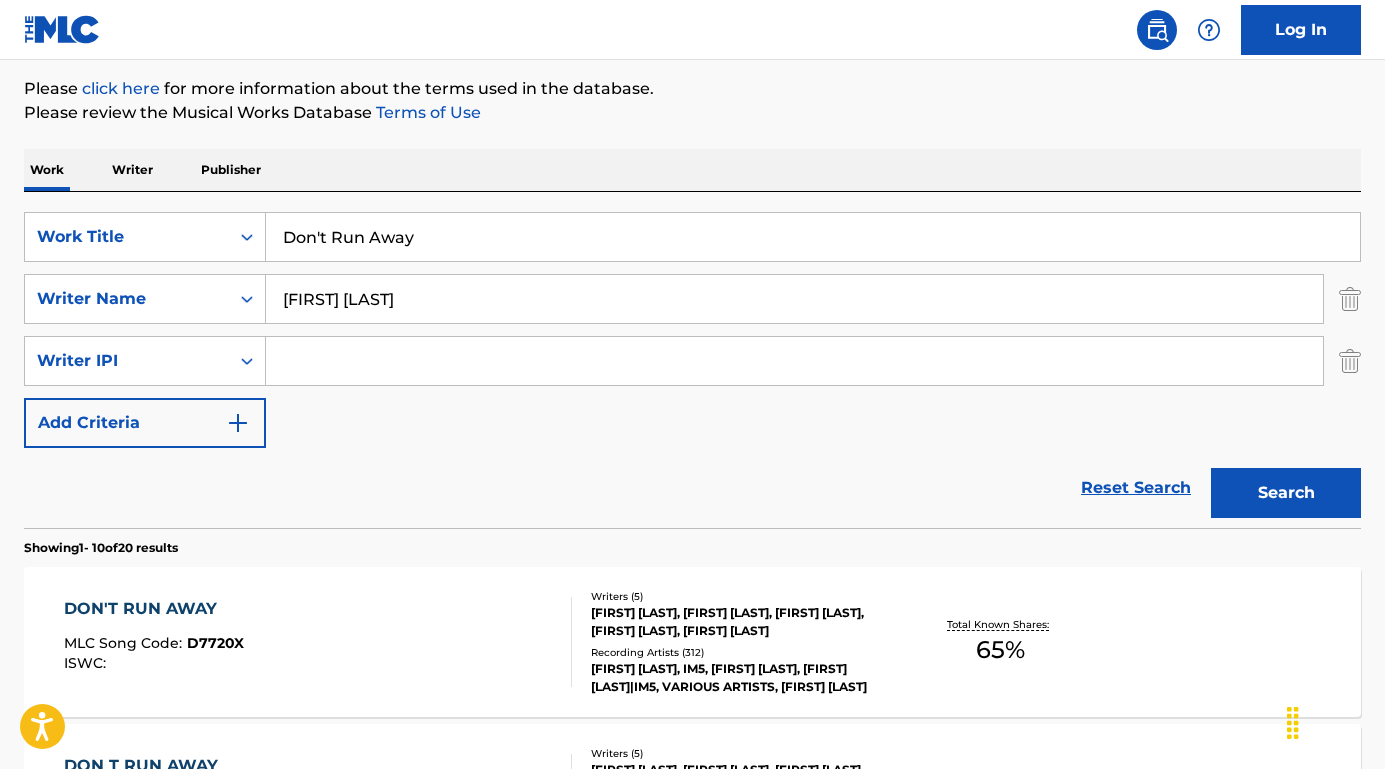 type on "[FIRST] [LAST]" 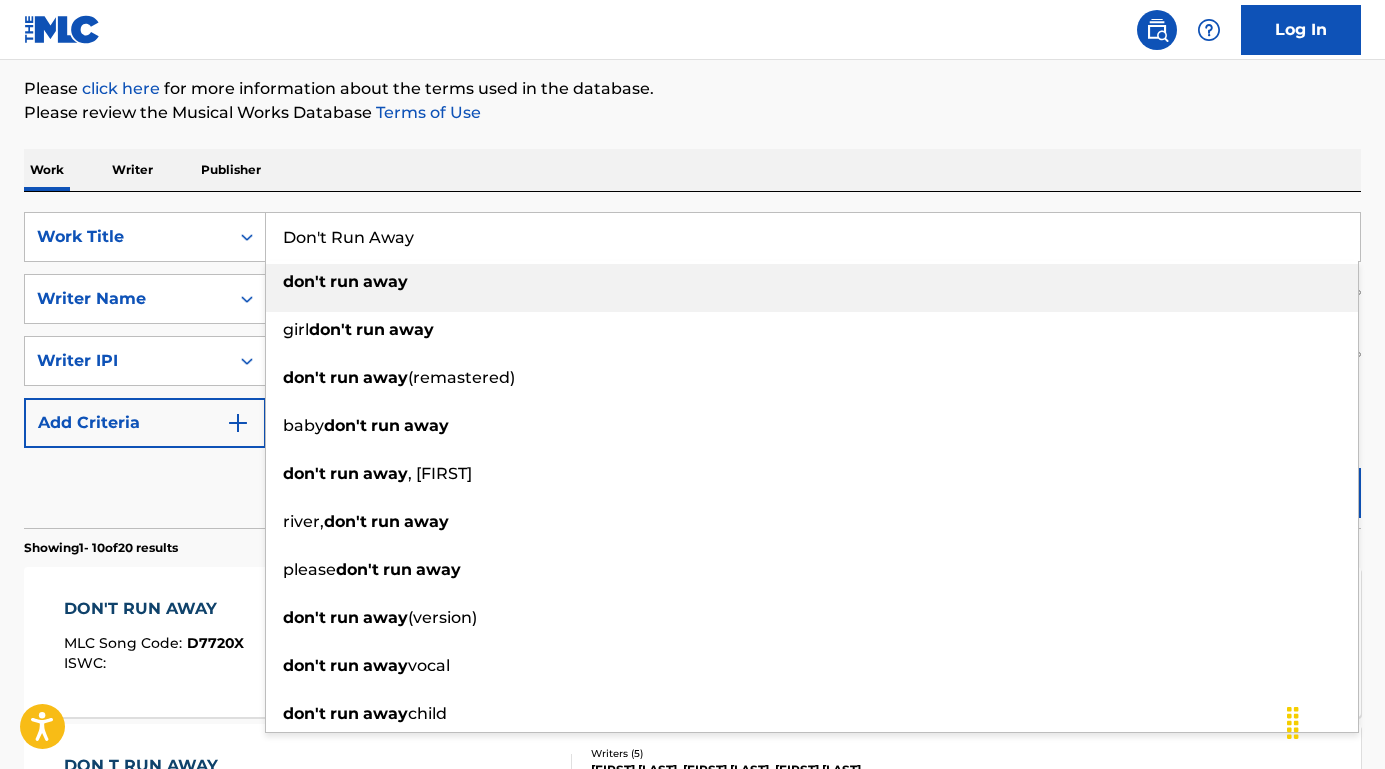 drag, startPoint x: 463, startPoint y: 248, endPoint x: 308, endPoint y: 239, distance: 155.26108 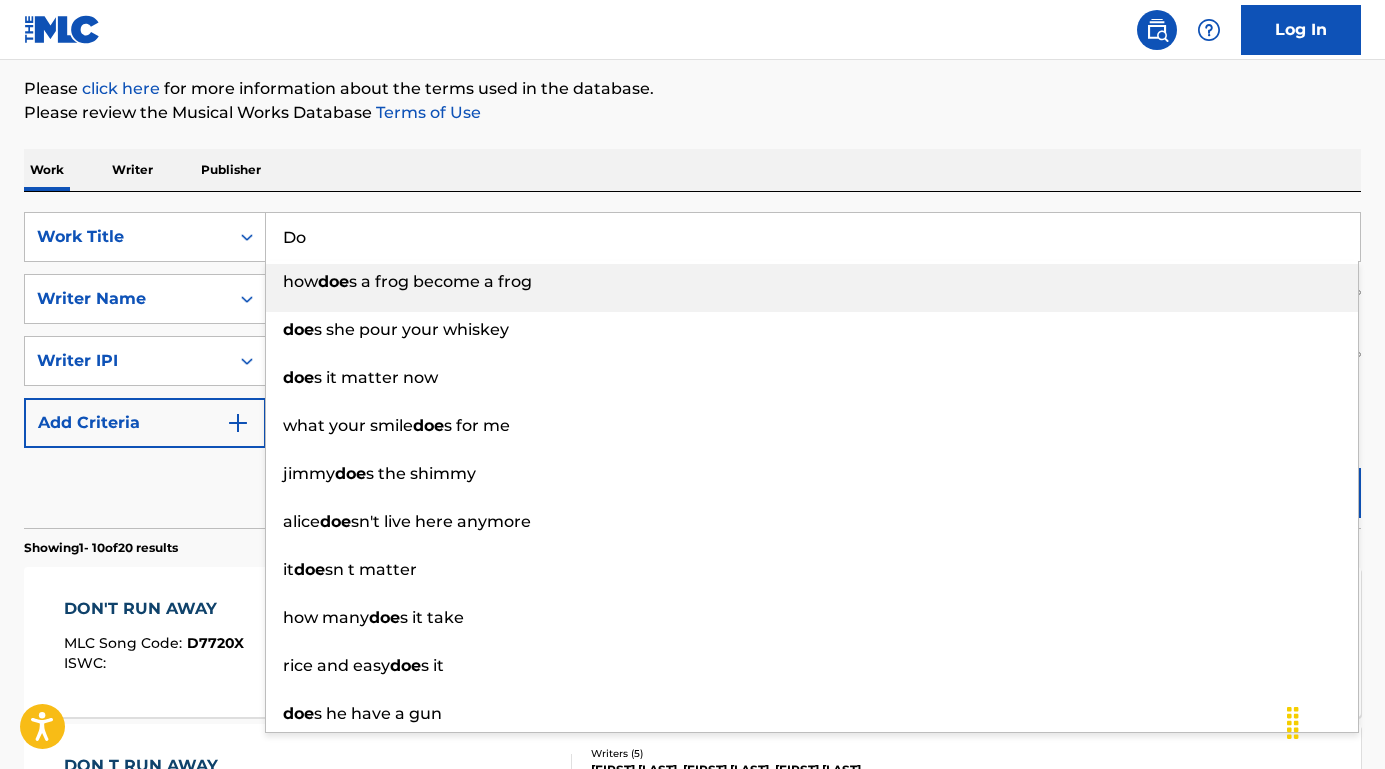 type on "D" 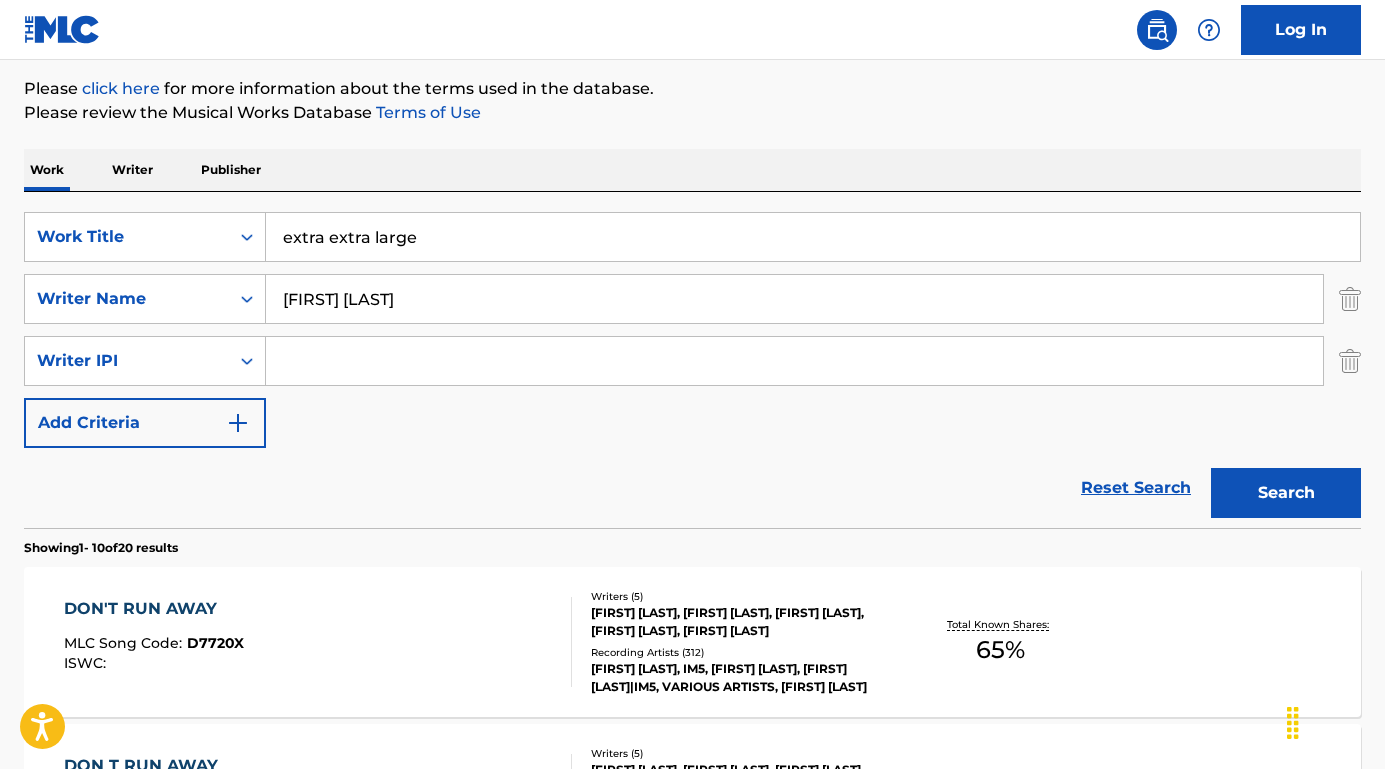 drag, startPoint x: 403, startPoint y: 240, endPoint x: 285, endPoint y: 240, distance: 118 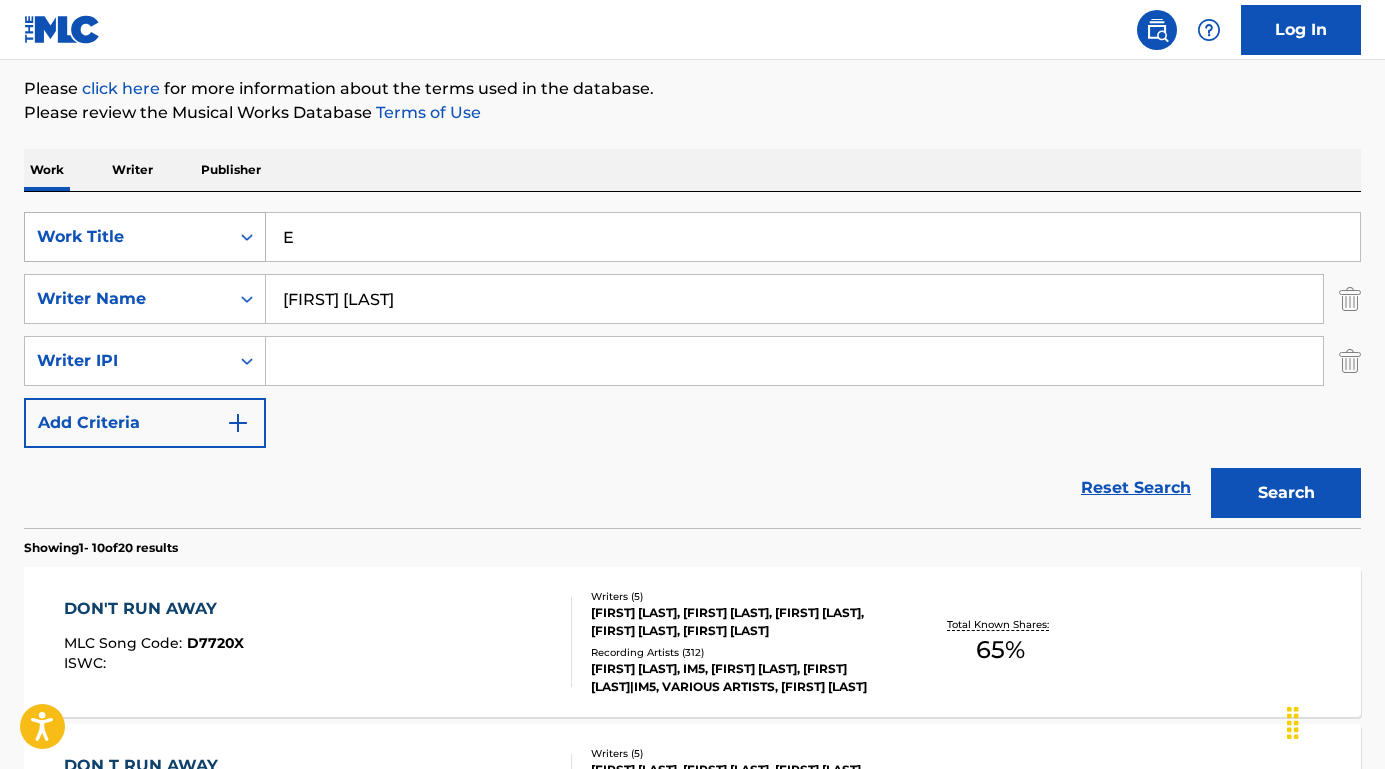 drag, startPoint x: 335, startPoint y: 239, endPoint x: 246, endPoint y: 239, distance: 89 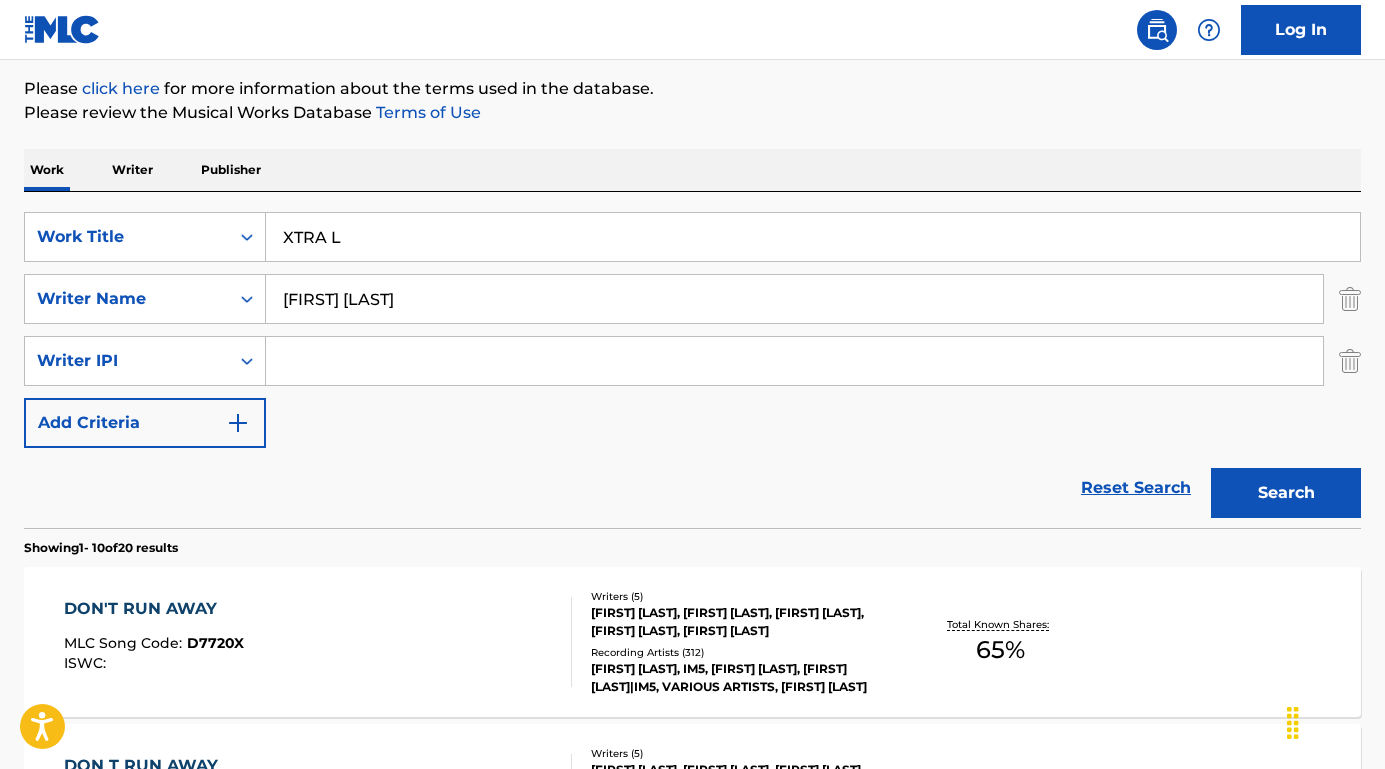 click on "Reset Search Search" at bounding box center [692, 488] 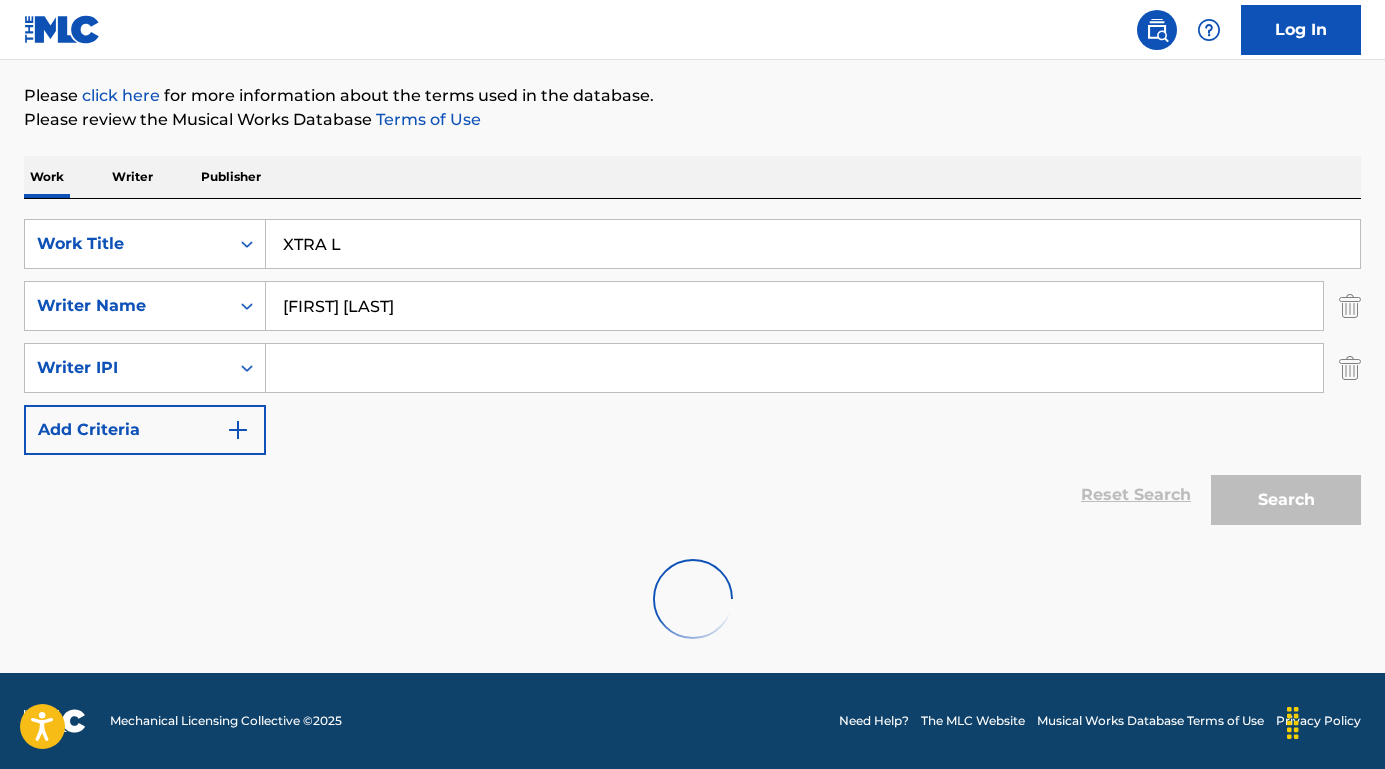 scroll, scrollTop: 161, scrollLeft: 0, axis: vertical 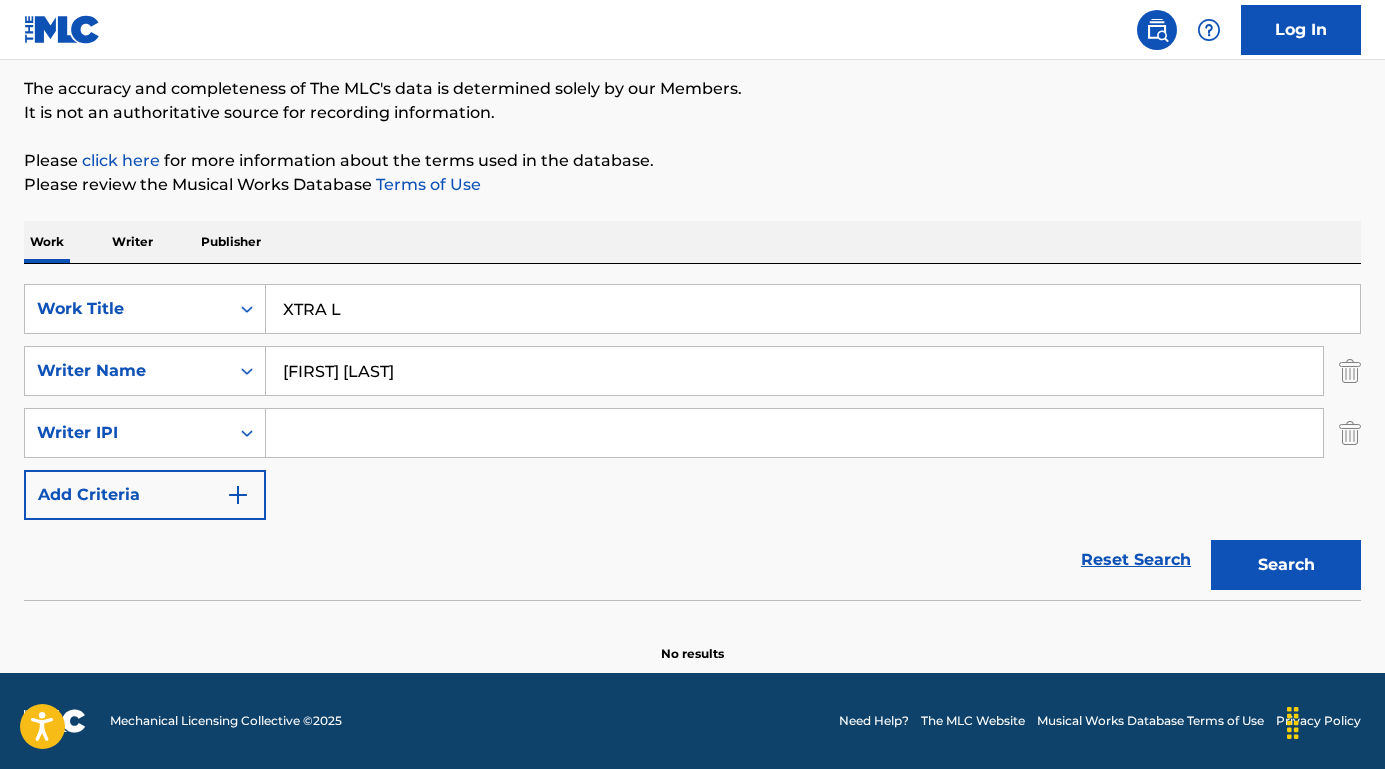 click on "XTRA L" at bounding box center (813, 309) 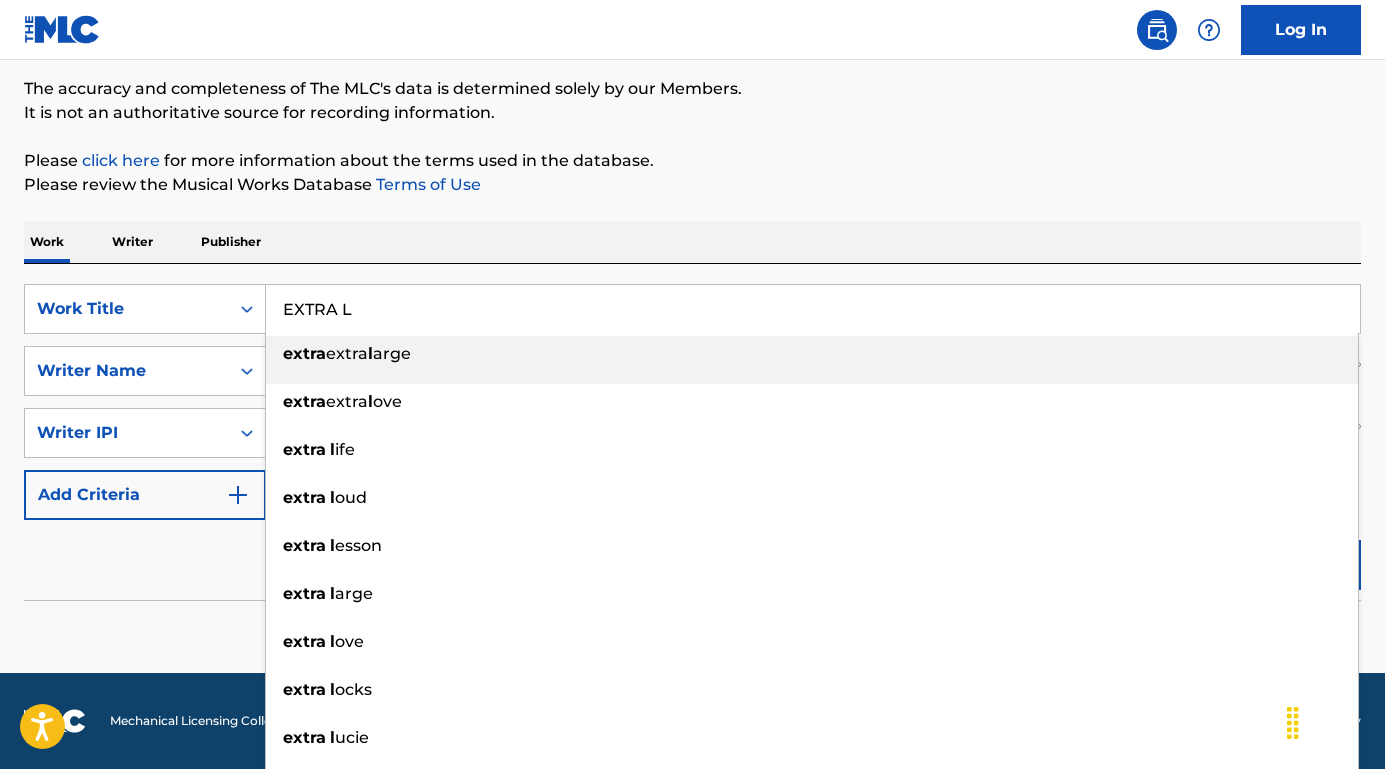 type on "EXTRA L" 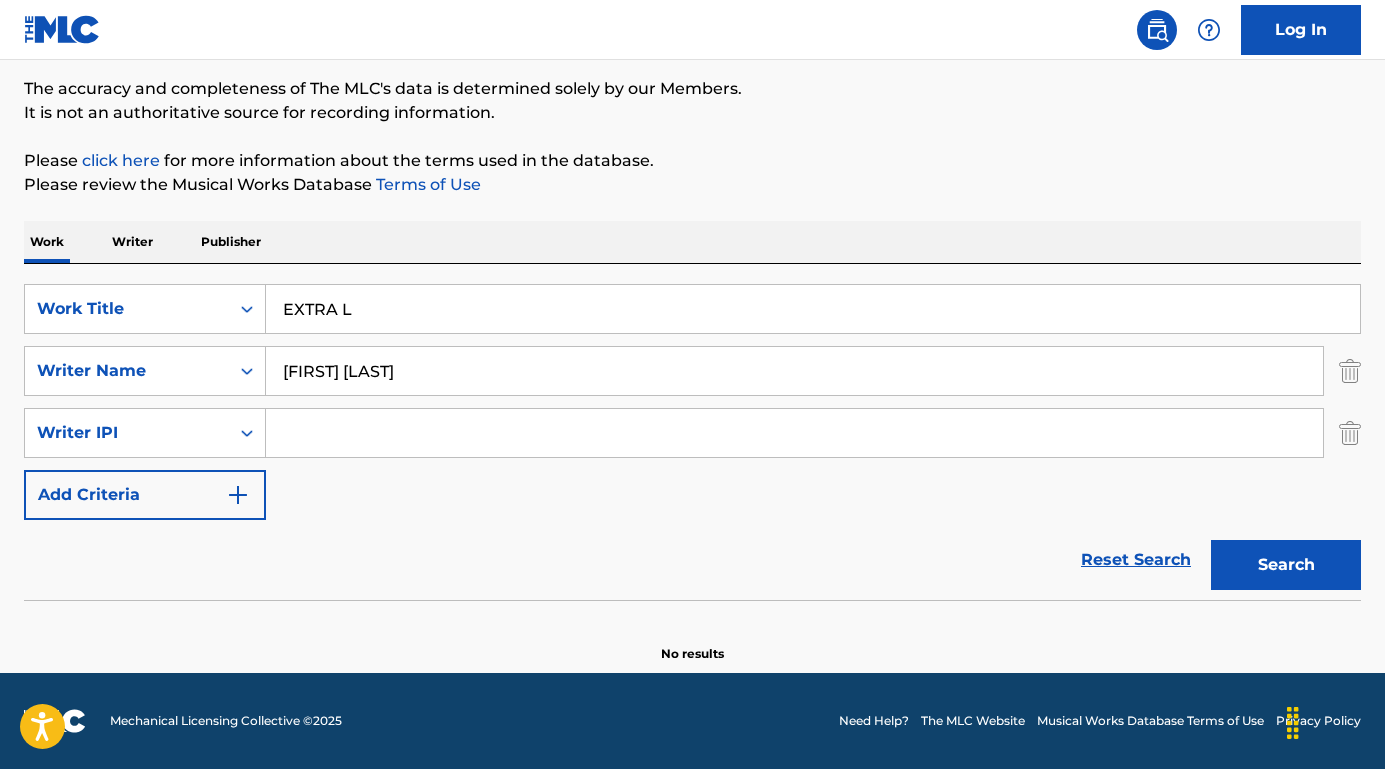 click on "Search" at bounding box center [1286, 565] 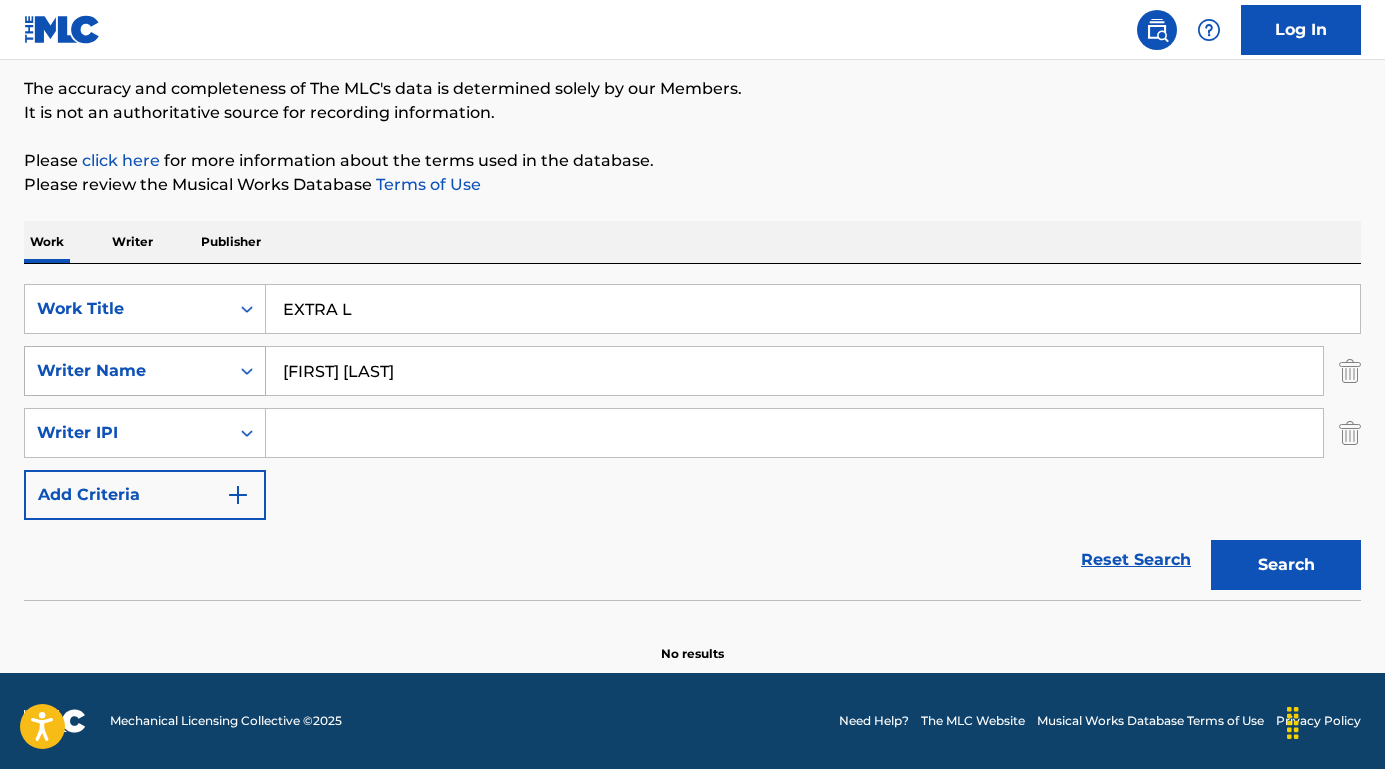 drag, startPoint x: 458, startPoint y: 380, endPoint x: 217, endPoint y: 362, distance: 241.67126 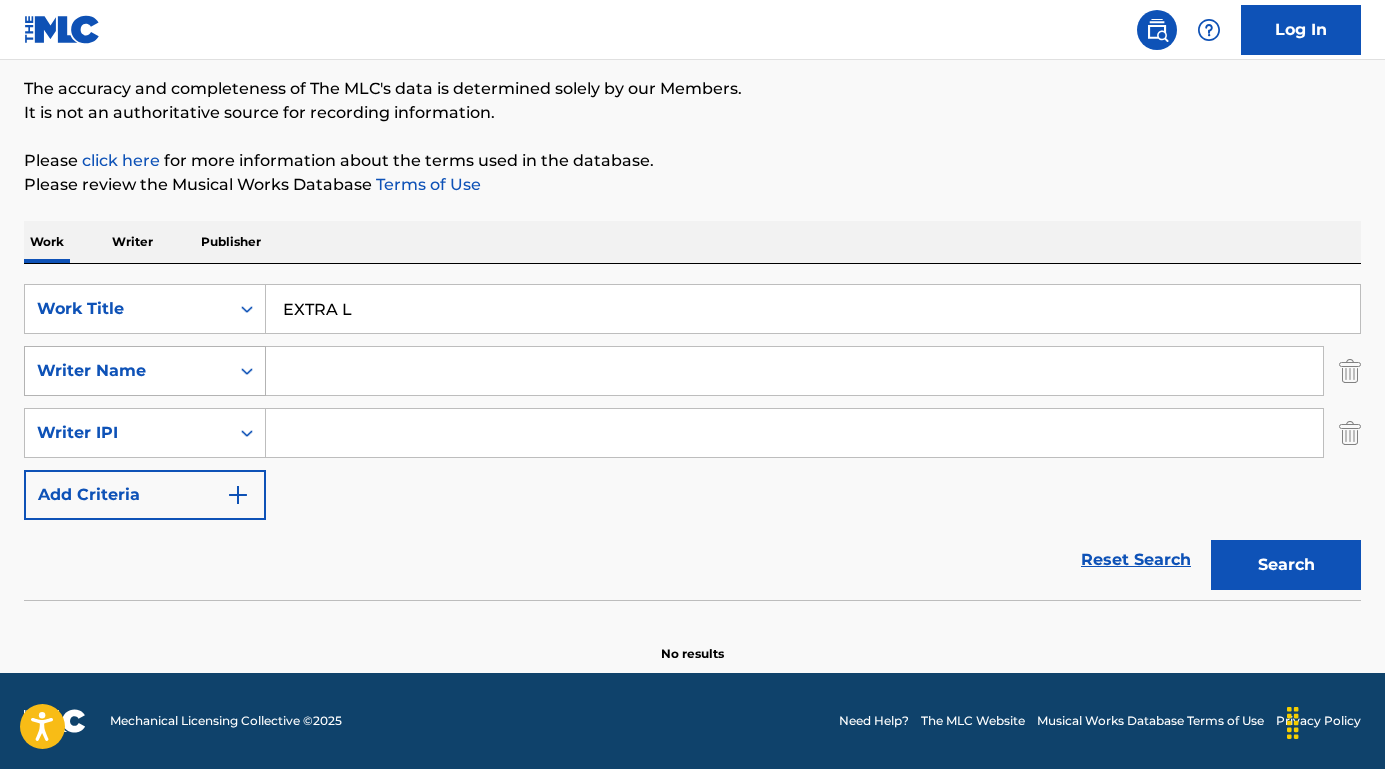 click on "Search" at bounding box center [1286, 565] 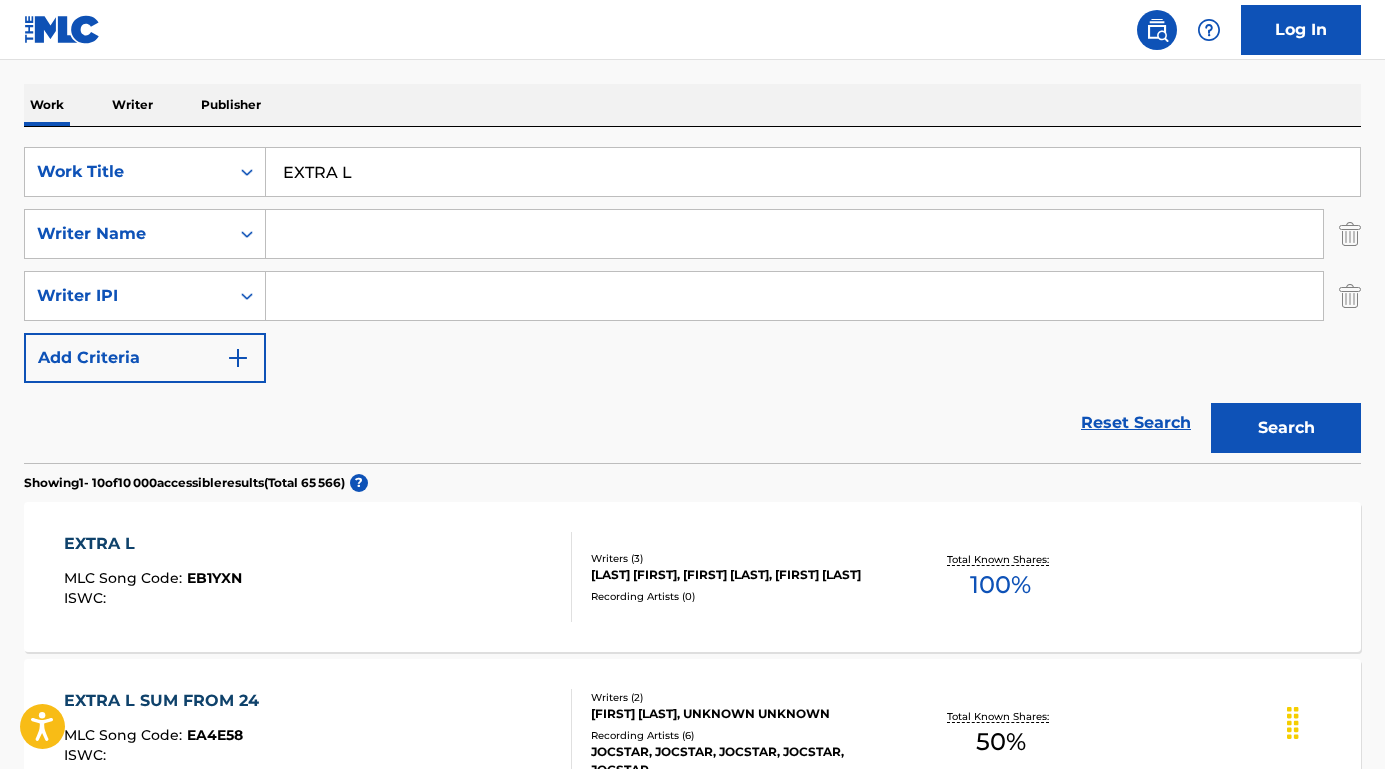 scroll, scrollTop: 367, scrollLeft: 0, axis: vertical 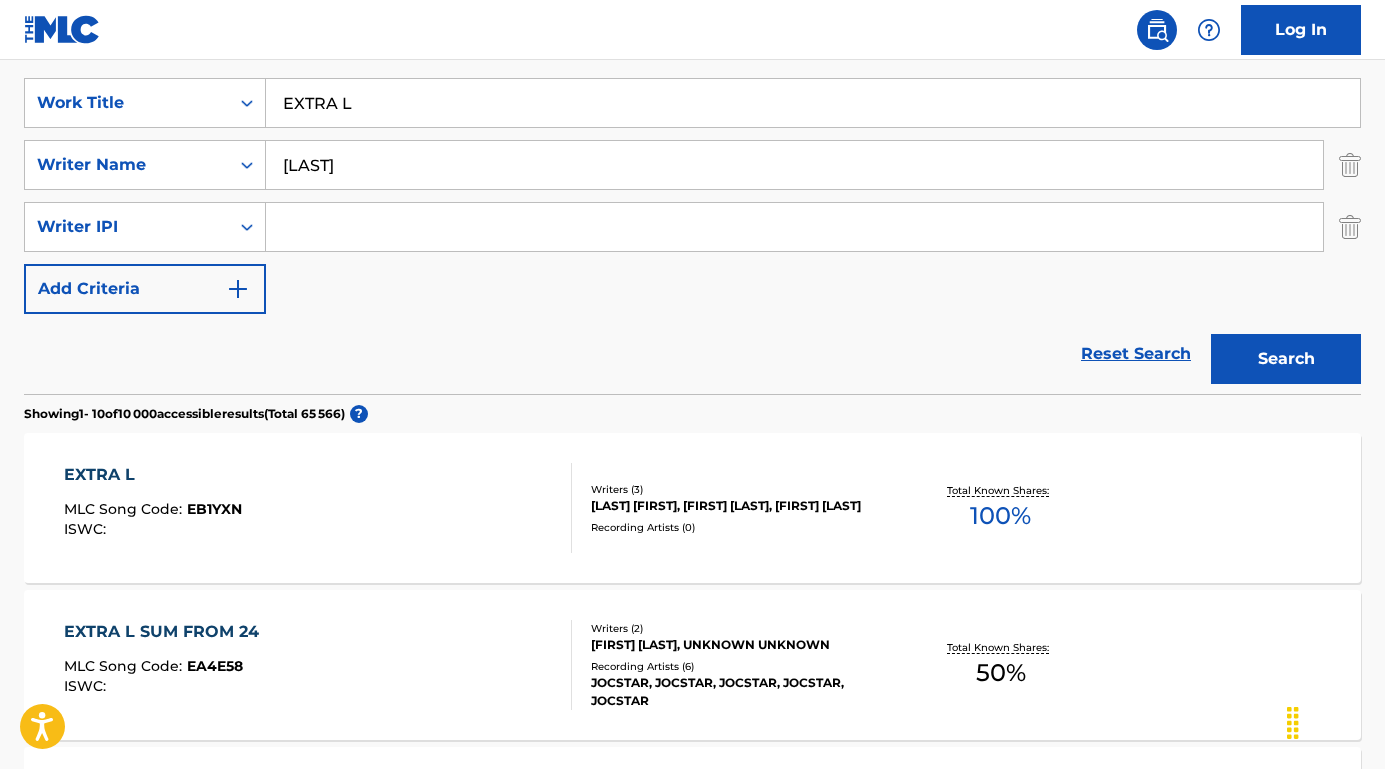 type on "[LAST]" 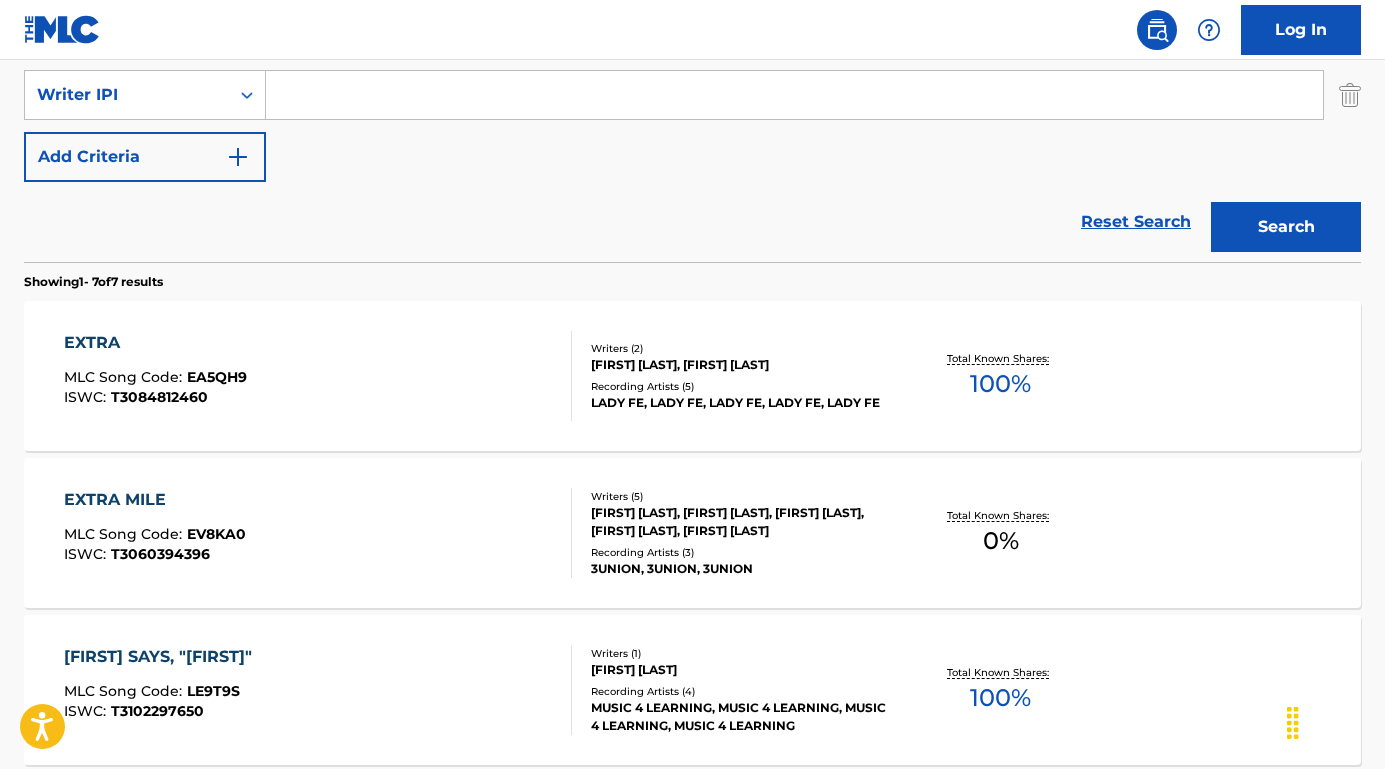 scroll, scrollTop: 667, scrollLeft: 0, axis: vertical 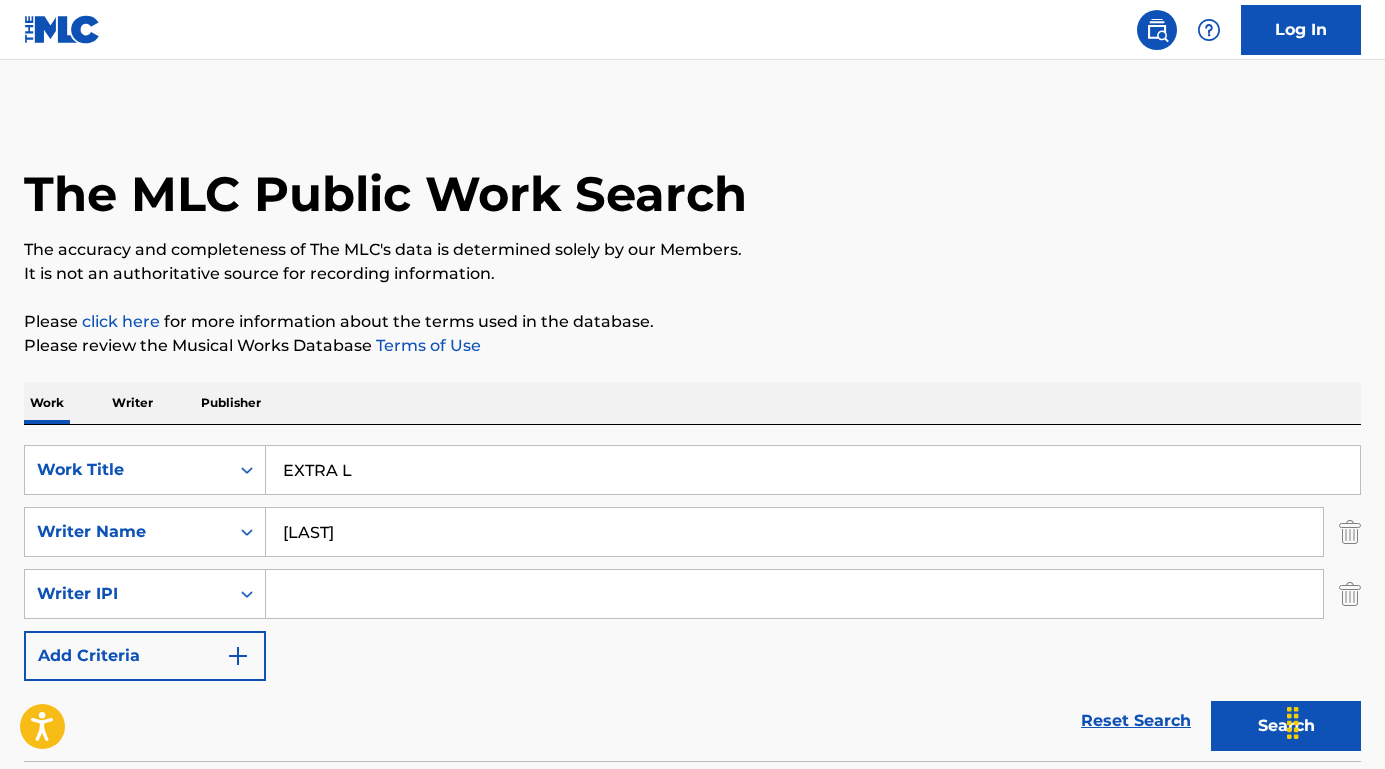 click on "EXTRA L" at bounding box center (813, 470) 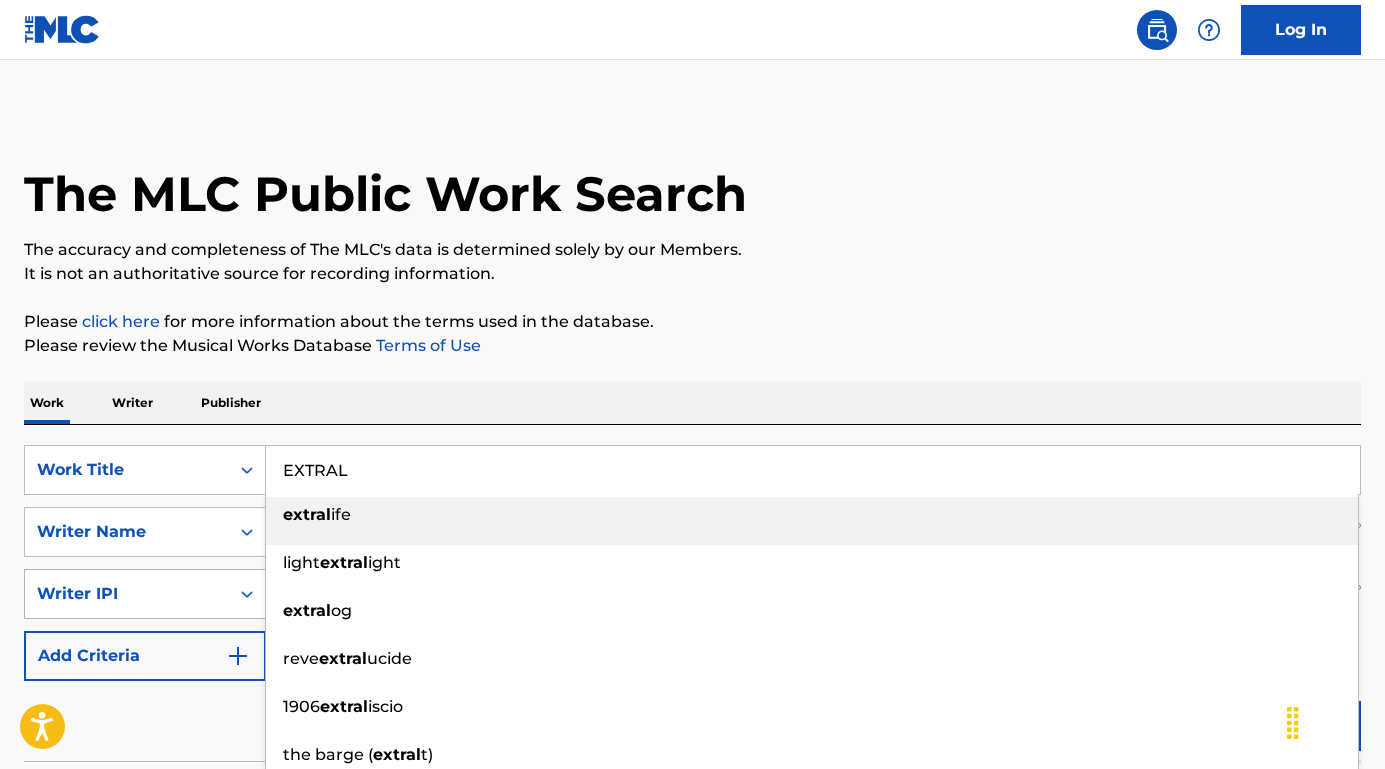 type on "EXTRAL" 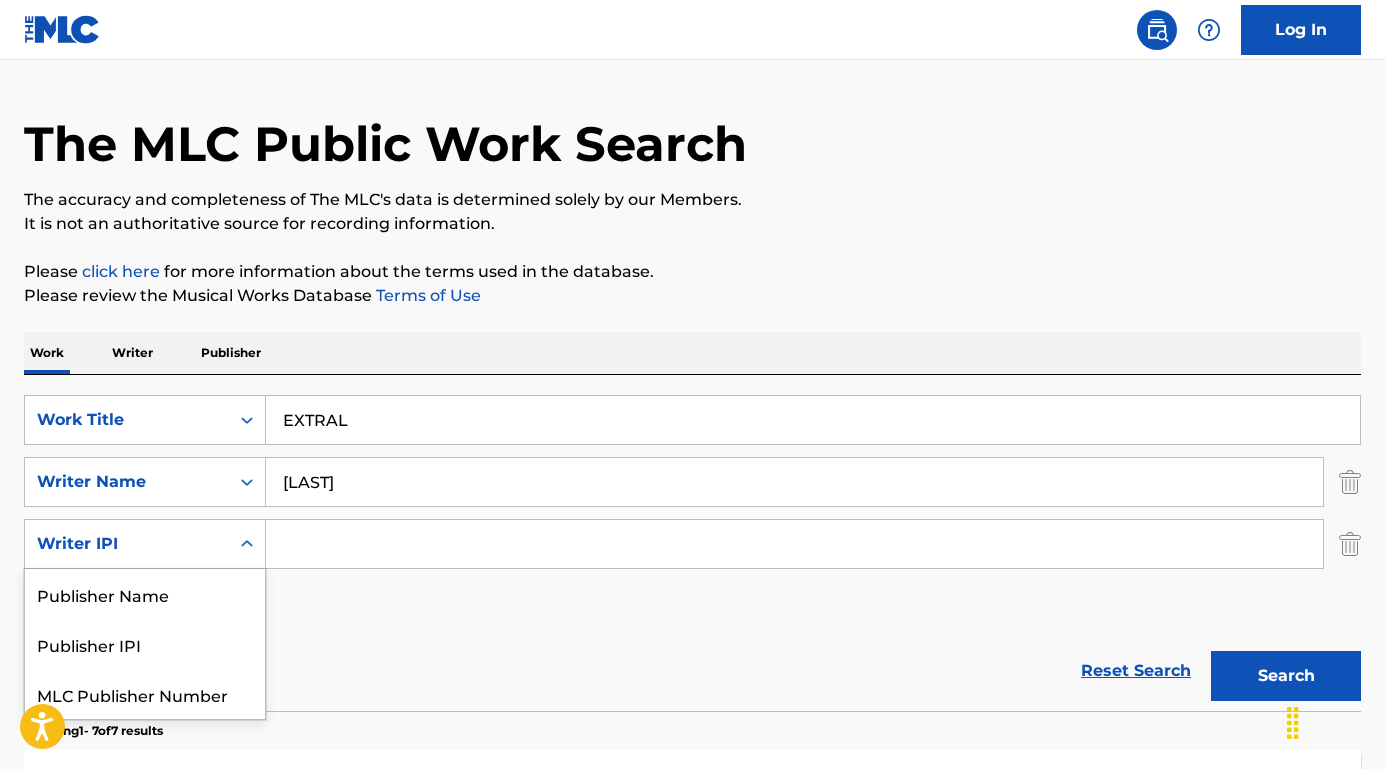 scroll, scrollTop: 51, scrollLeft: 0, axis: vertical 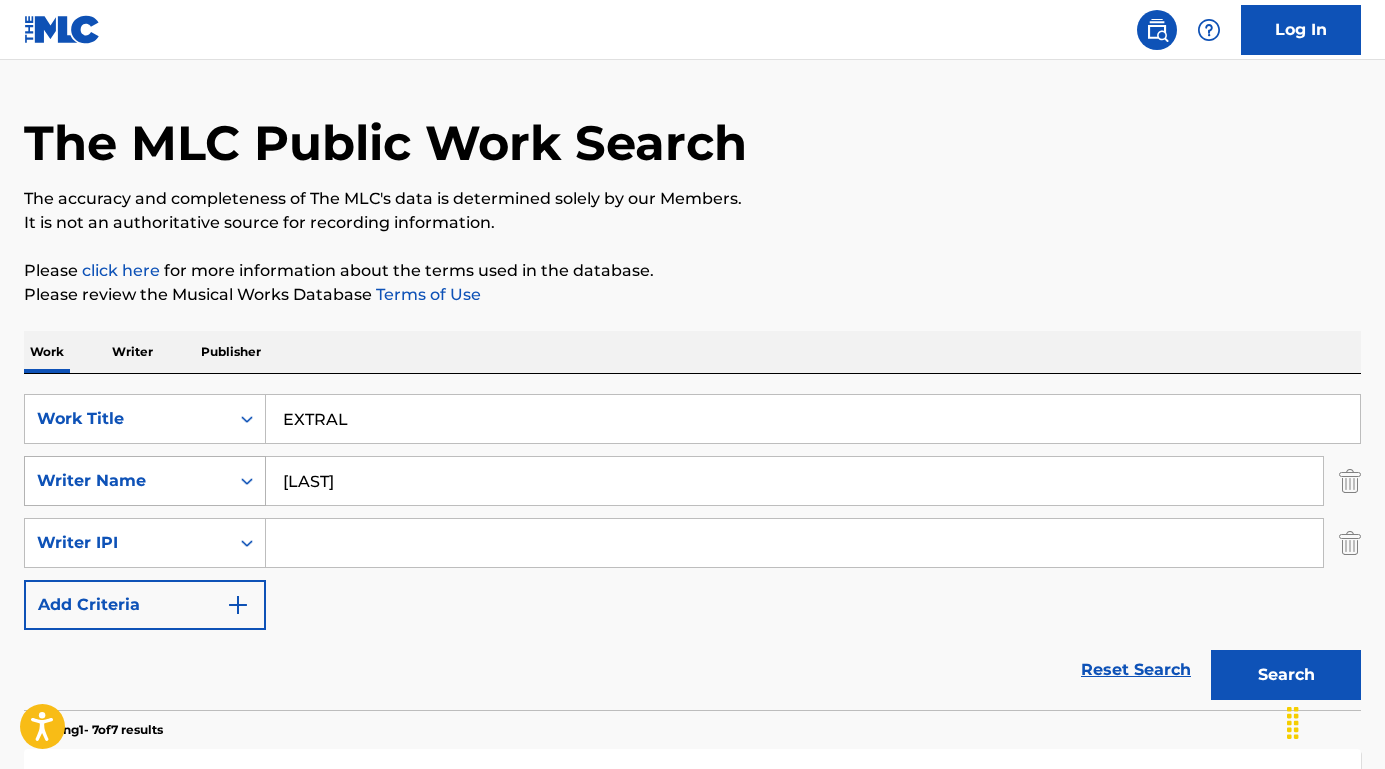 drag, startPoint x: 389, startPoint y: 487, endPoint x: 194, endPoint y: 475, distance: 195.36888 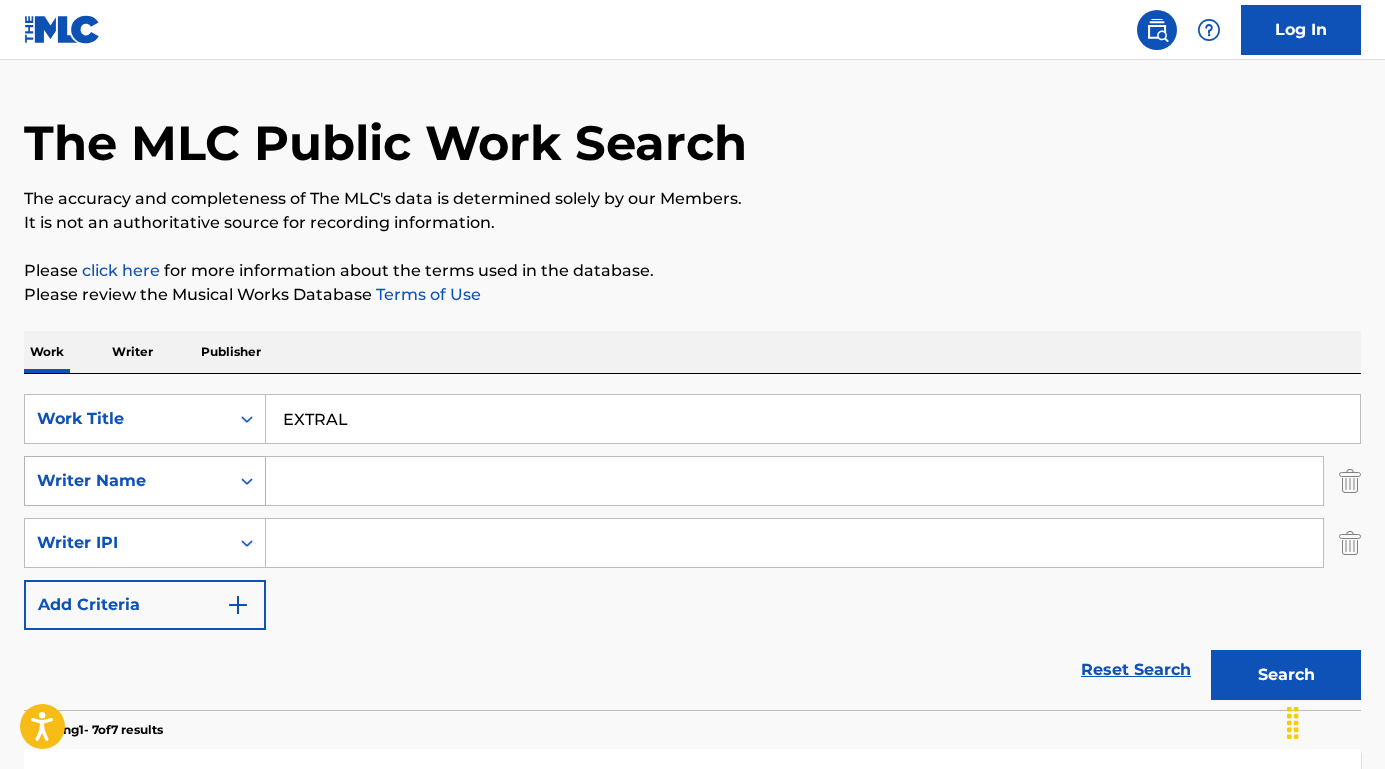 type 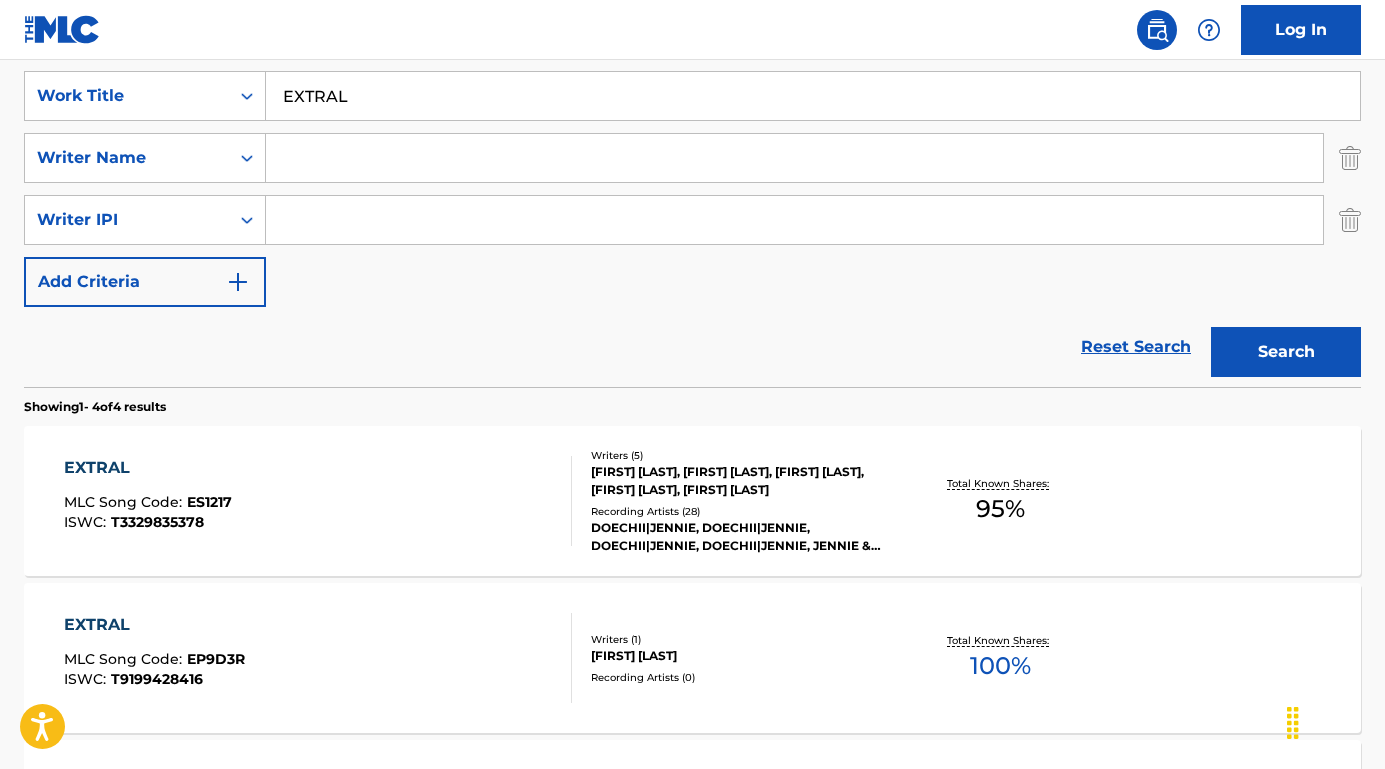 scroll, scrollTop: 385, scrollLeft: 0, axis: vertical 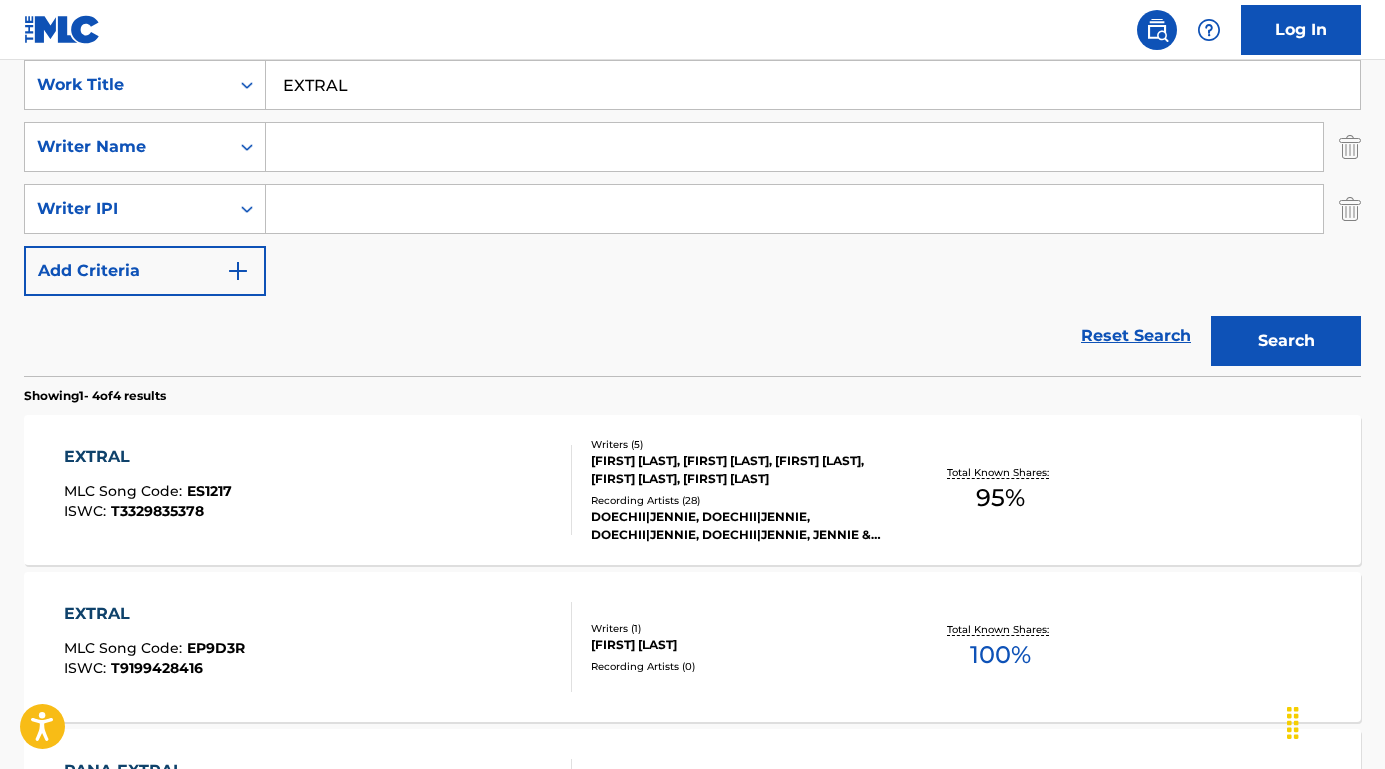click on "EXTRAL" at bounding box center [148, 457] 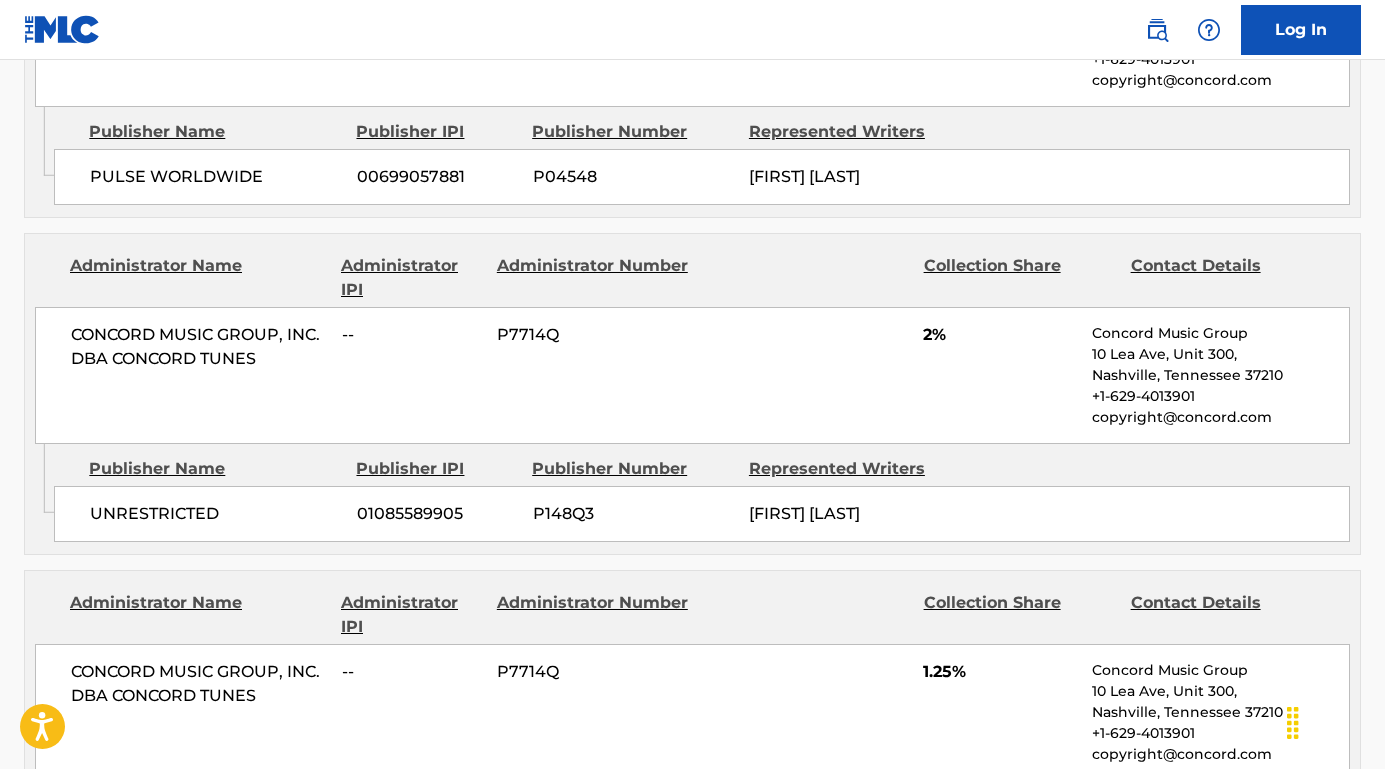 scroll, scrollTop: 1266, scrollLeft: 0, axis: vertical 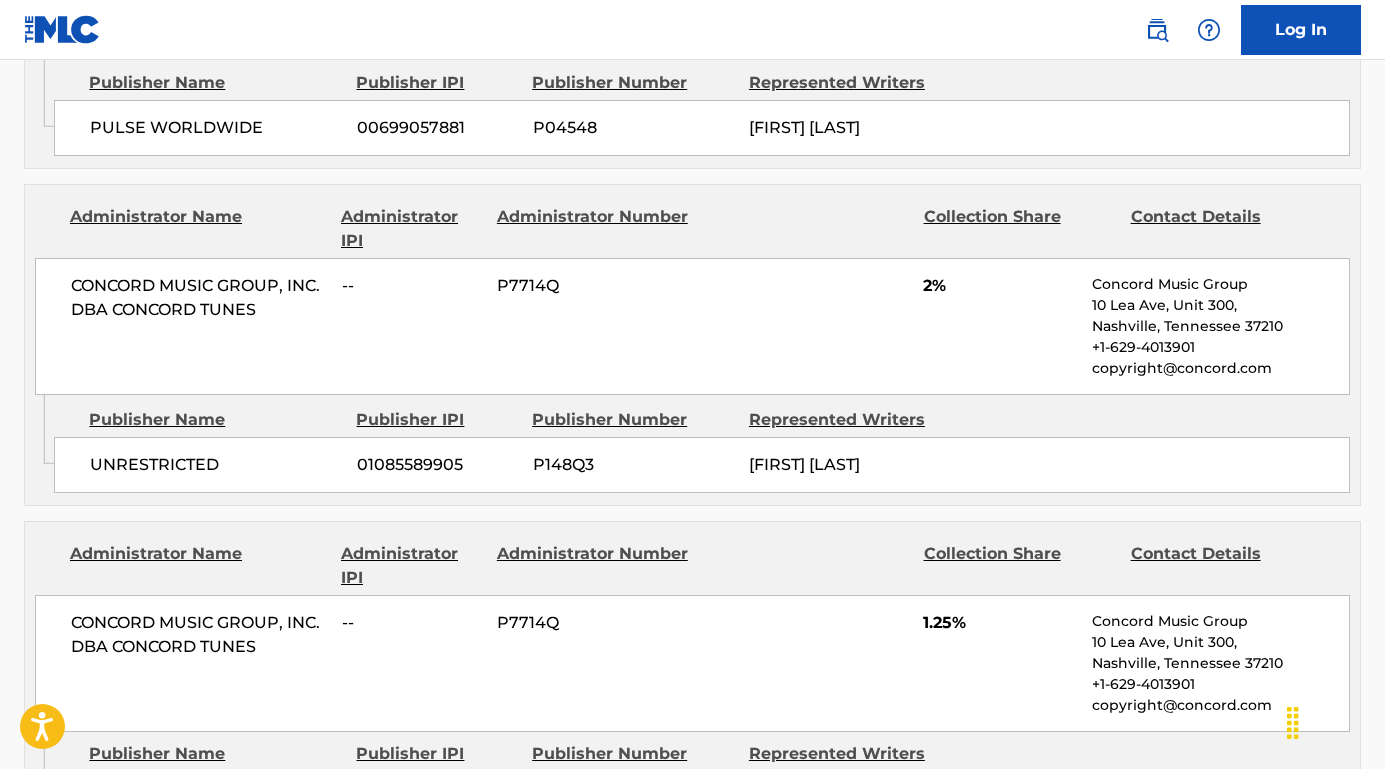 click on "Log In" at bounding box center [692, 30] 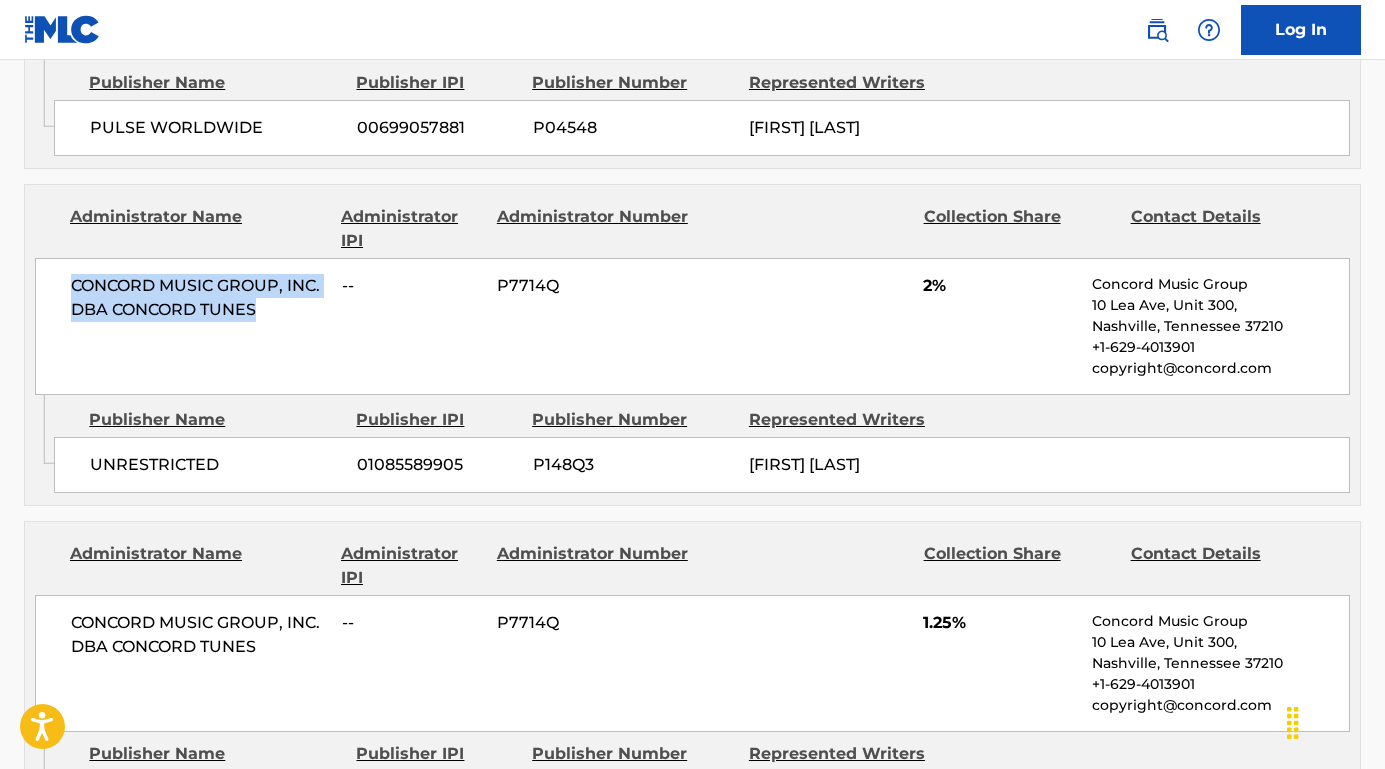 drag, startPoint x: 275, startPoint y: 303, endPoint x: 68, endPoint y: 282, distance: 208.06248 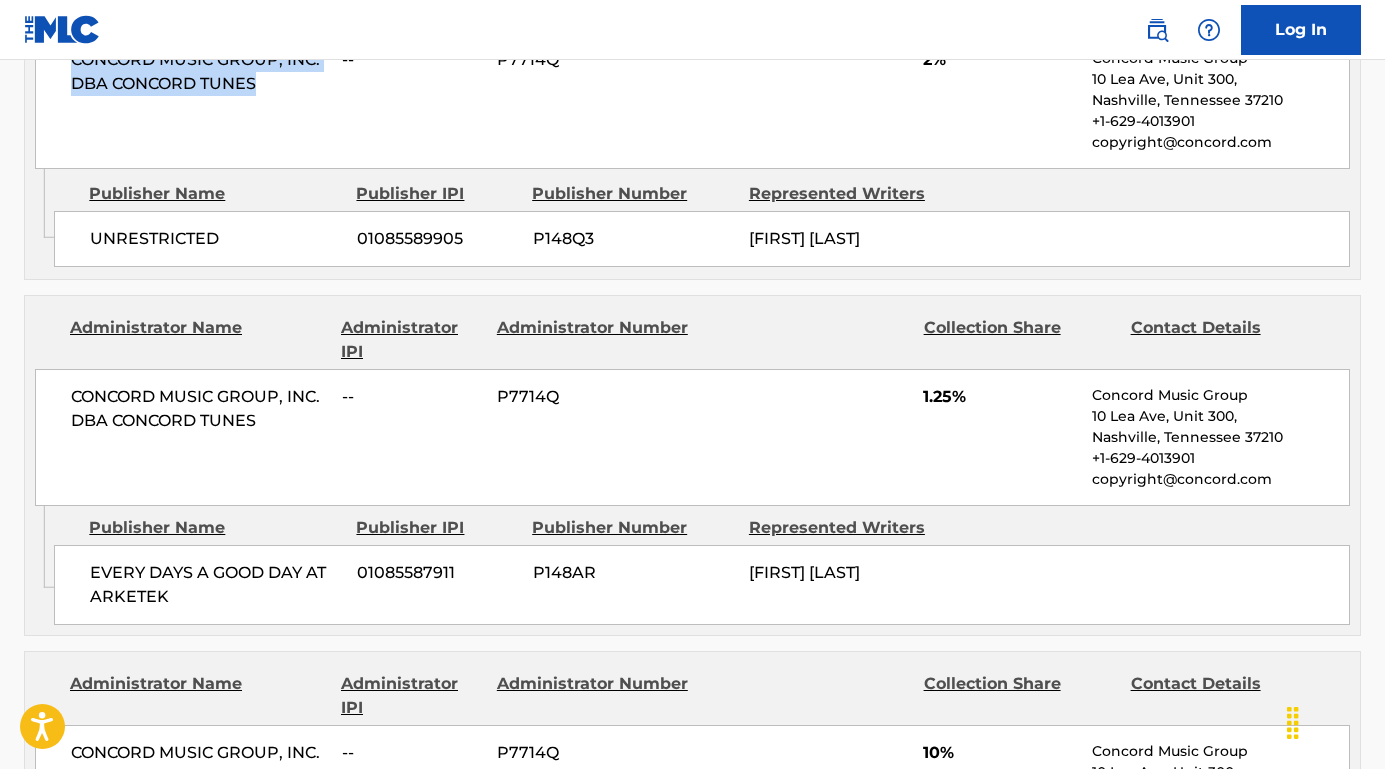 scroll, scrollTop: 1576, scrollLeft: 0, axis: vertical 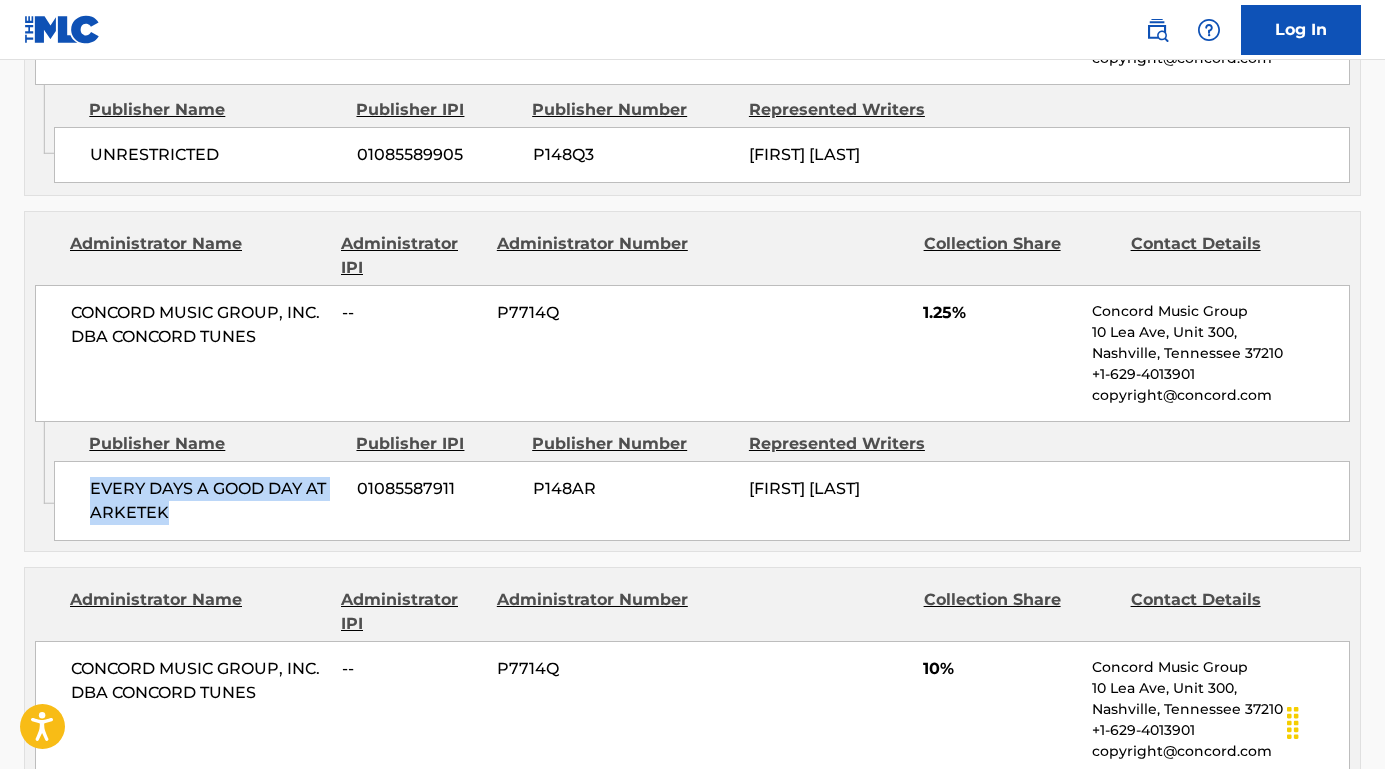 drag, startPoint x: 226, startPoint y: 509, endPoint x: 92, endPoint y: 480, distance: 137.10216 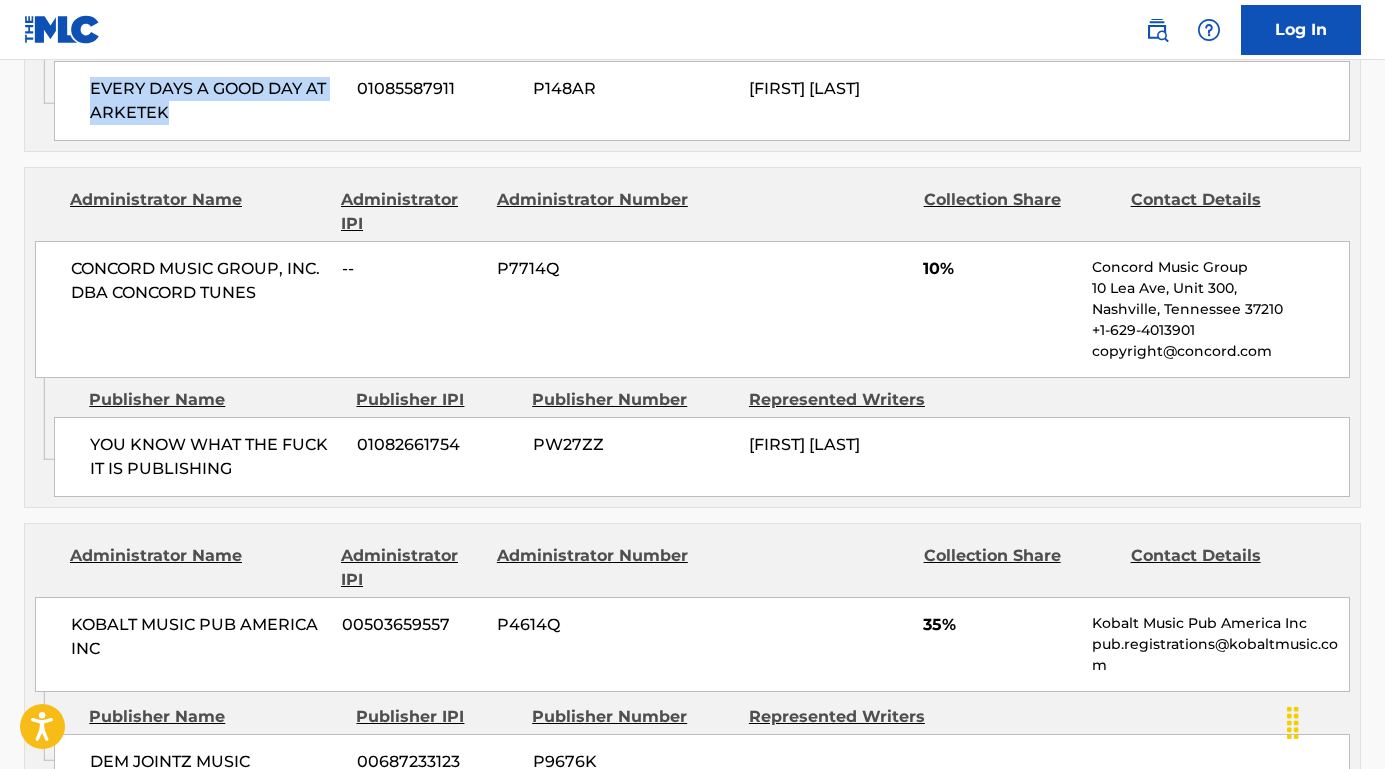 scroll, scrollTop: 1984, scrollLeft: 0, axis: vertical 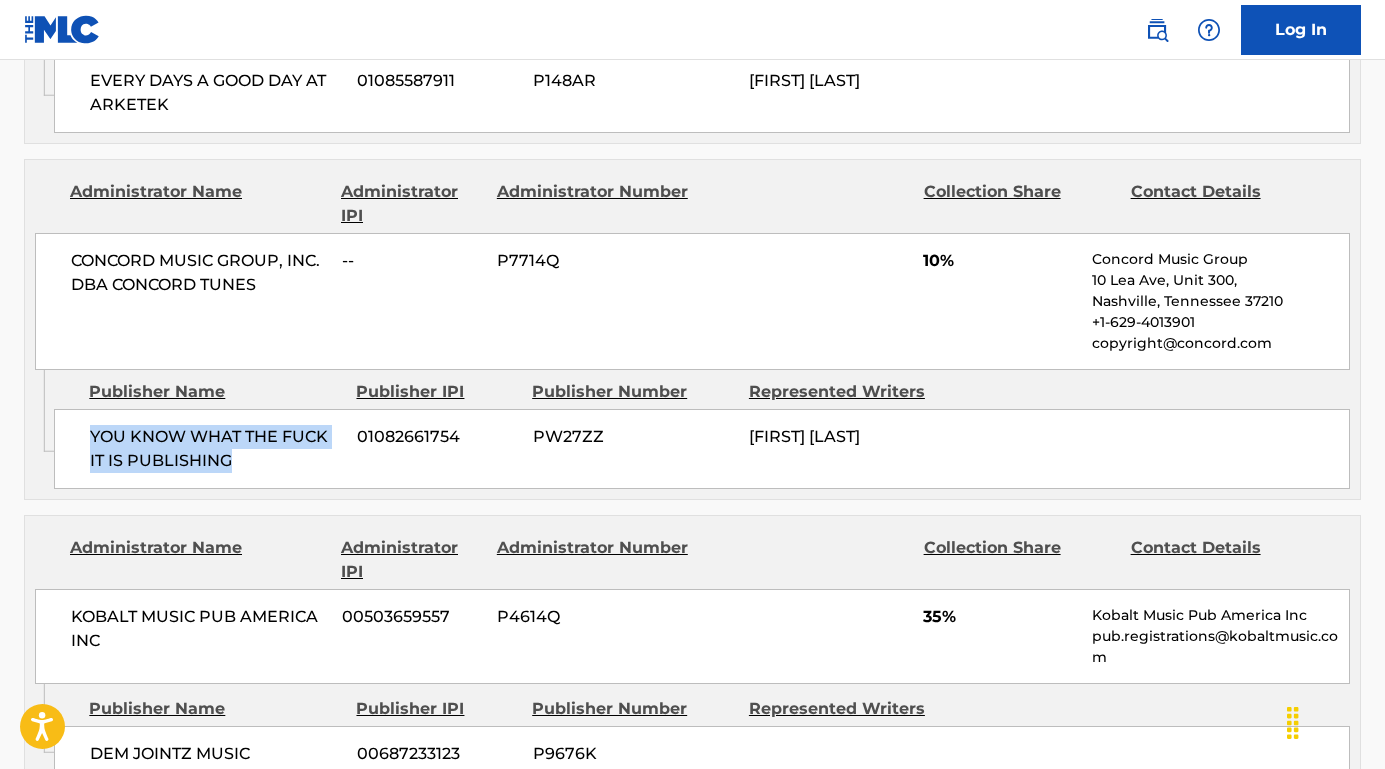 drag, startPoint x: 253, startPoint y: 462, endPoint x: 66, endPoint y: 427, distance: 190.24721 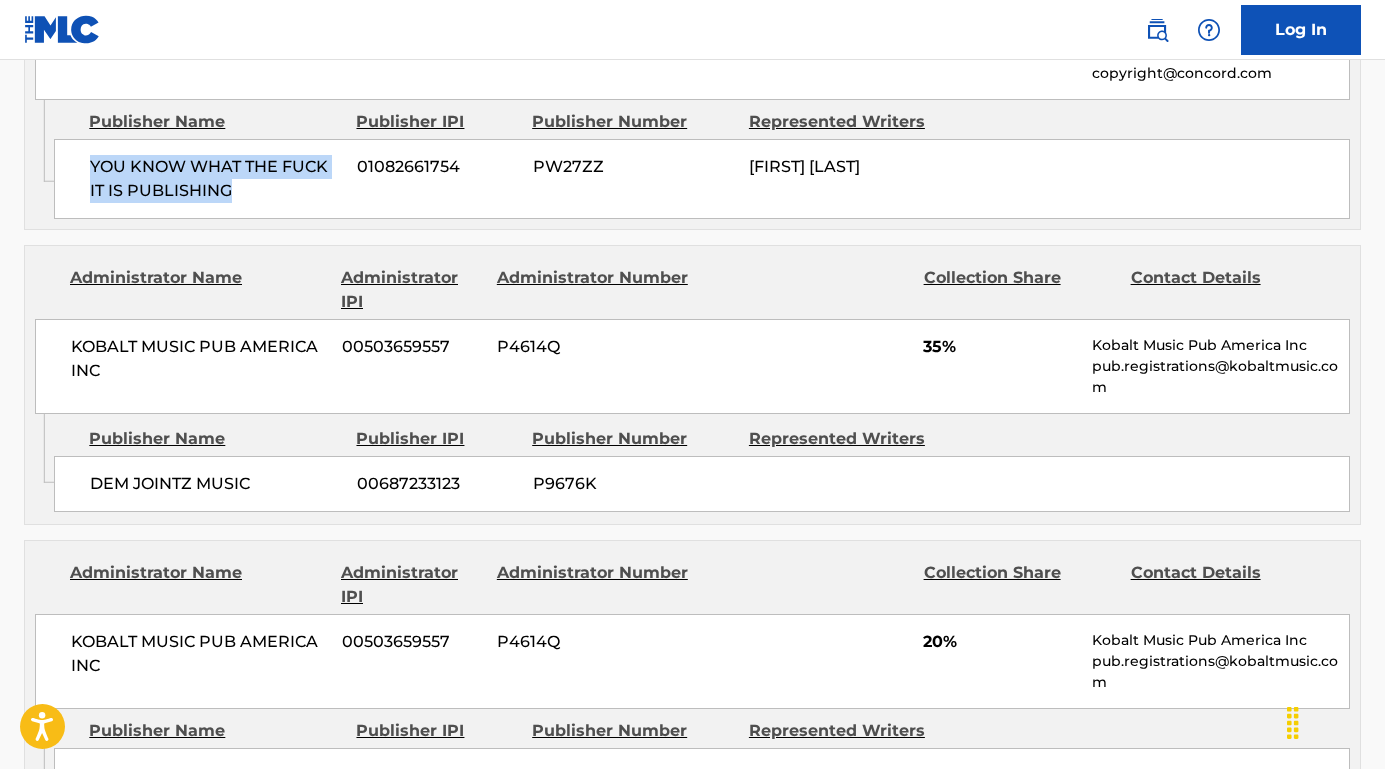 scroll, scrollTop: 2273, scrollLeft: 0, axis: vertical 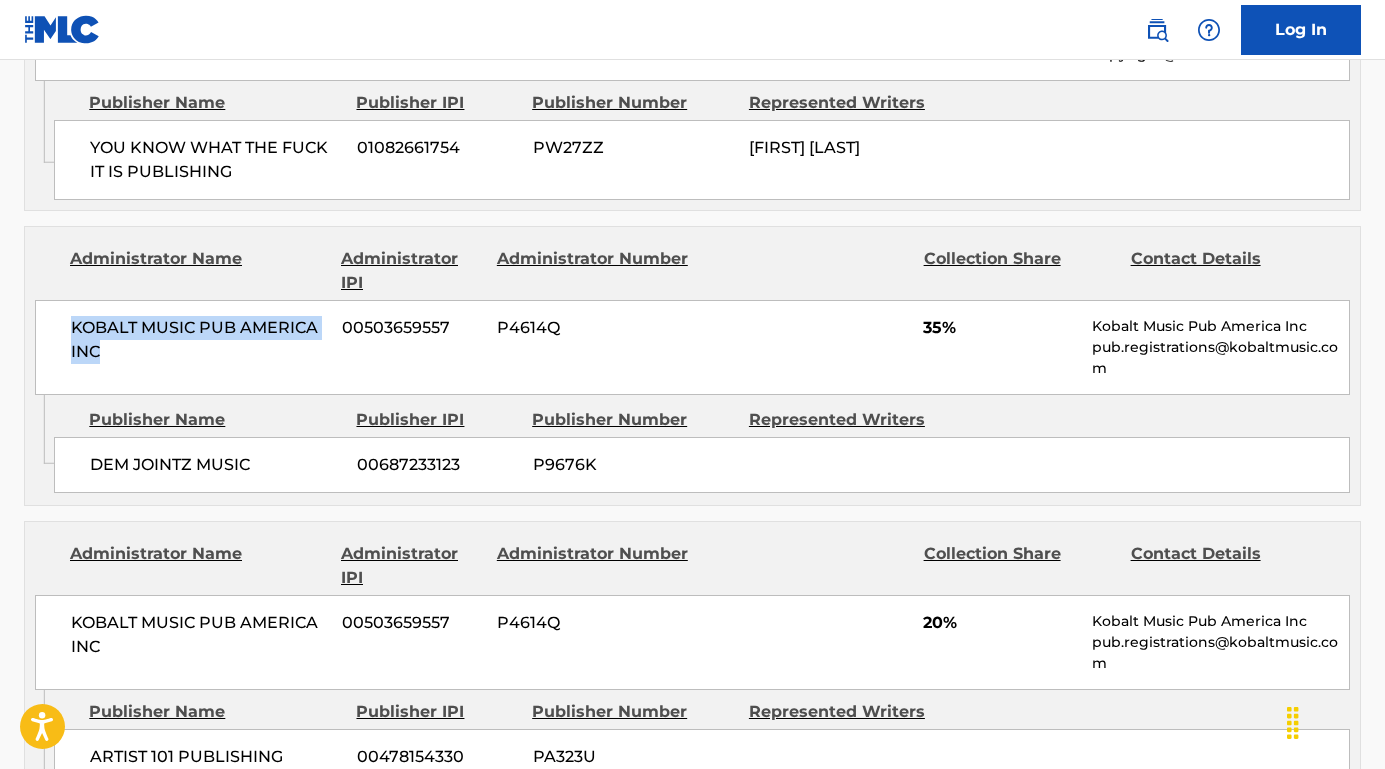 drag, startPoint x: 139, startPoint y: 350, endPoint x: 64, endPoint y: 305, distance: 87.46428 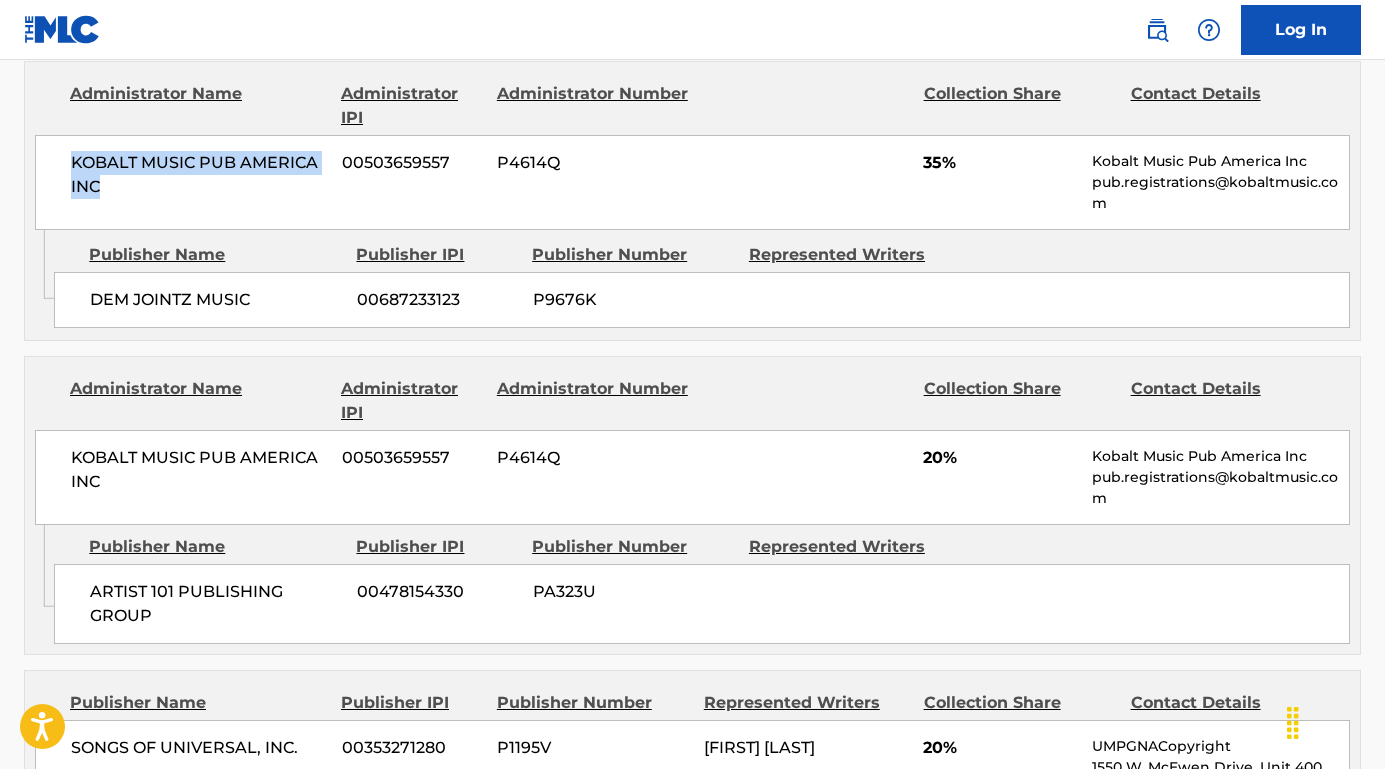 scroll, scrollTop: 2516, scrollLeft: 0, axis: vertical 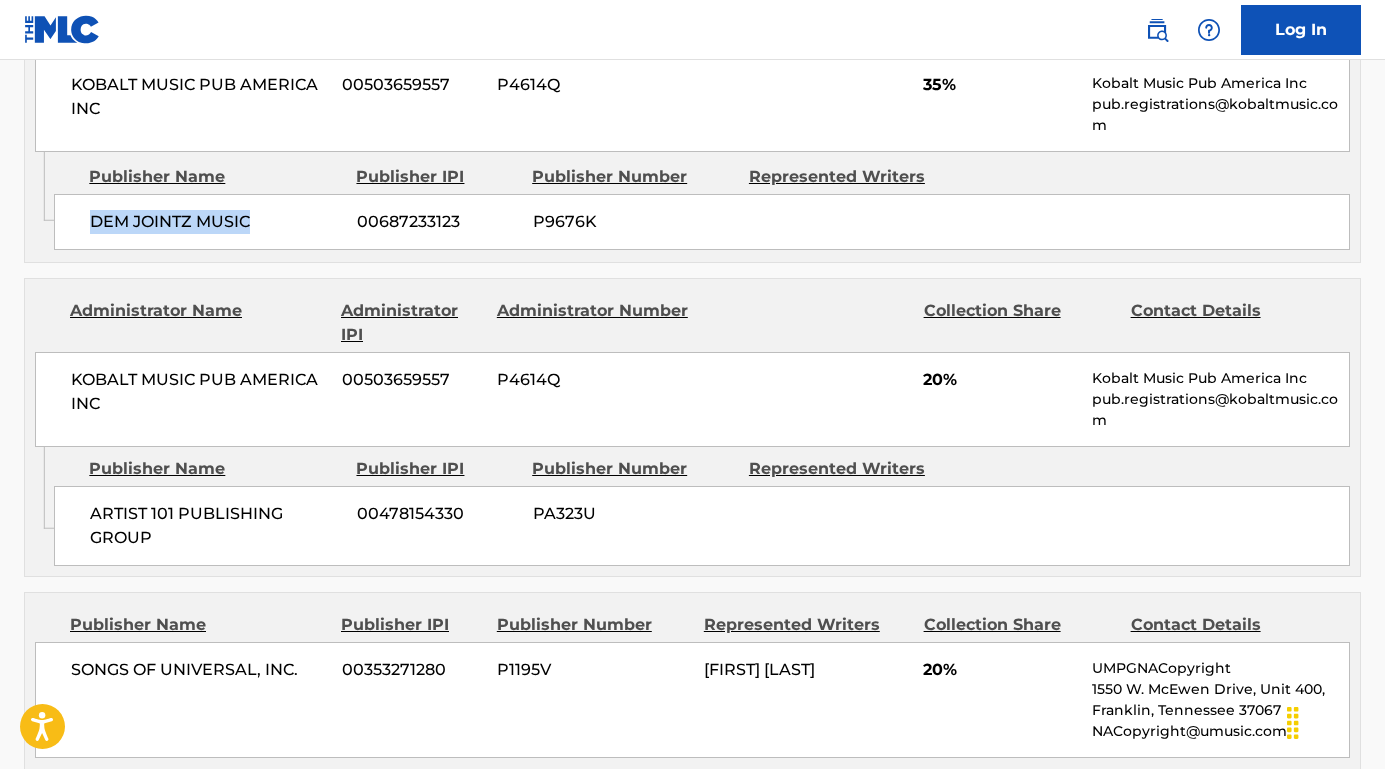 drag, startPoint x: 262, startPoint y: 210, endPoint x: 85, endPoint y: 213, distance: 177.02542 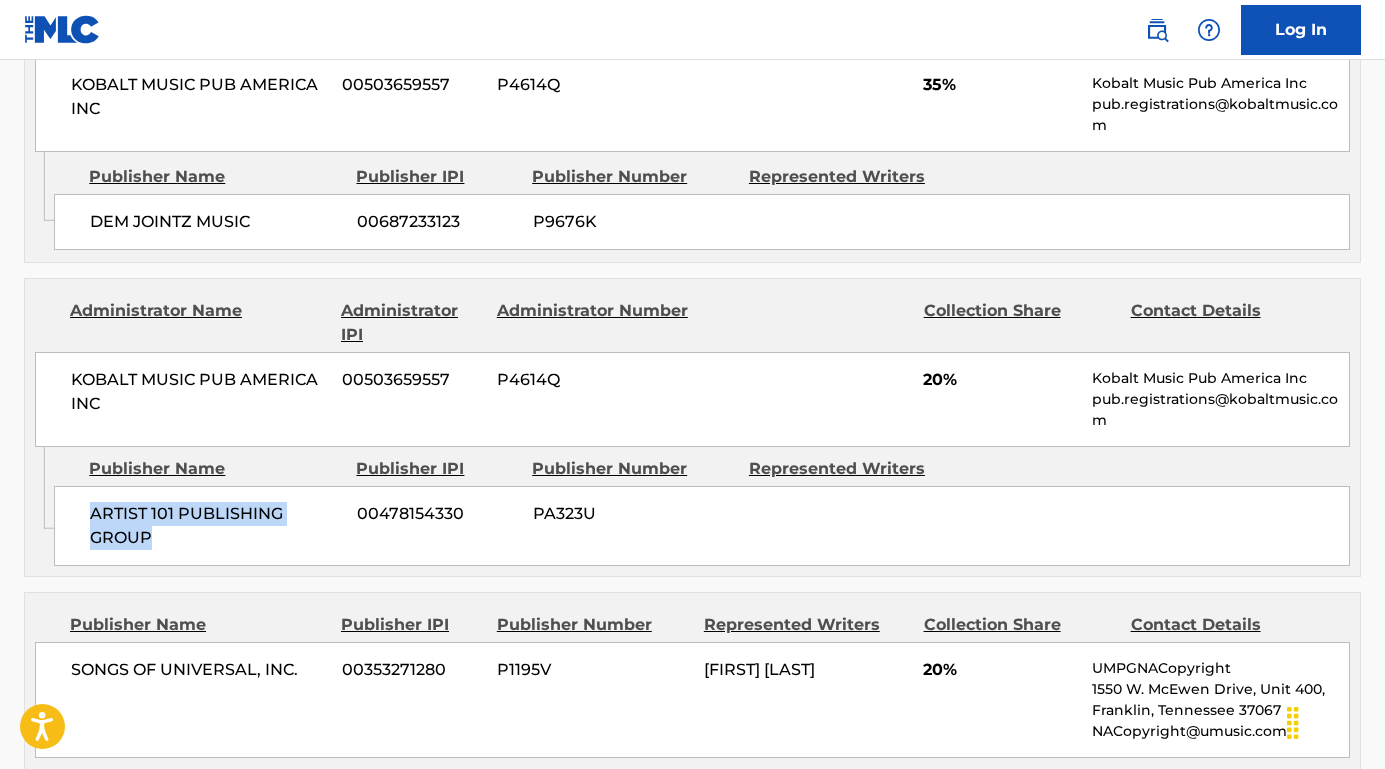 drag, startPoint x: 265, startPoint y: 546, endPoint x: 84, endPoint y: 499, distance: 187.00267 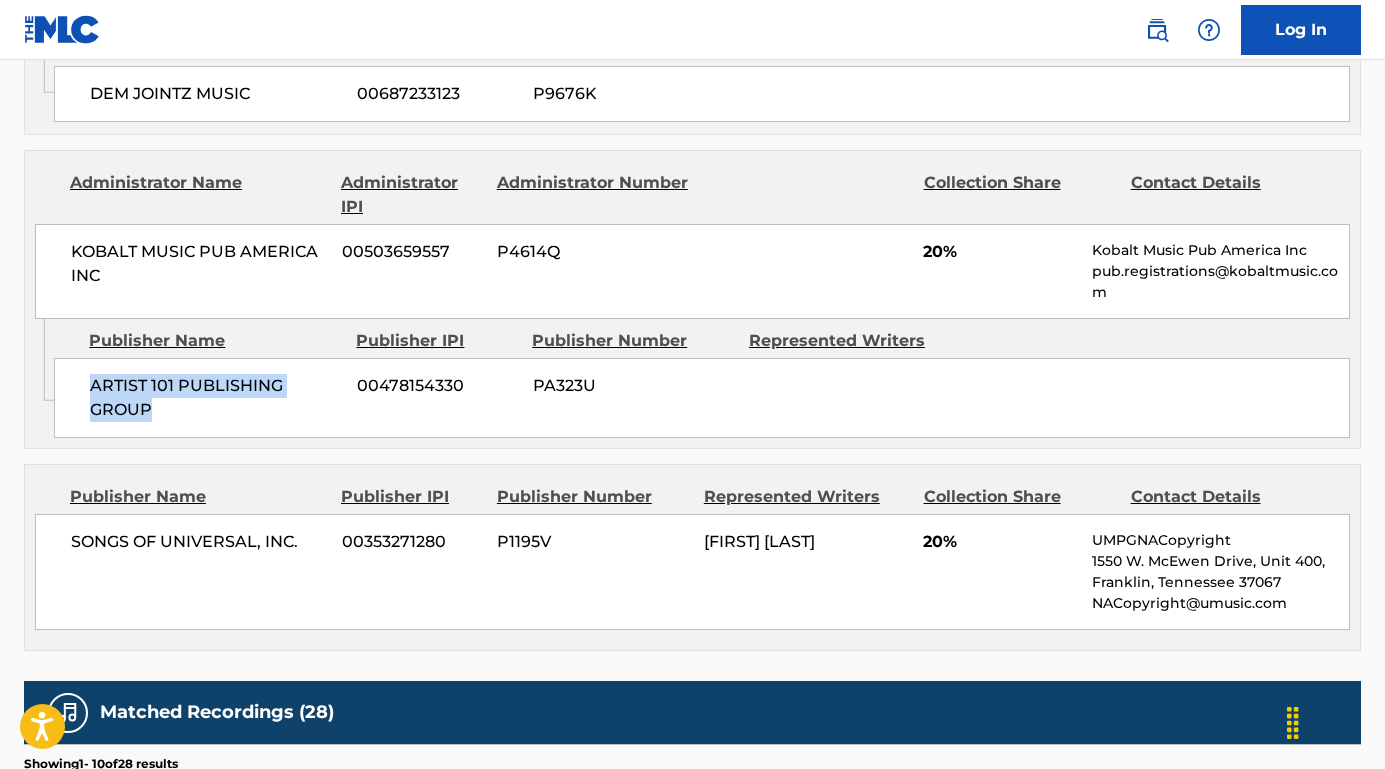 scroll, scrollTop: 2713, scrollLeft: 0, axis: vertical 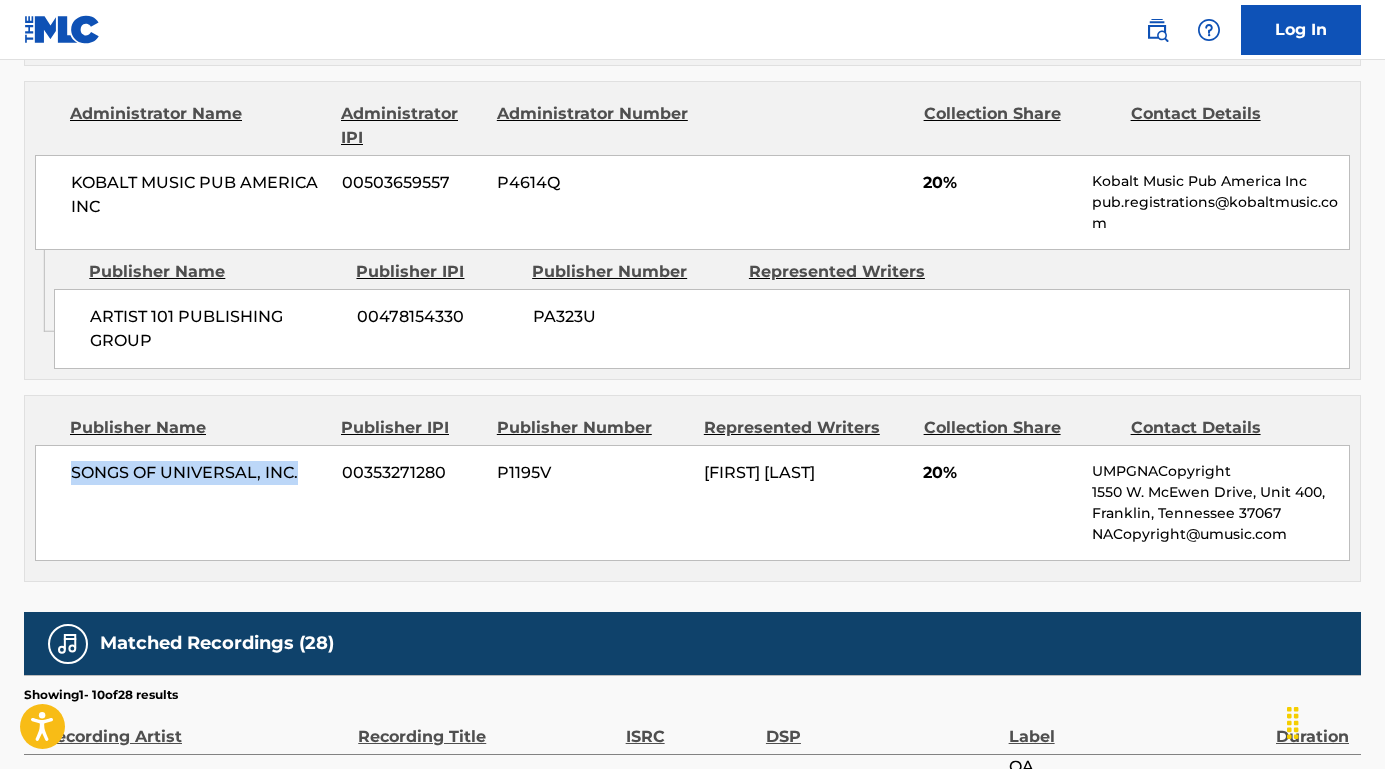 drag, startPoint x: 311, startPoint y: 459, endPoint x: 61, endPoint y: 459, distance: 250 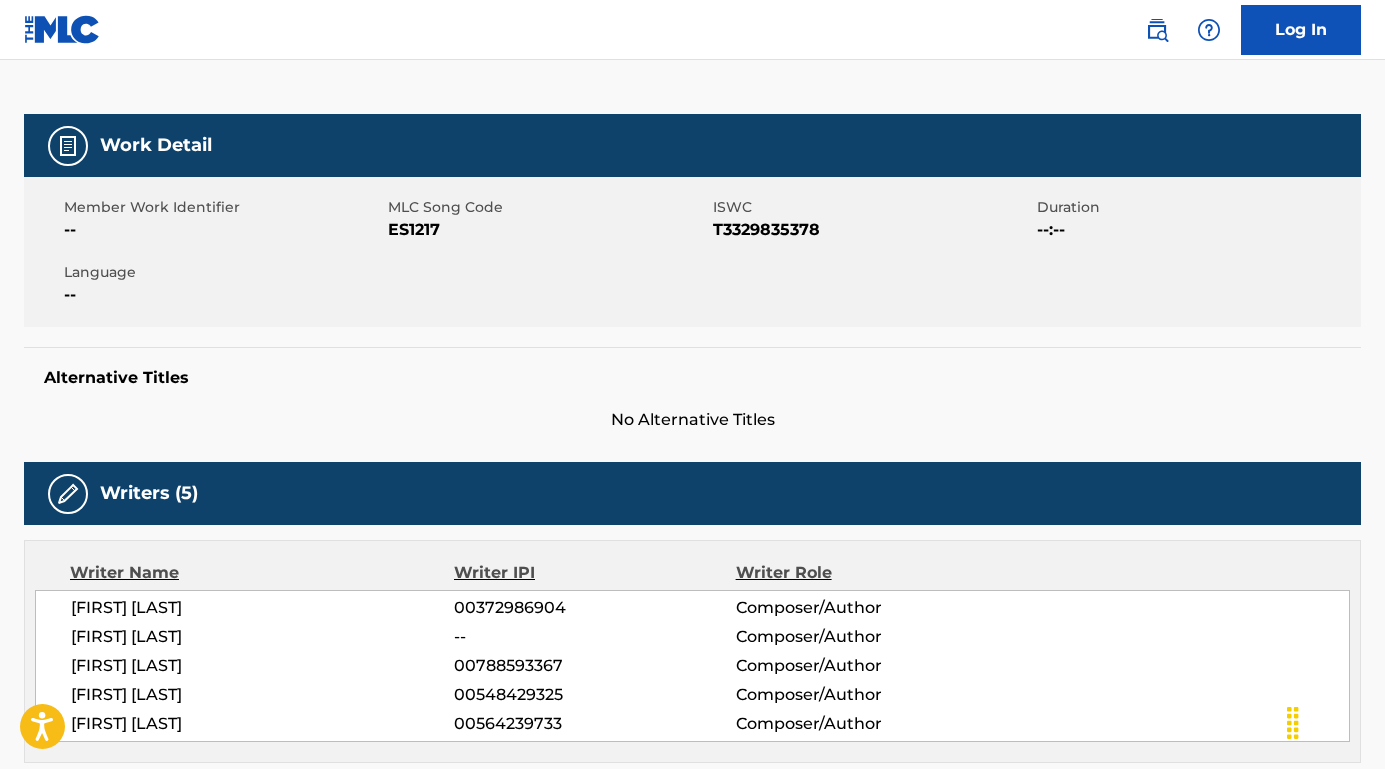 scroll, scrollTop: 149, scrollLeft: 0, axis: vertical 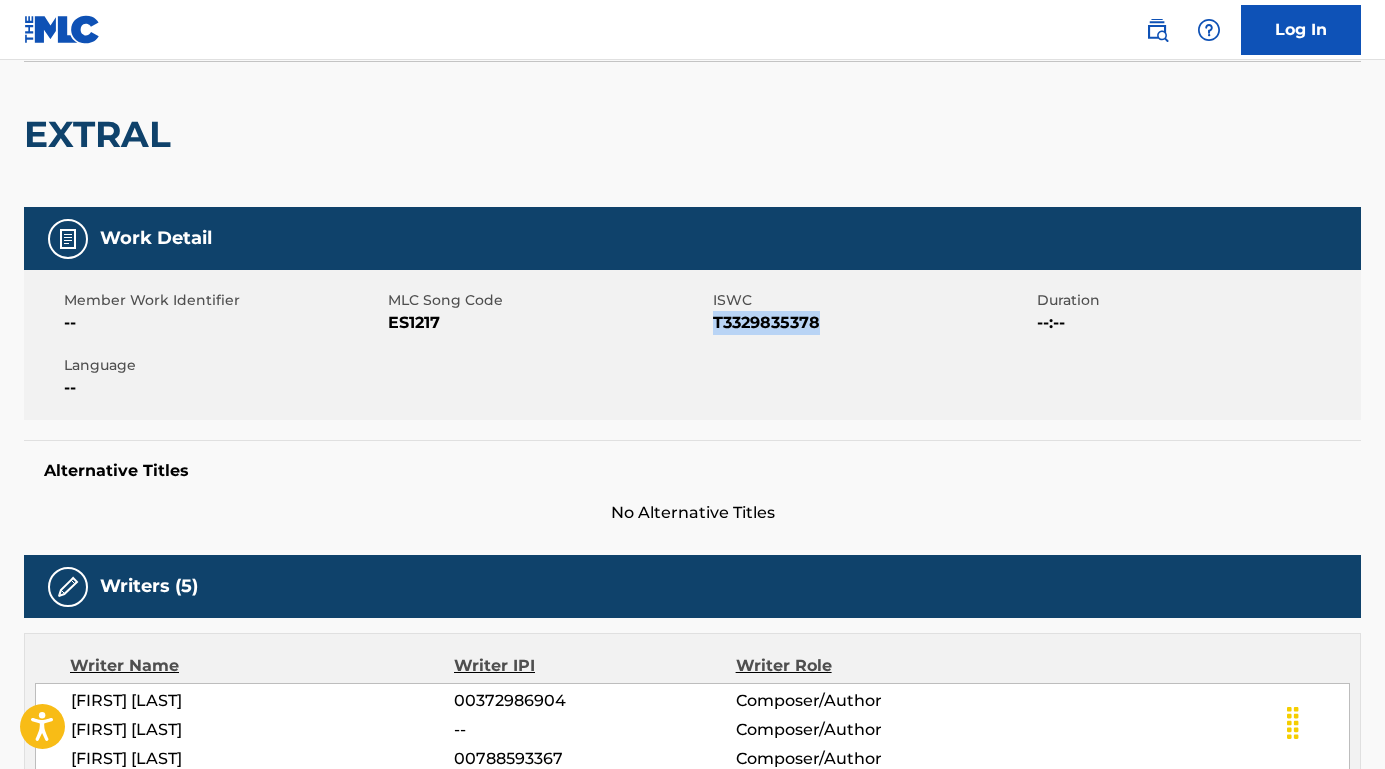 drag, startPoint x: 831, startPoint y: 324, endPoint x: 714, endPoint y: 327, distance: 117.03845 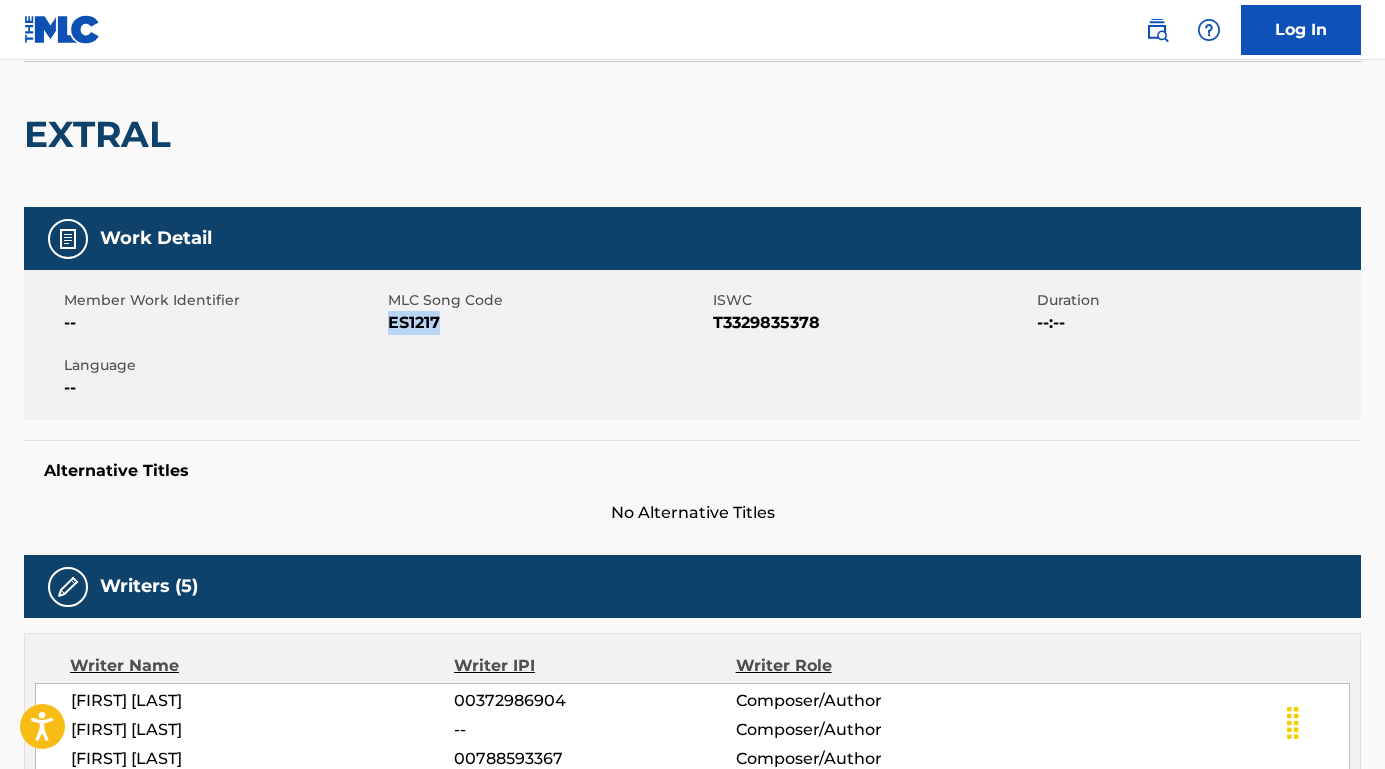 drag, startPoint x: 448, startPoint y: 325, endPoint x: 390, endPoint y: 324, distance: 58.00862 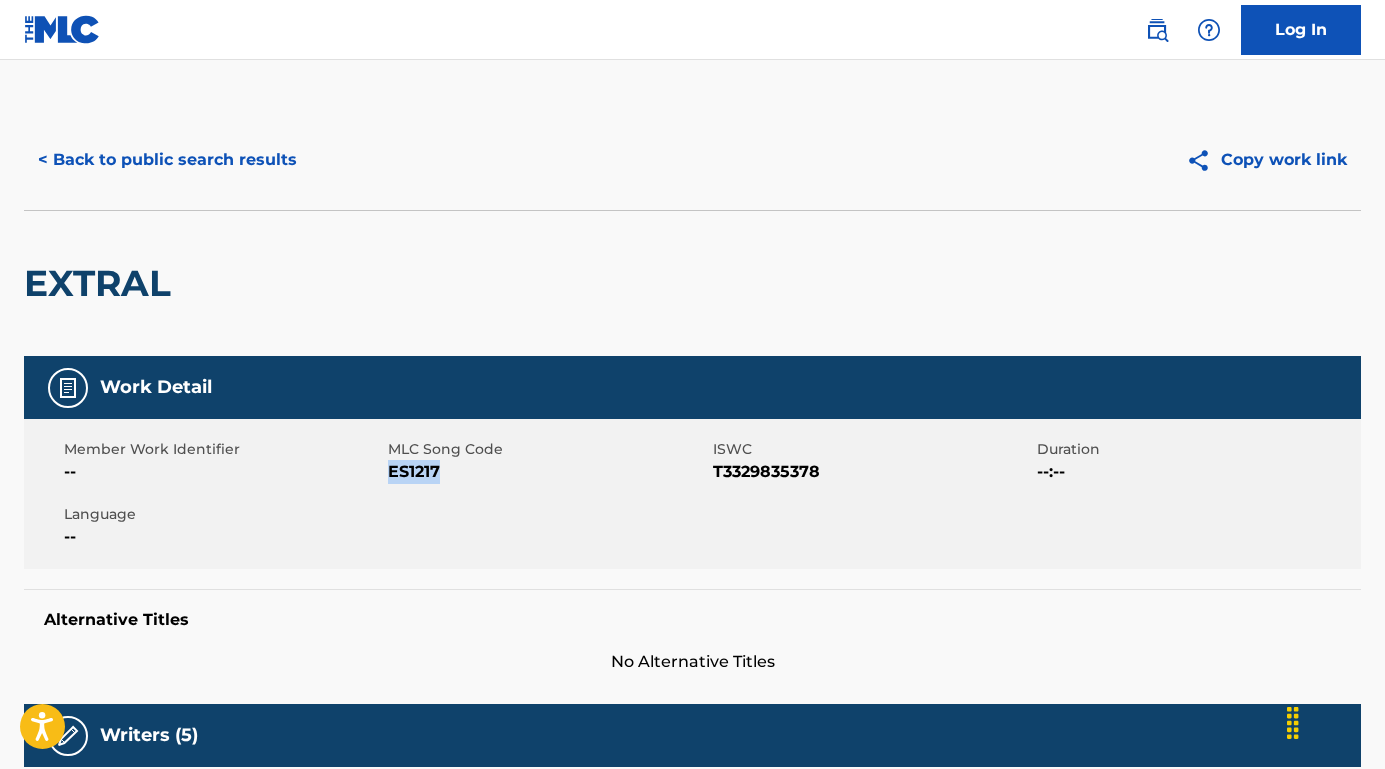 scroll, scrollTop: -1, scrollLeft: 0, axis: vertical 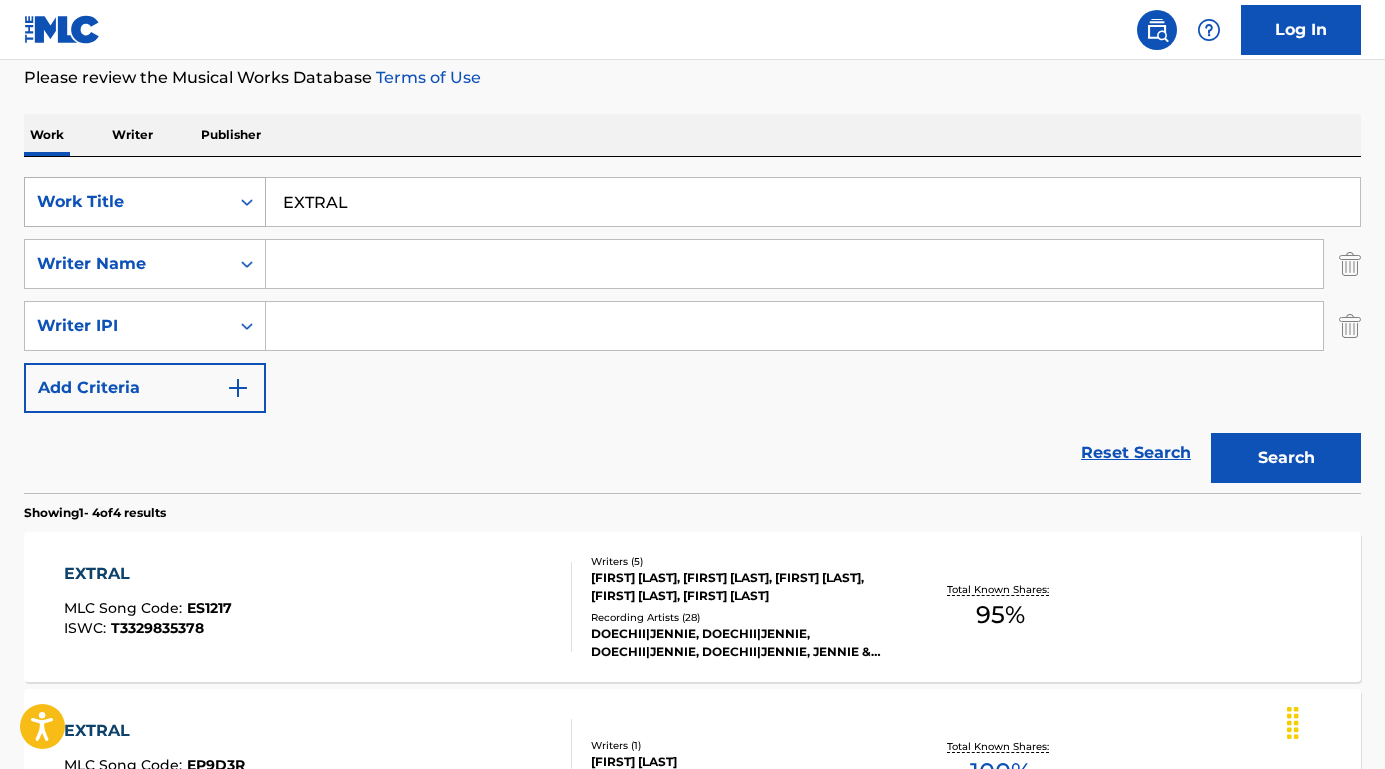 drag, startPoint x: 429, startPoint y: 211, endPoint x: 240, endPoint y: 208, distance: 189.0238 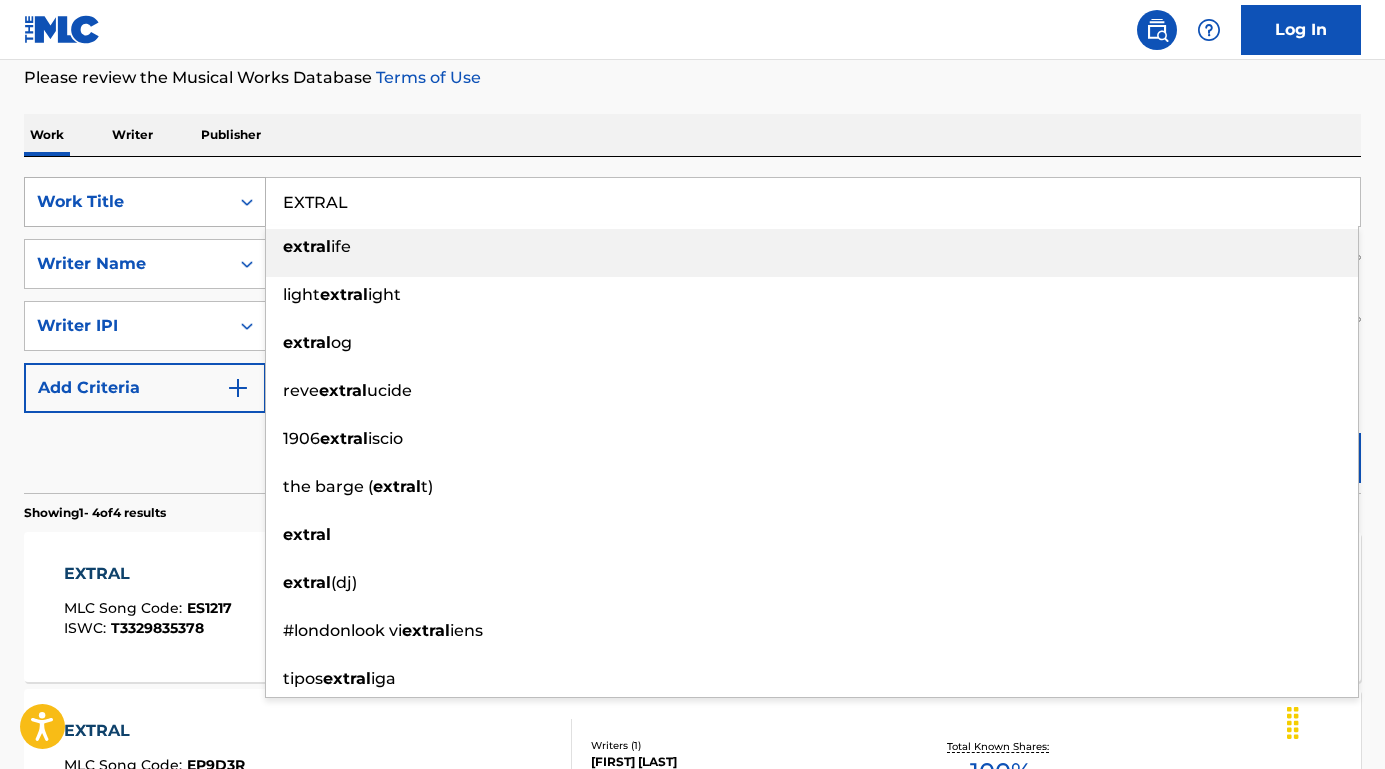paste on "Brood voor morgenvroeg" 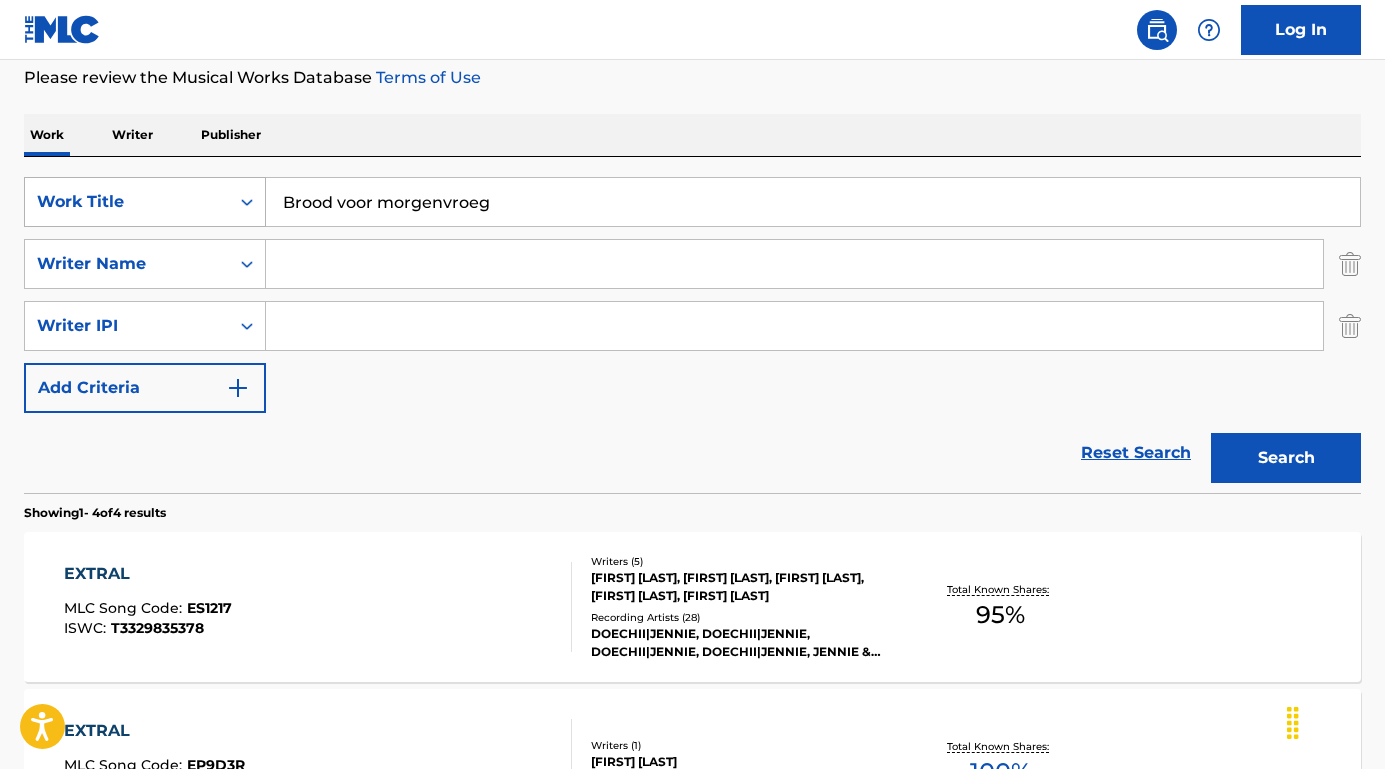 type on "Brood voor morgenvroeg" 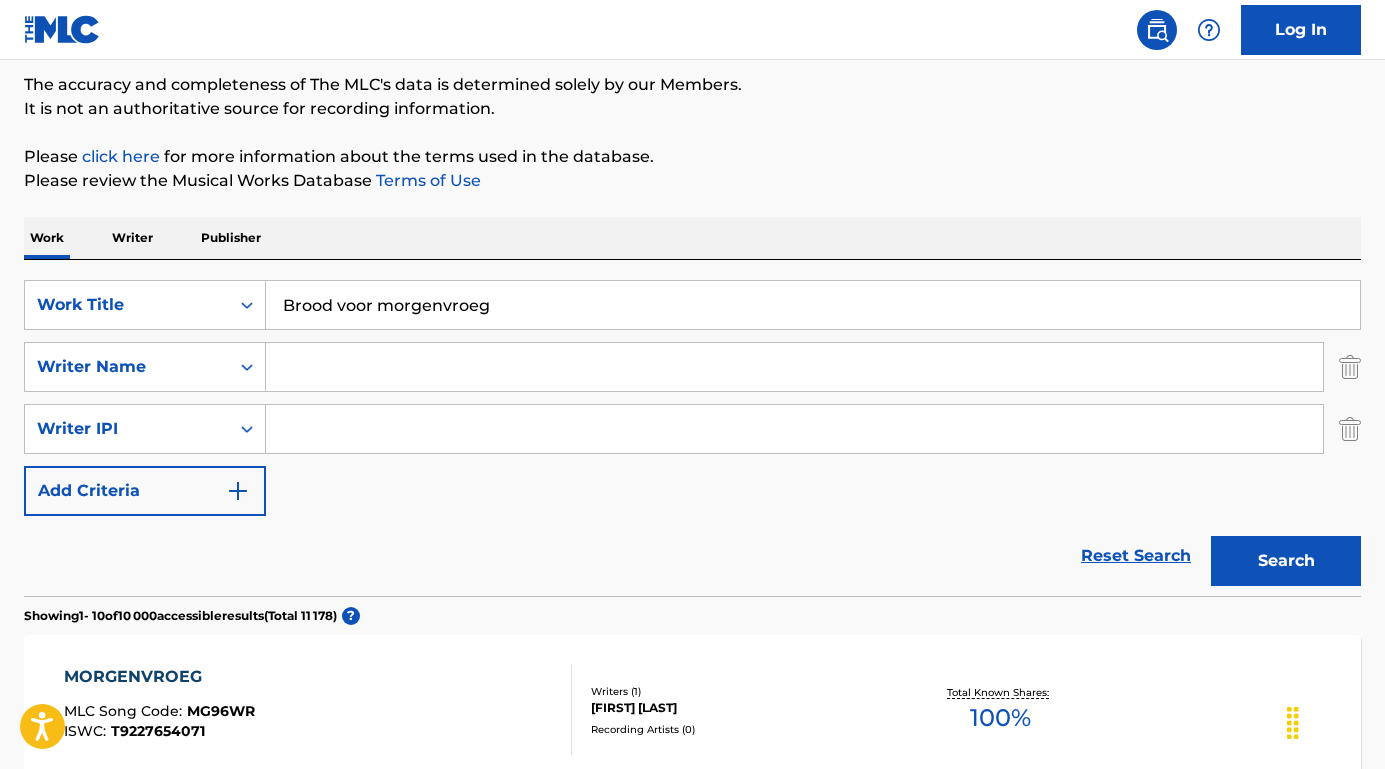 scroll, scrollTop: 2, scrollLeft: 0, axis: vertical 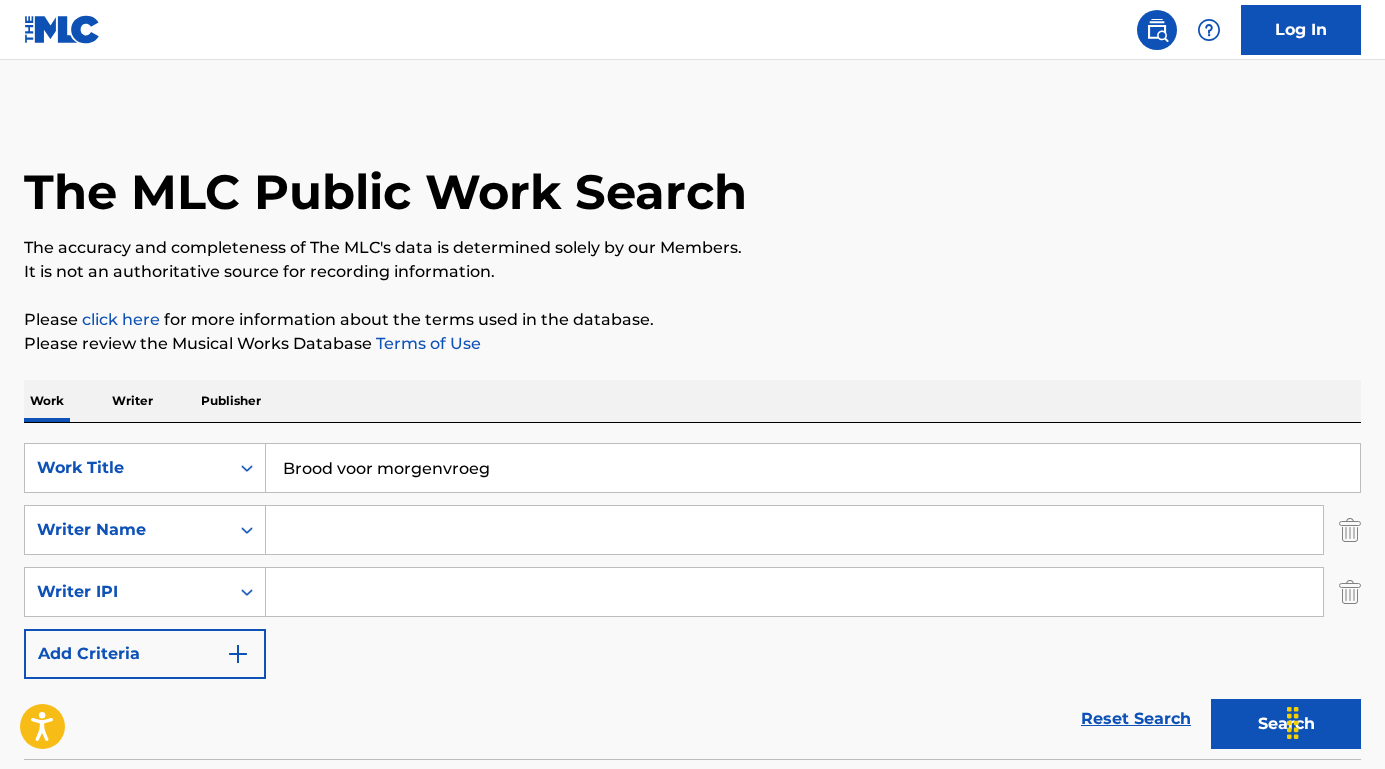 click at bounding box center [794, 530] 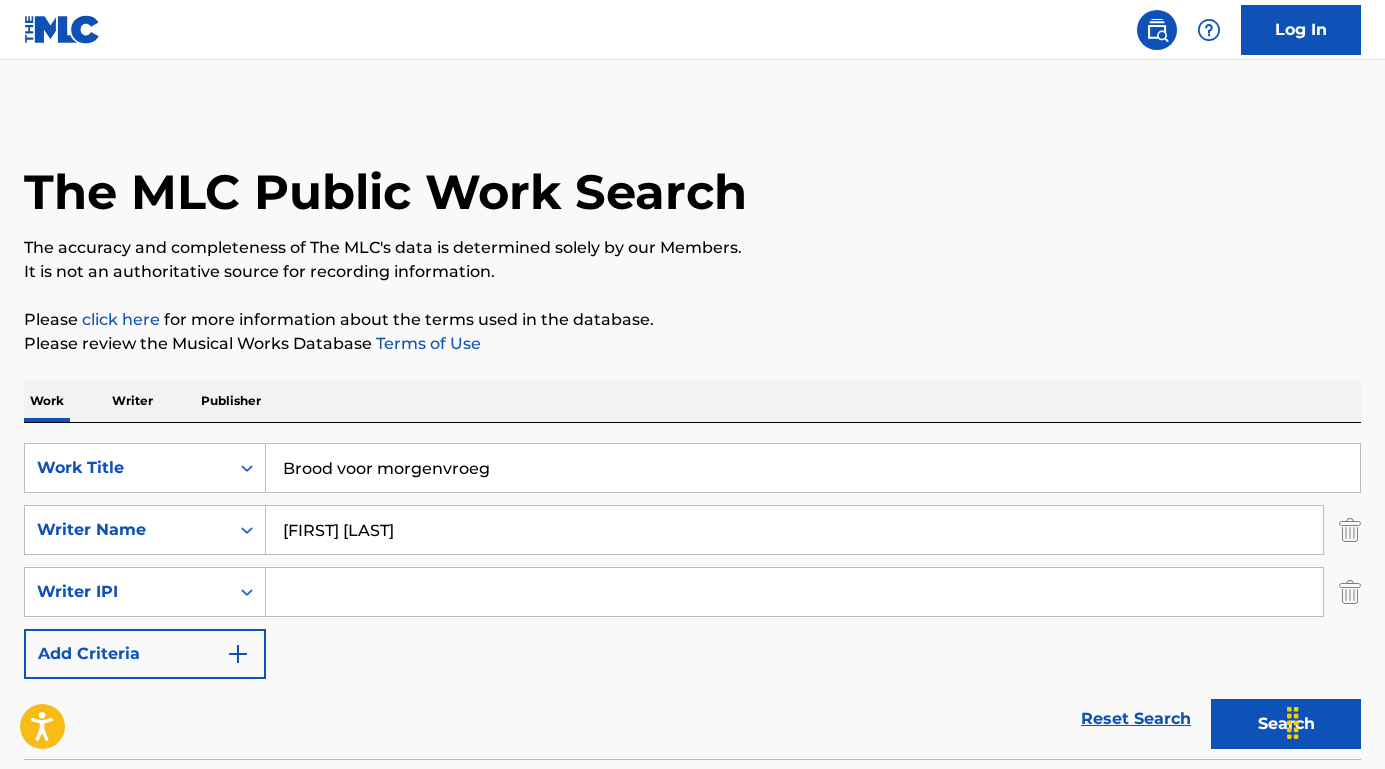 type on "[FIRST] [LAST]" 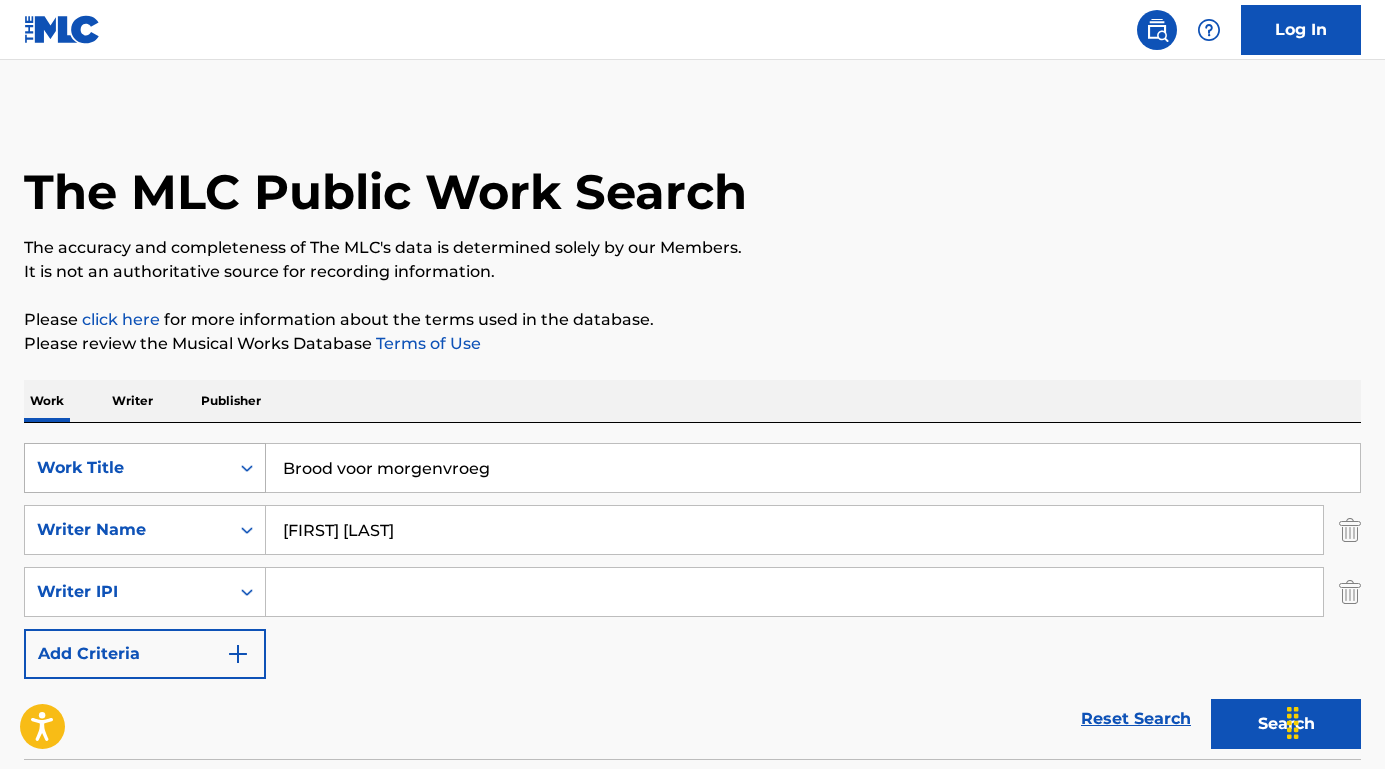 drag, startPoint x: 503, startPoint y: 477, endPoint x: 252, endPoint y: 460, distance: 251.57504 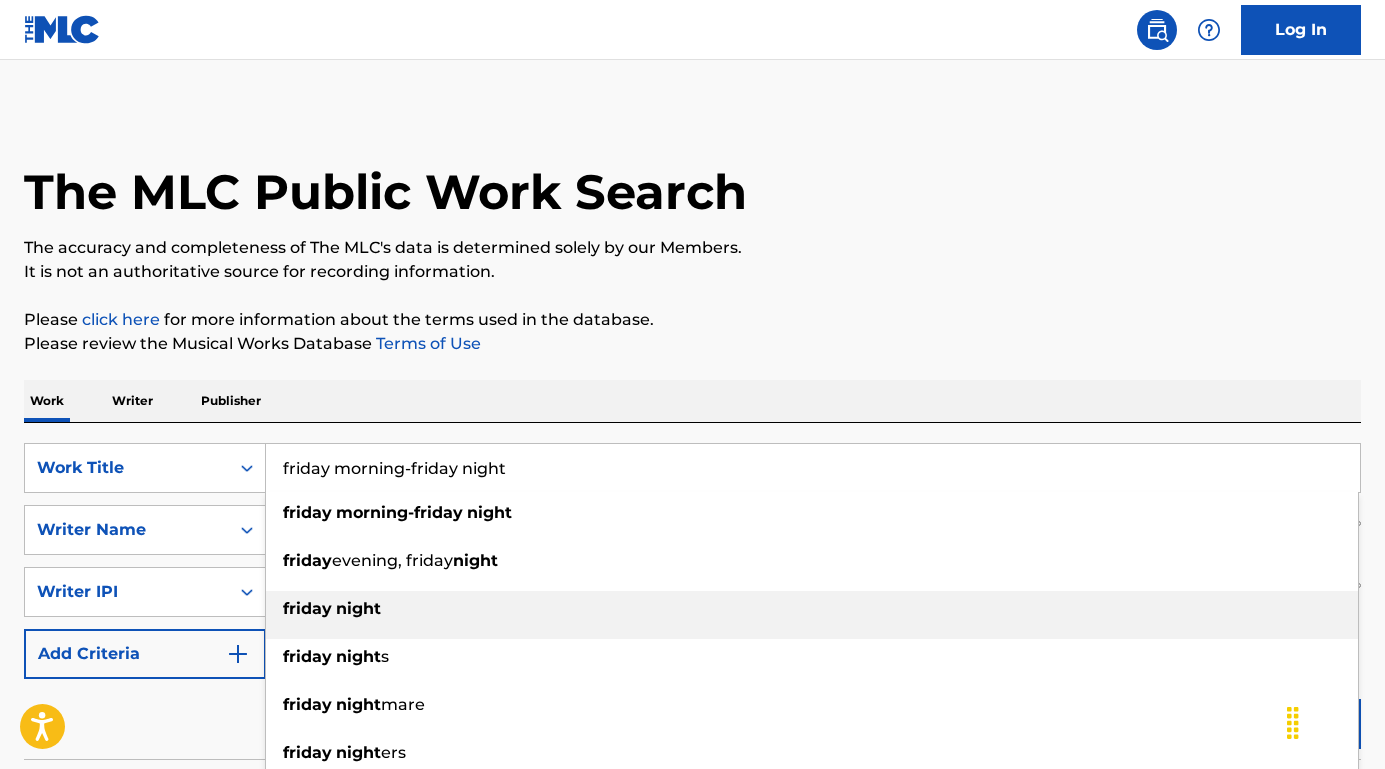 click on "friday" at bounding box center [307, 608] 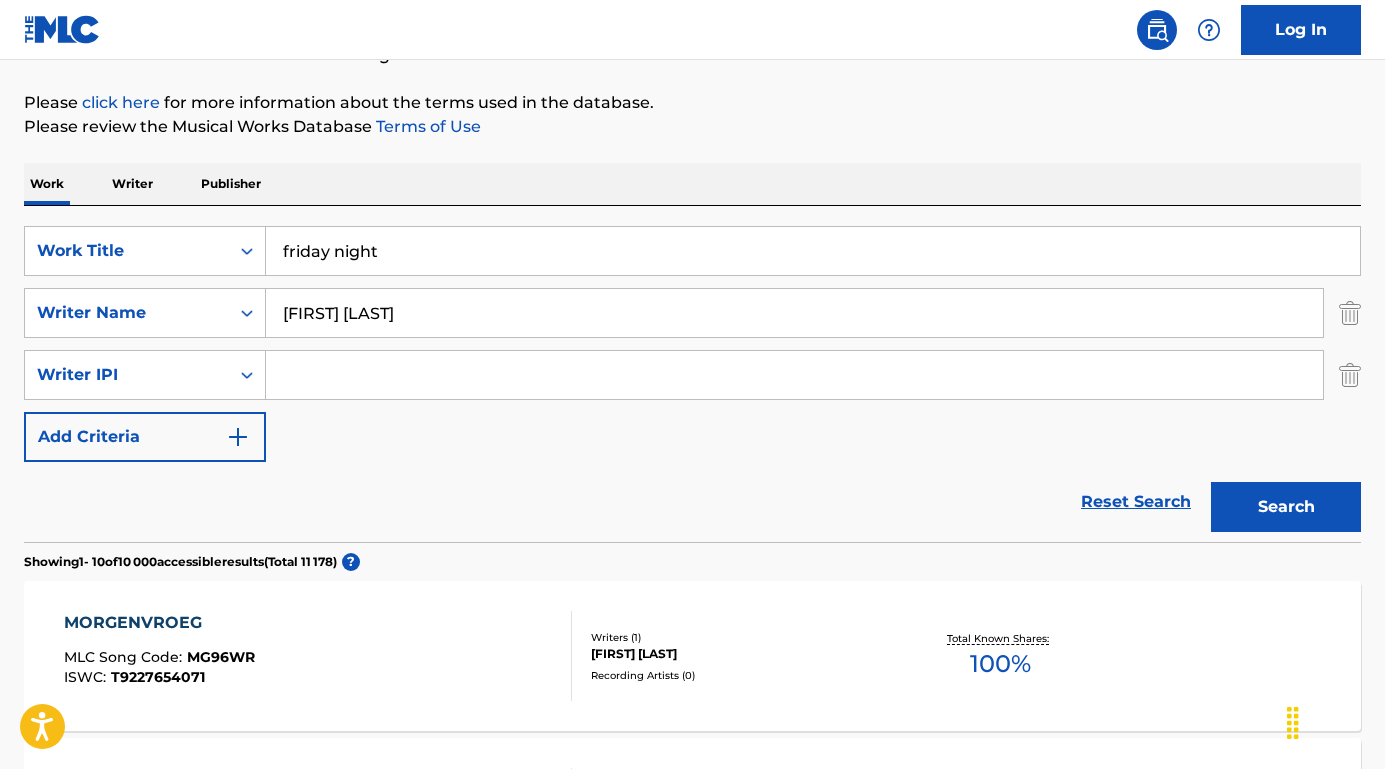 scroll, scrollTop: 367, scrollLeft: 0, axis: vertical 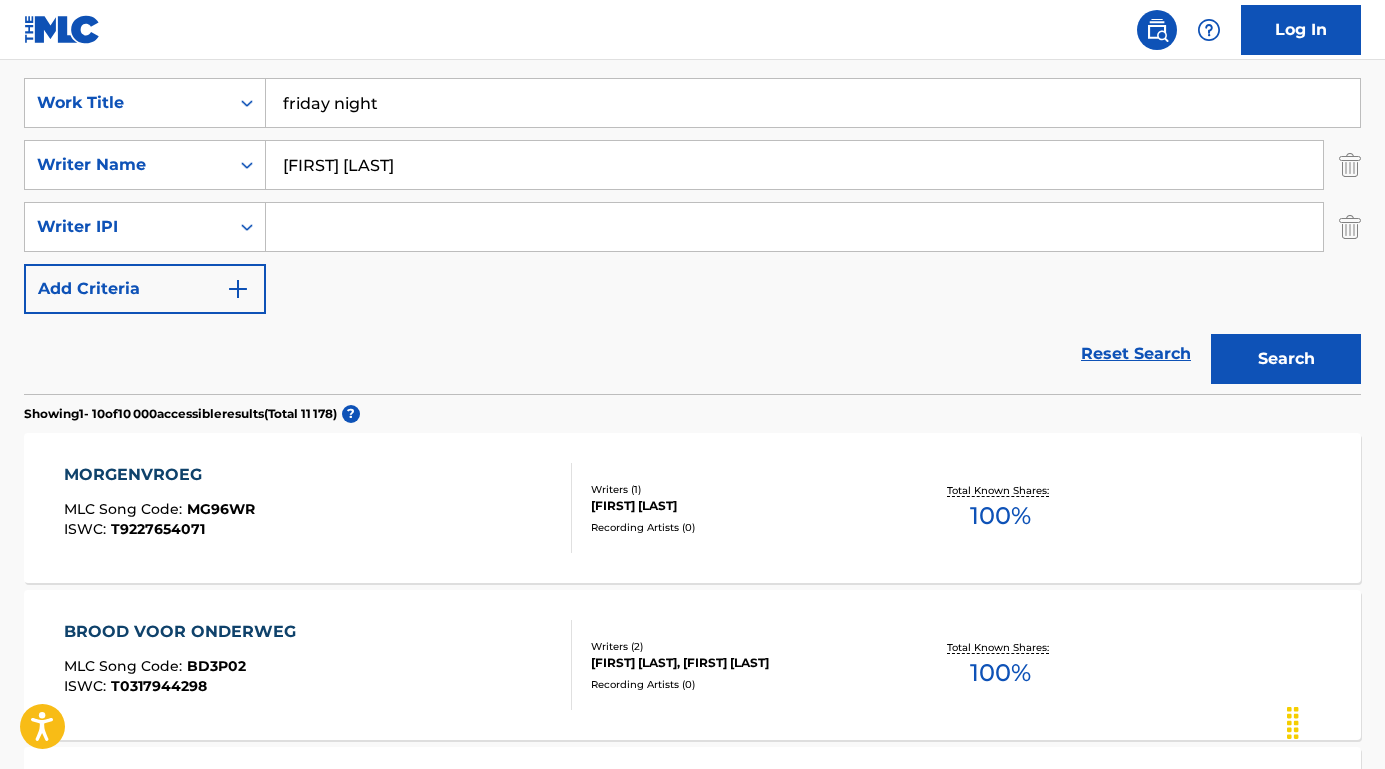 click on "Search" at bounding box center (1286, 359) 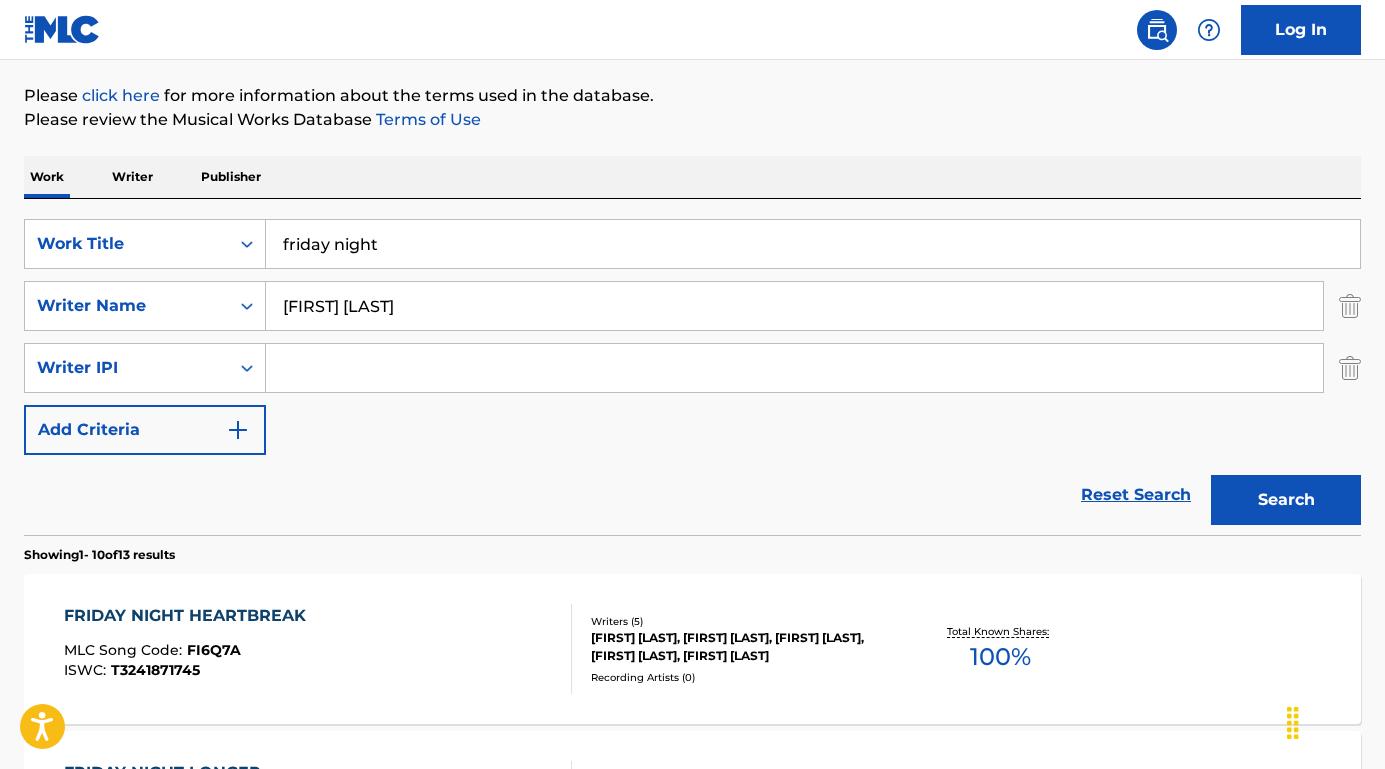 click on "FRIDAY NIGHT HEARTBREAK" at bounding box center [190, 616] 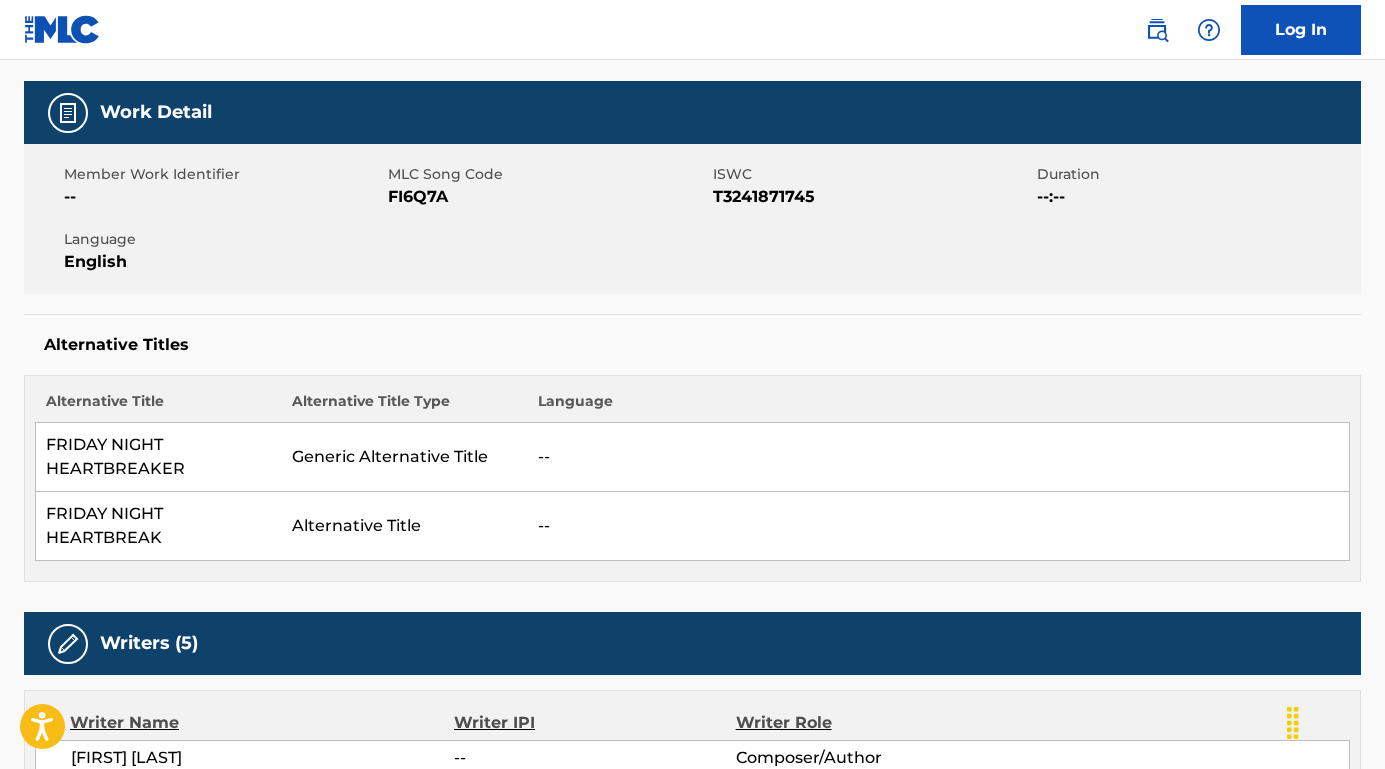 scroll, scrollTop: 170, scrollLeft: 0, axis: vertical 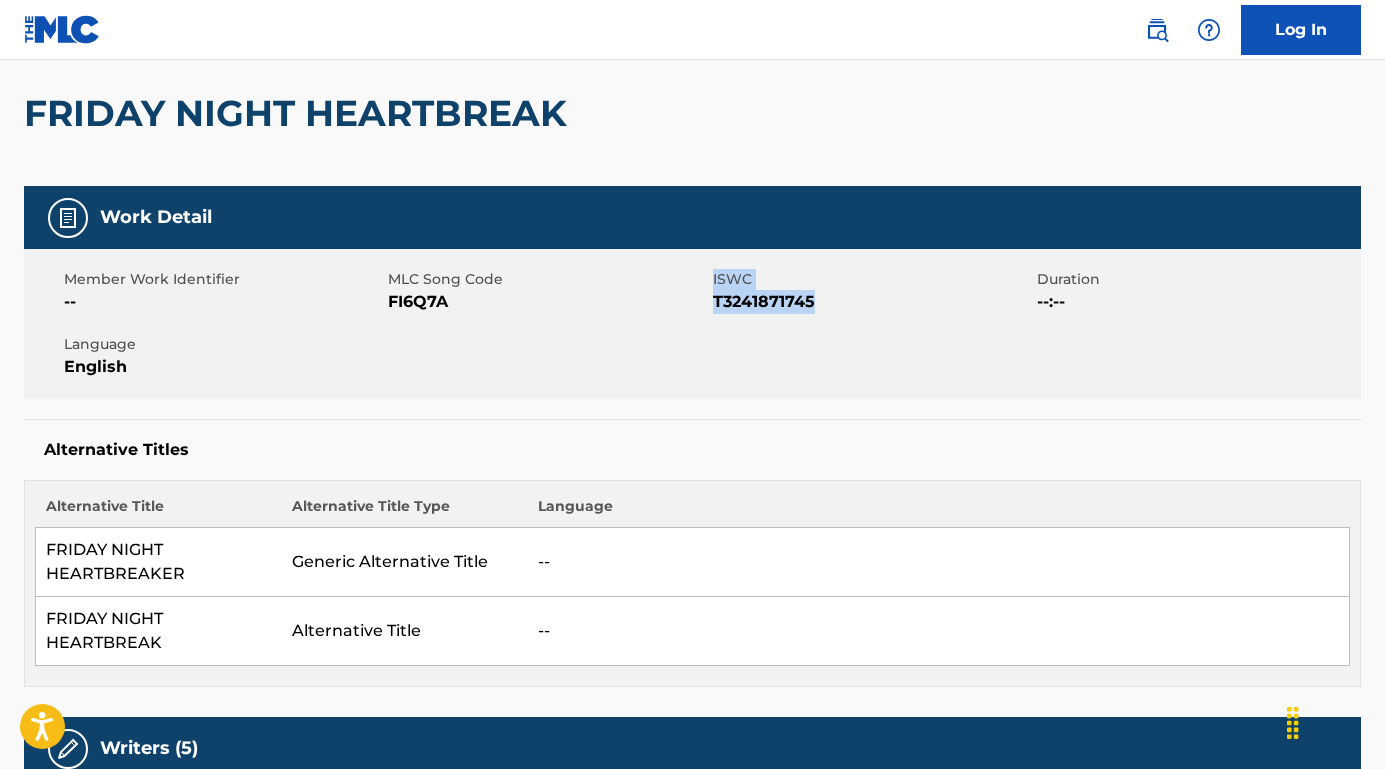 drag, startPoint x: 837, startPoint y: 299, endPoint x: 710, endPoint y: 307, distance: 127.25172 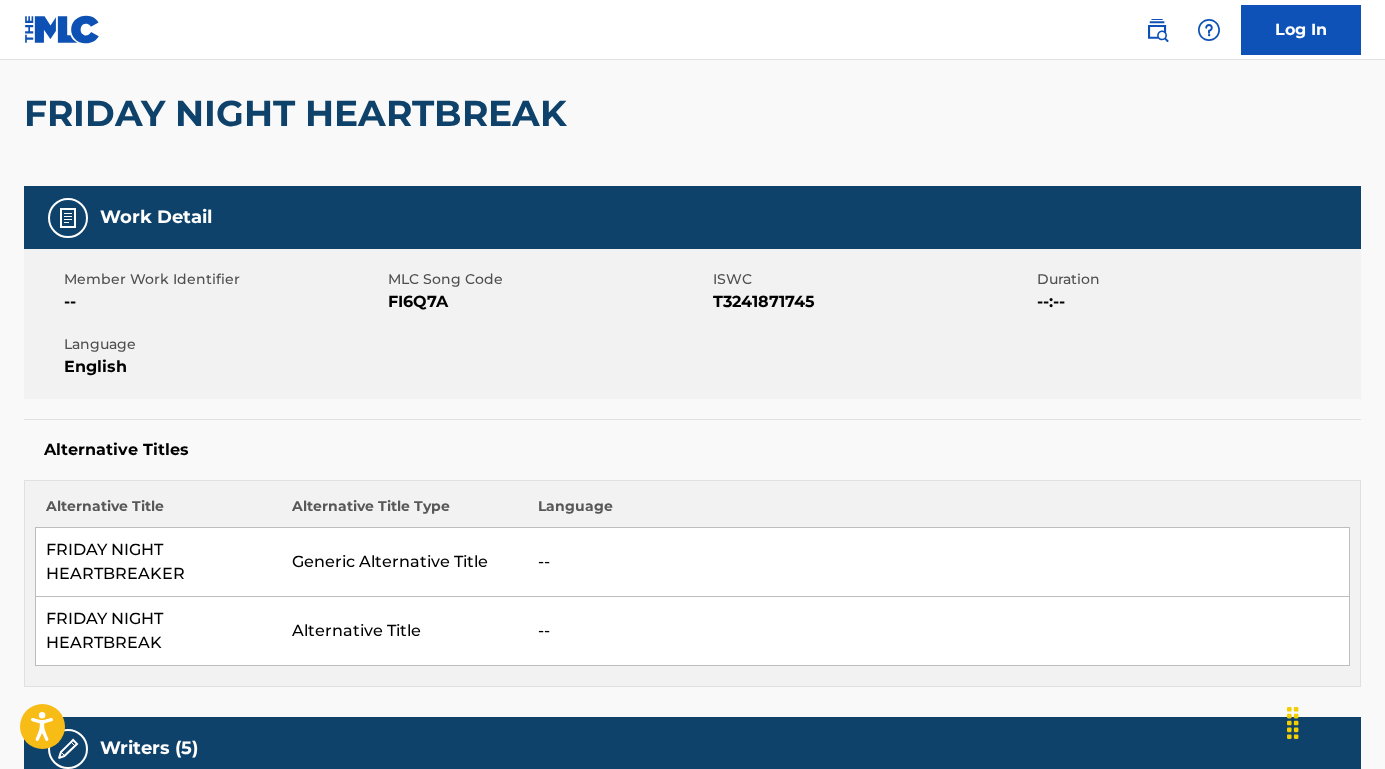 click on "T3241871745" at bounding box center [872, 302] 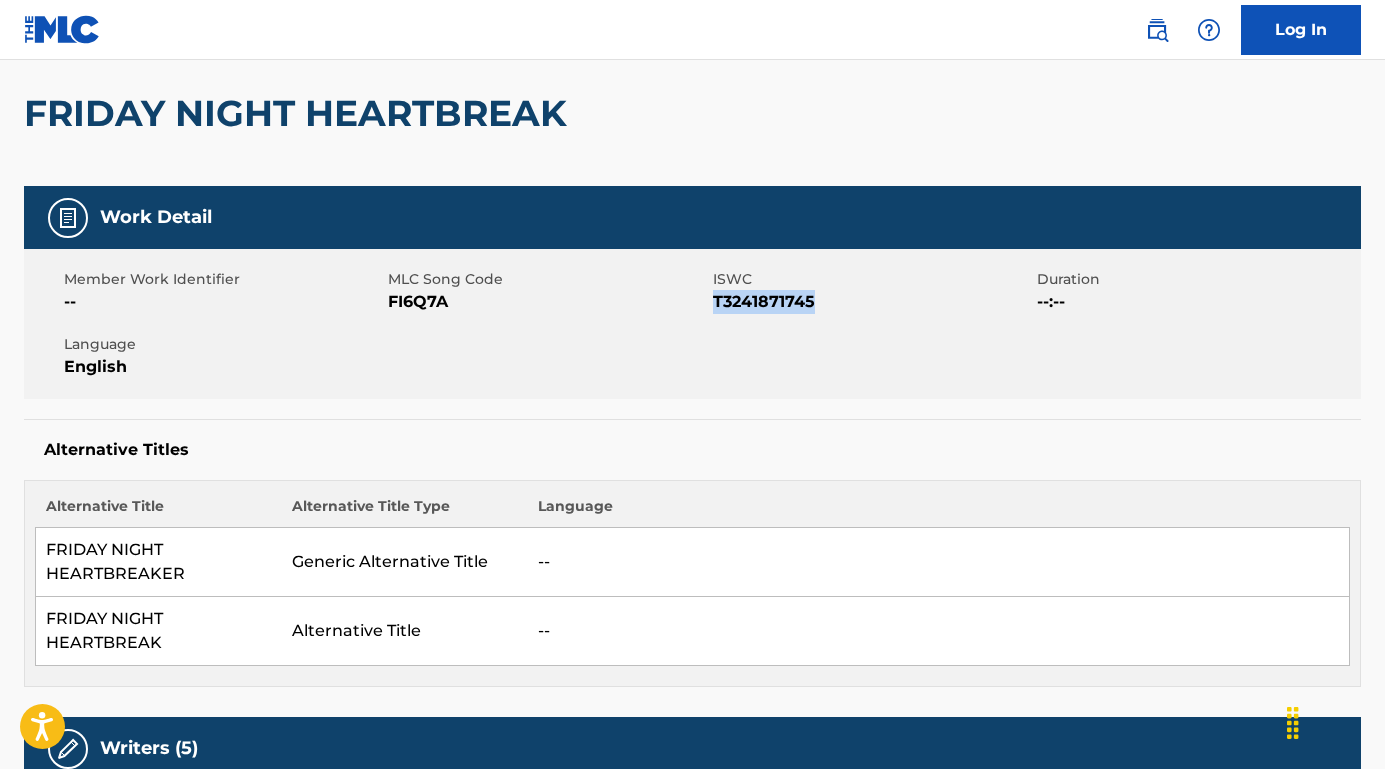 drag, startPoint x: 815, startPoint y: 304, endPoint x: 714, endPoint y: 306, distance: 101.0198 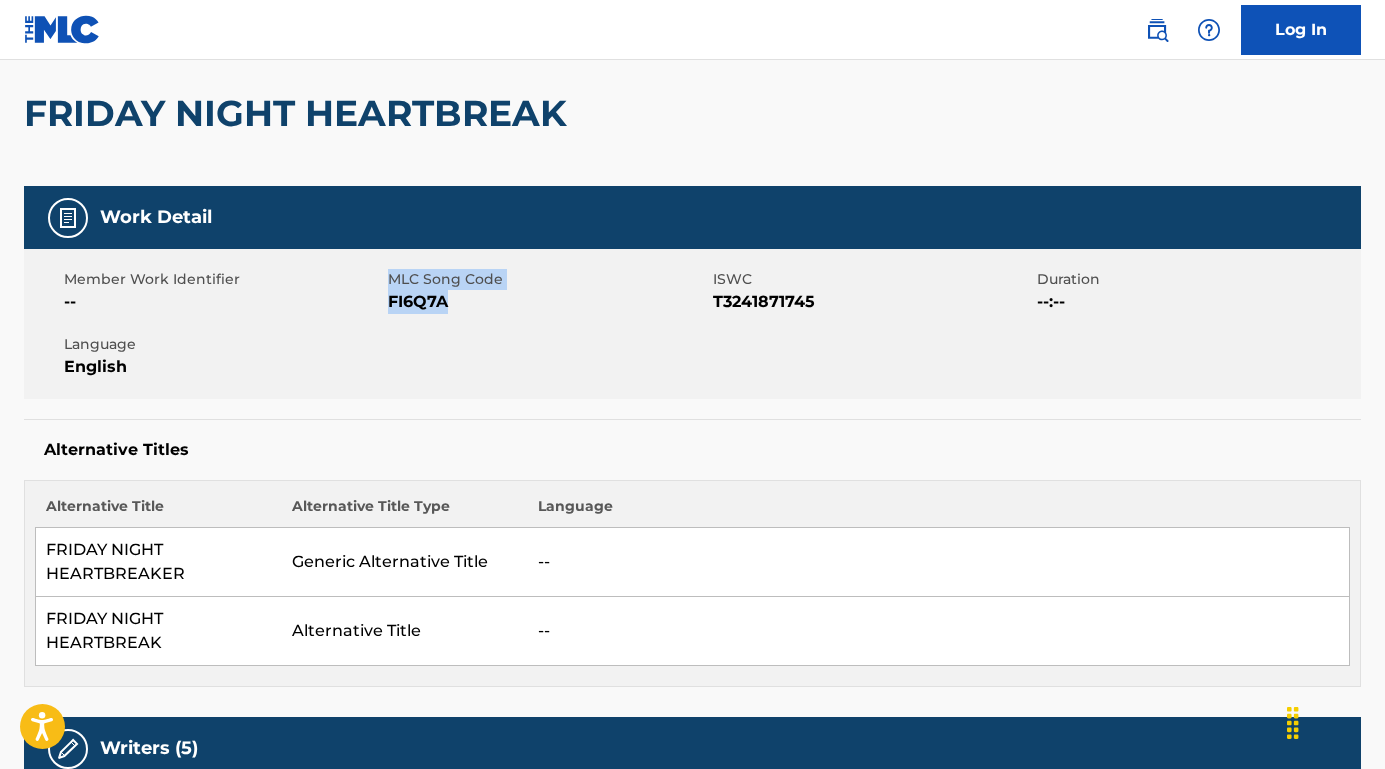drag, startPoint x: 484, startPoint y: 305, endPoint x: 387, endPoint y: 306, distance: 97.00516 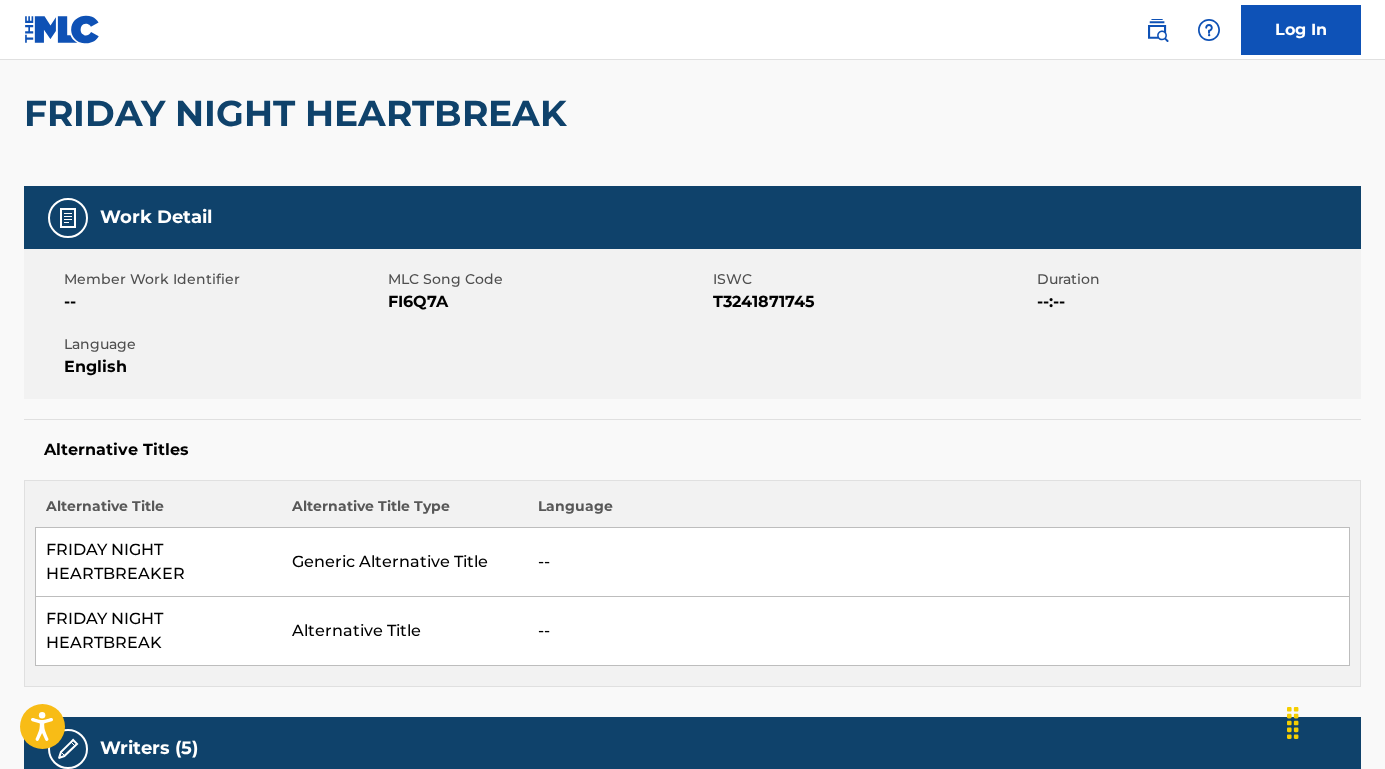 click on "Member Work Identifier -- MLC Song Code FI6Q7A ISWC T3241871745 Duration --:-- Language English" at bounding box center [692, 324] 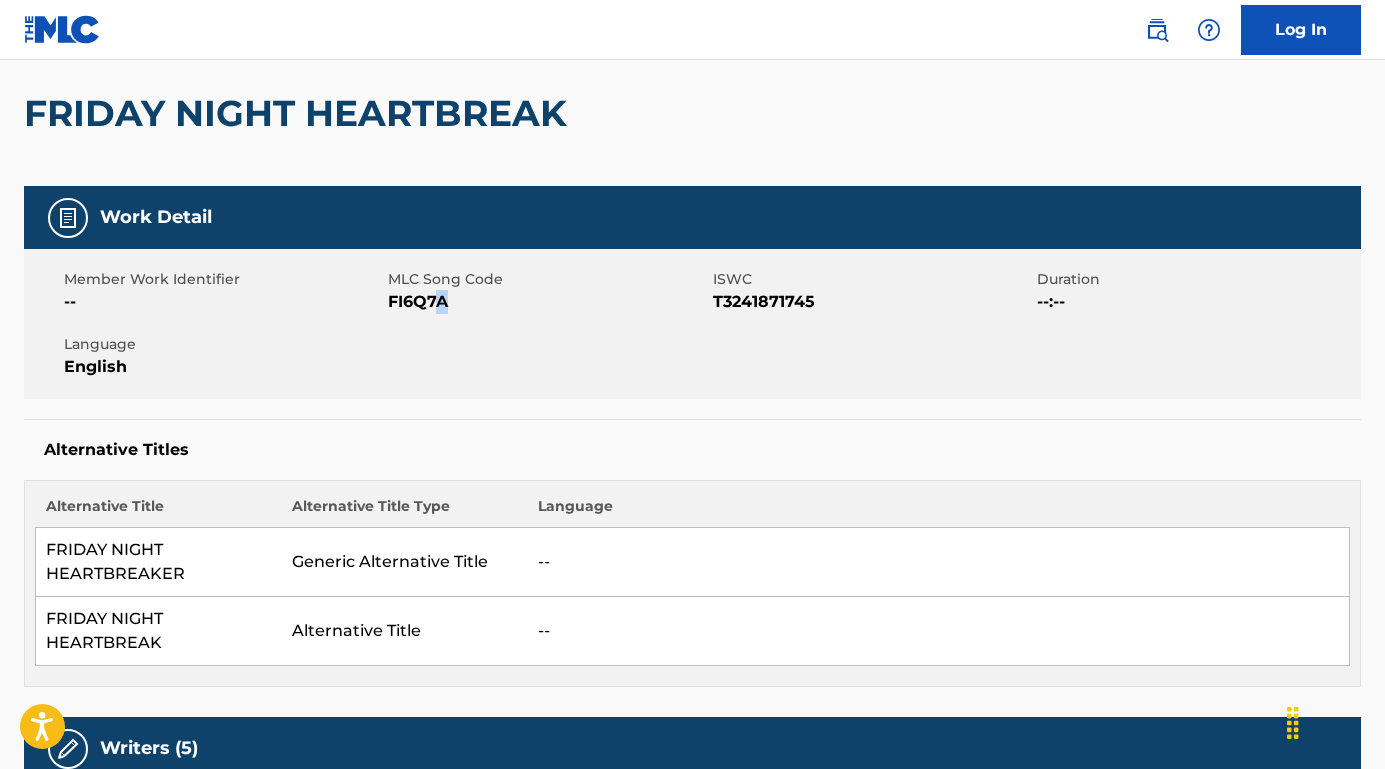 click on "FI6Q7A" at bounding box center (547, 302) 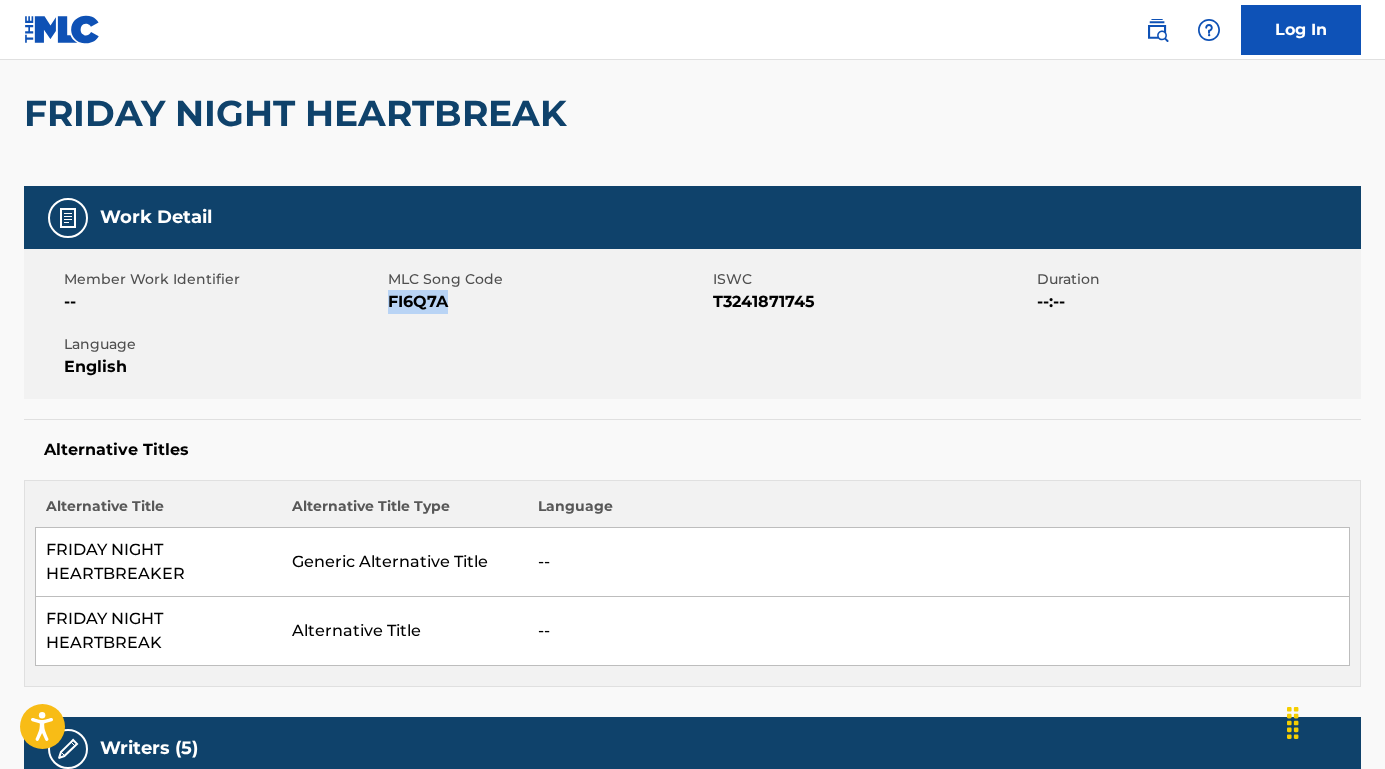 drag, startPoint x: 453, startPoint y: 296, endPoint x: 389, endPoint y: 302, distance: 64.28063 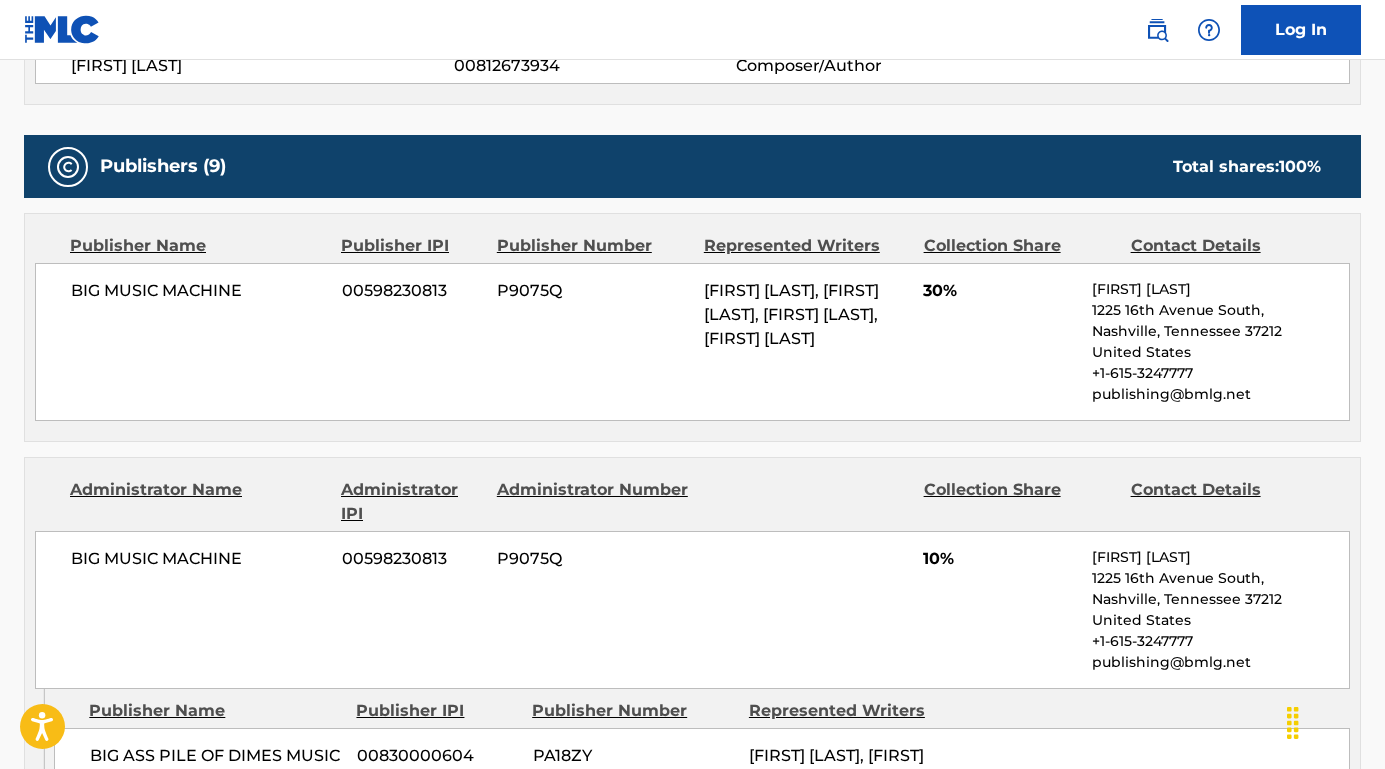scroll, scrollTop: 1109, scrollLeft: 0, axis: vertical 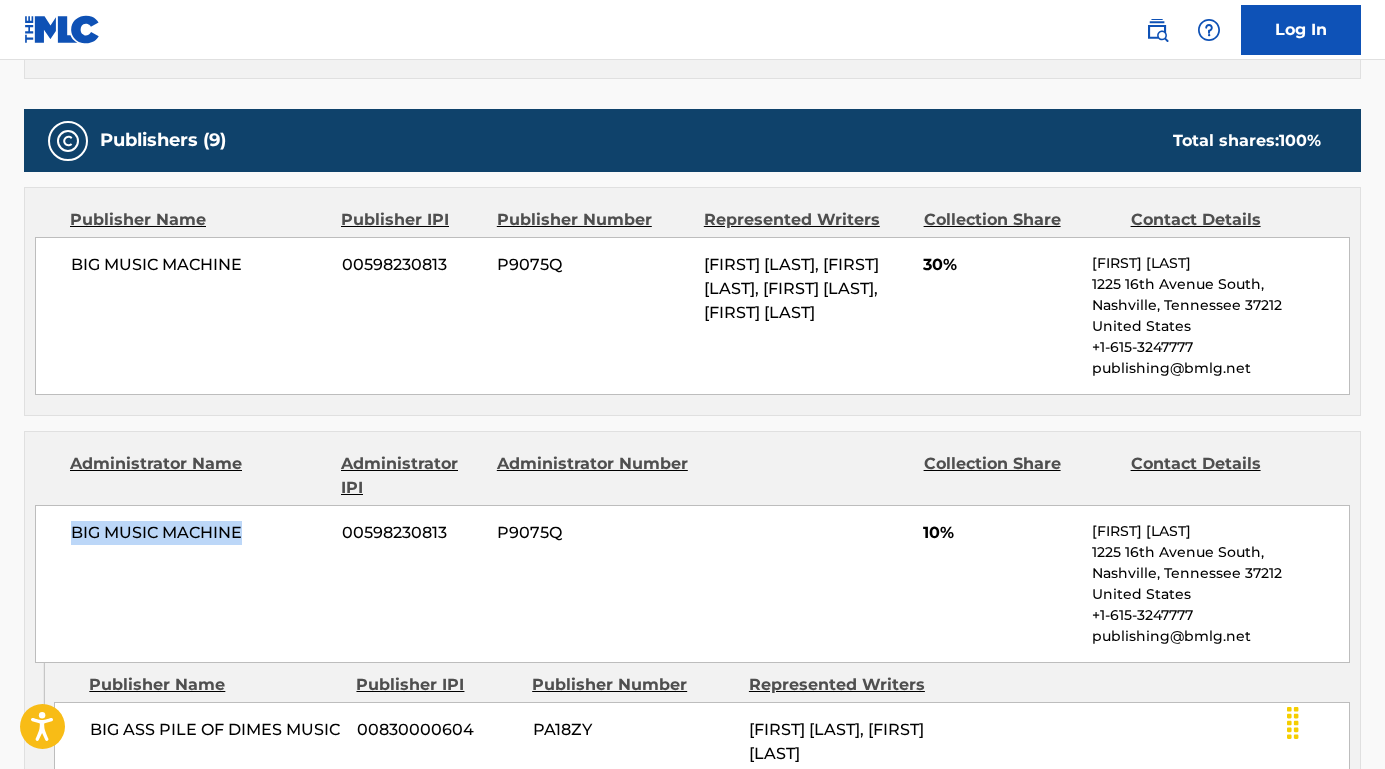 drag, startPoint x: 255, startPoint y: 528, endPoint x: 69, endPoint y: 531, distance: 186.02419 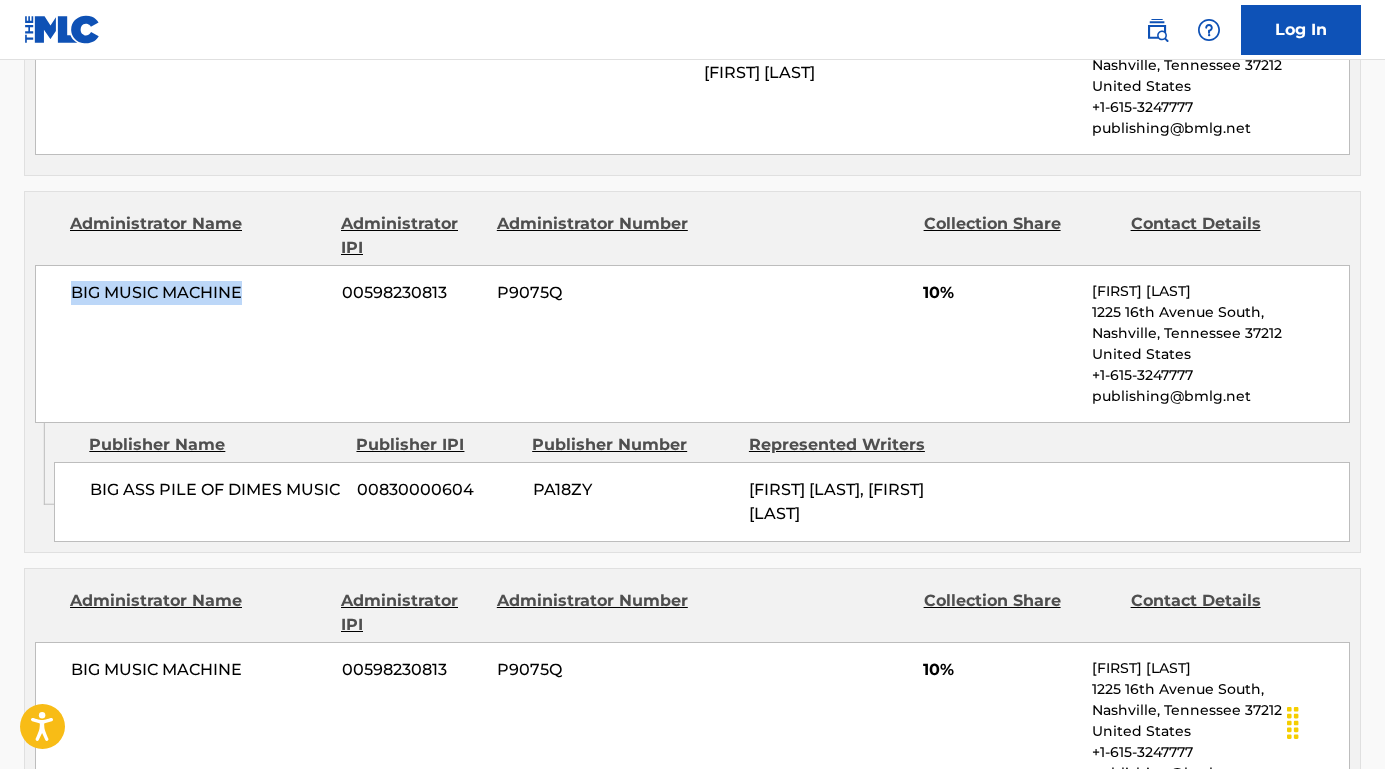 scroll, scrollTop: 1361, scrollLeft: 0, axis: vertical 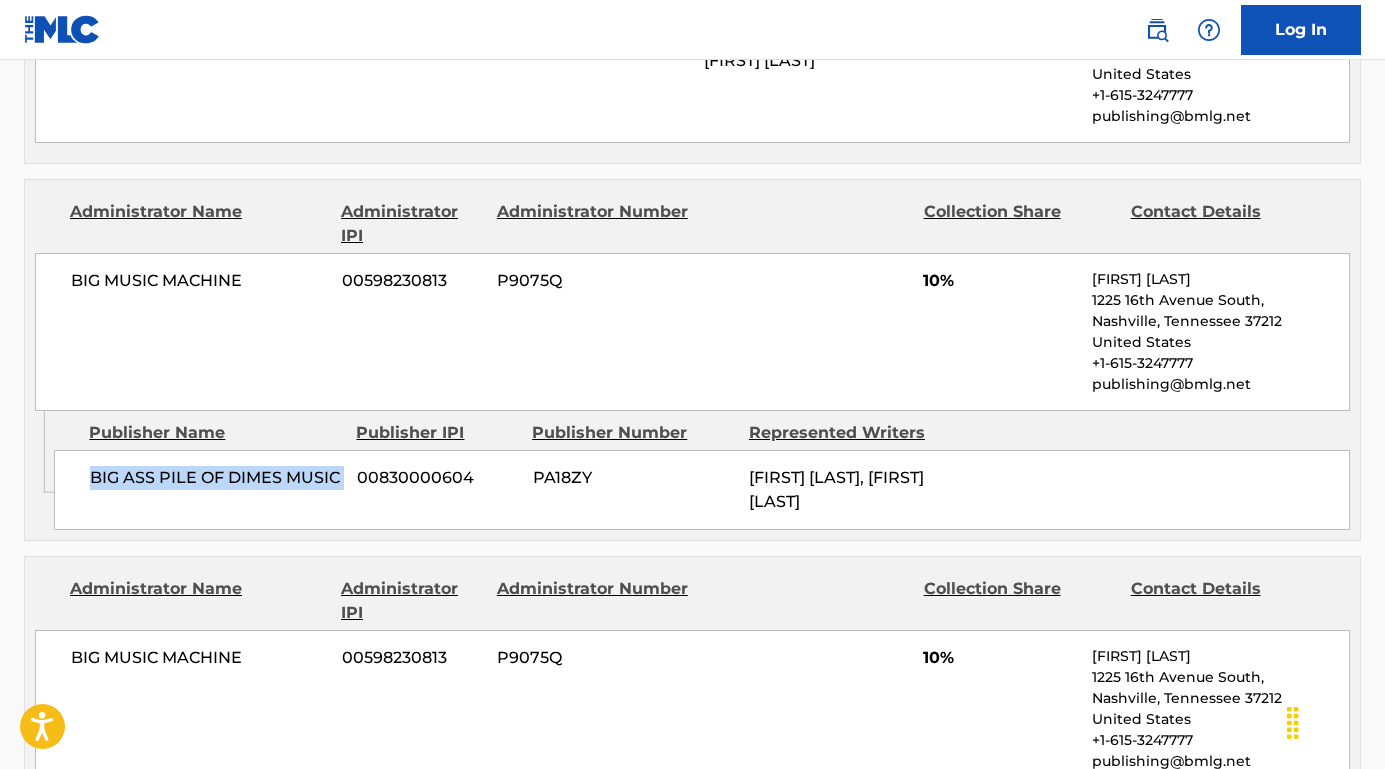 drag, startPoint x: 353, startPoint y: 476, endPoint x: 90, endPoint y: 474, distance: 263.0076 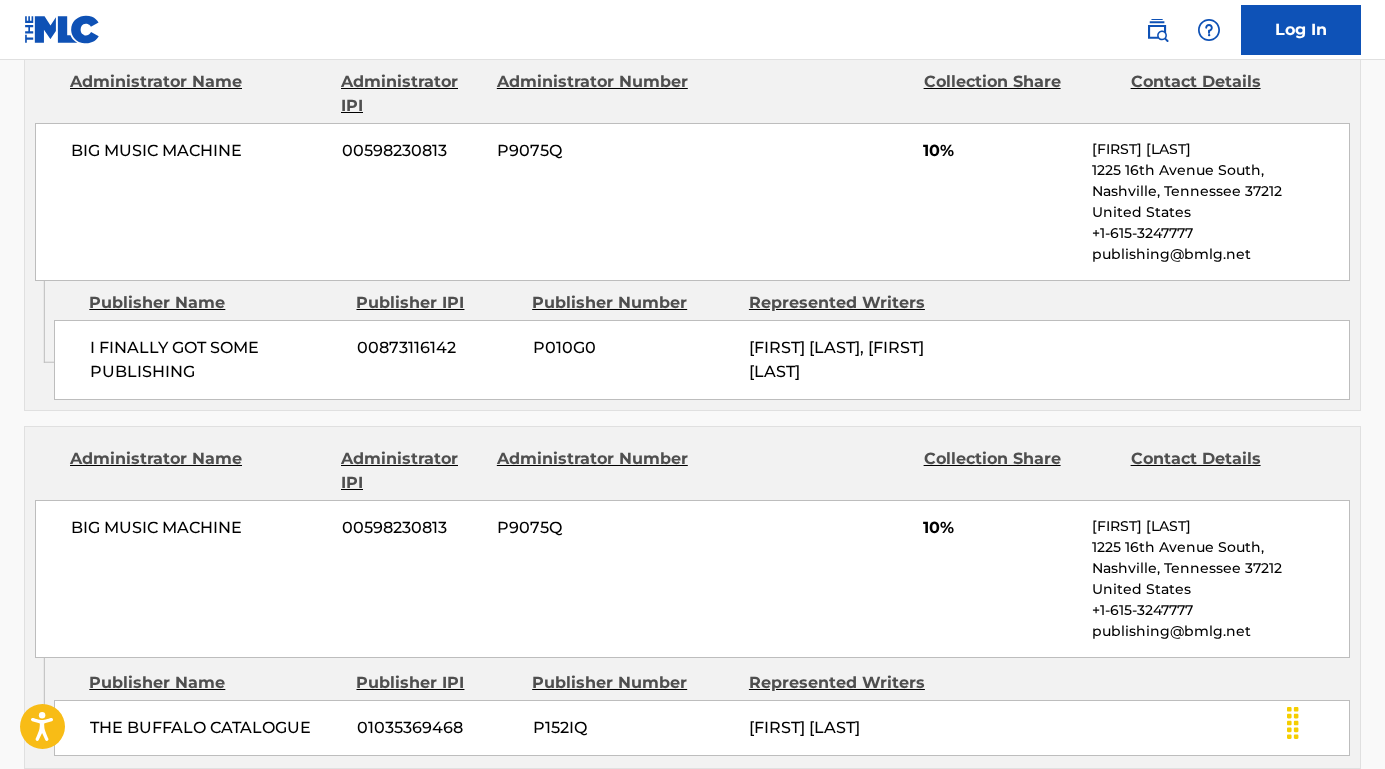 scroll, scrollTop: 1892, scrollLeft: 0, axis: vertical 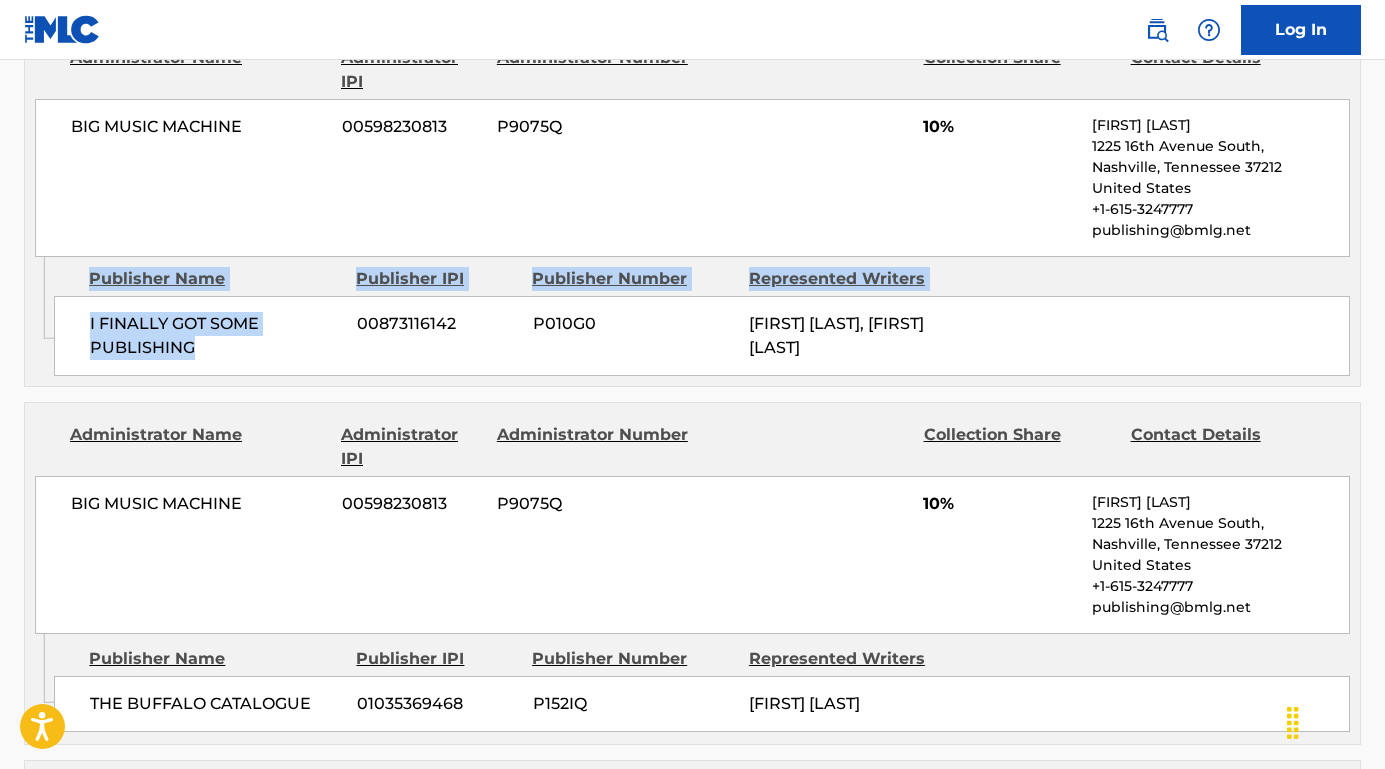 drag, startPoint x: 233, startPoint y: 340, endPoint x: 52, endPoint y: 313, distance: 183.00273 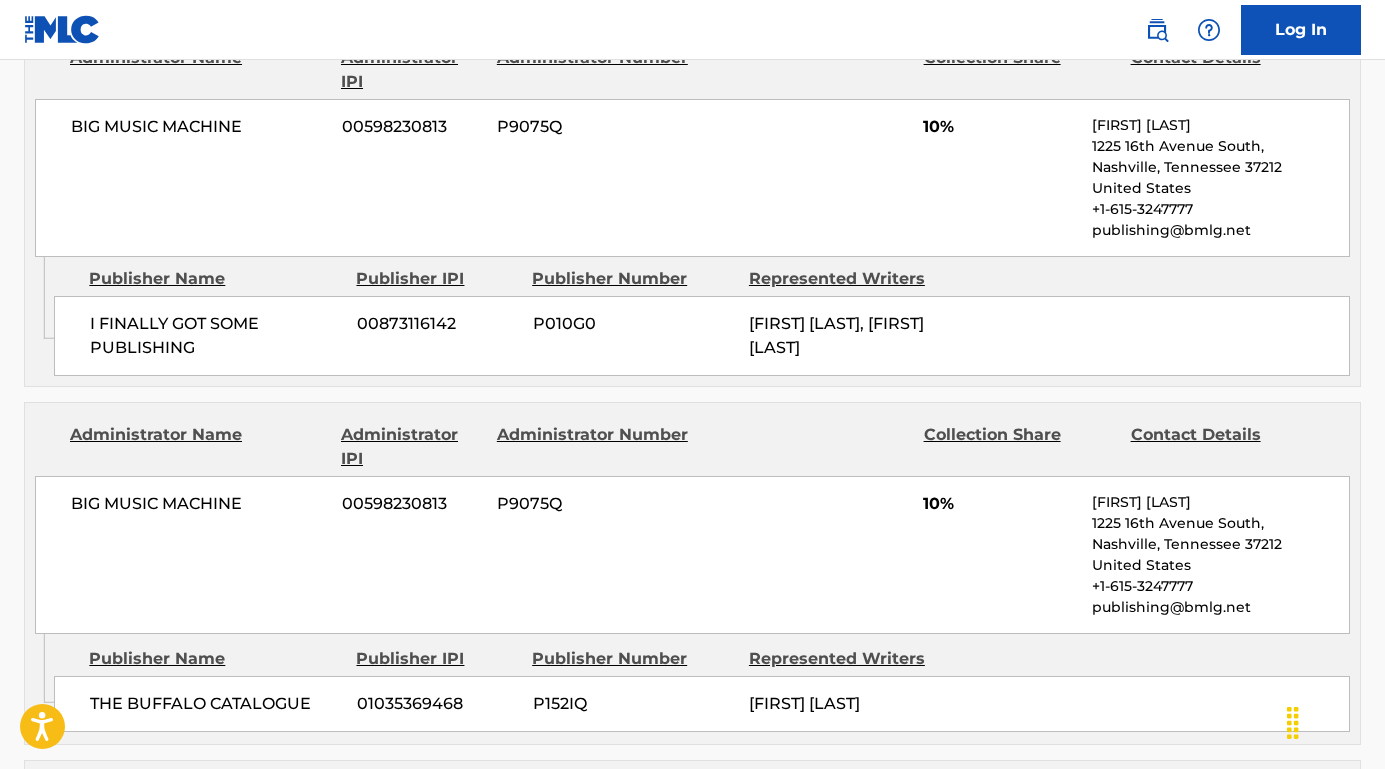 click on "I FINALLY GOT SOME PUBLISHING" at bounding box center [216, 336] 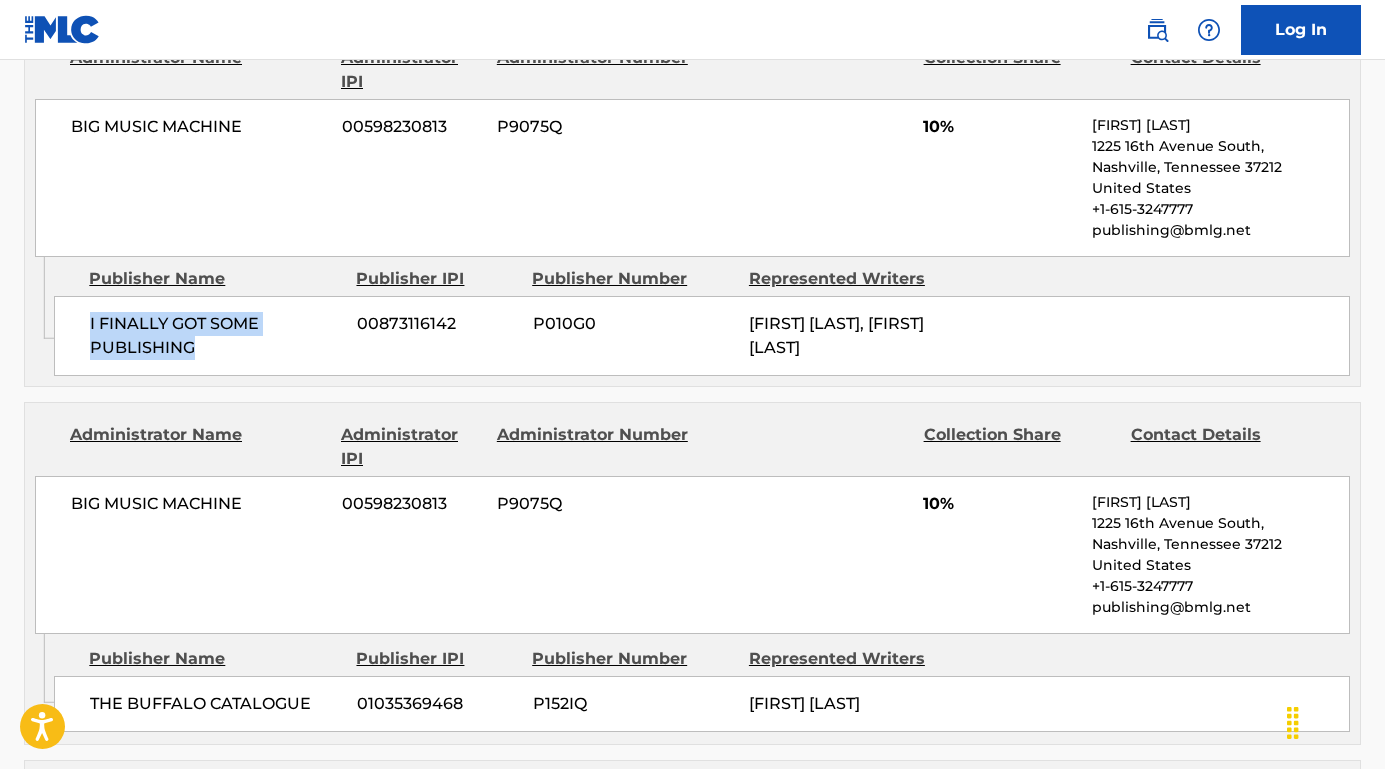 drag, startPoint x: 203, startPoint y: 335, endPoint x: 92, endPoint y: 315, distance: 112.78741 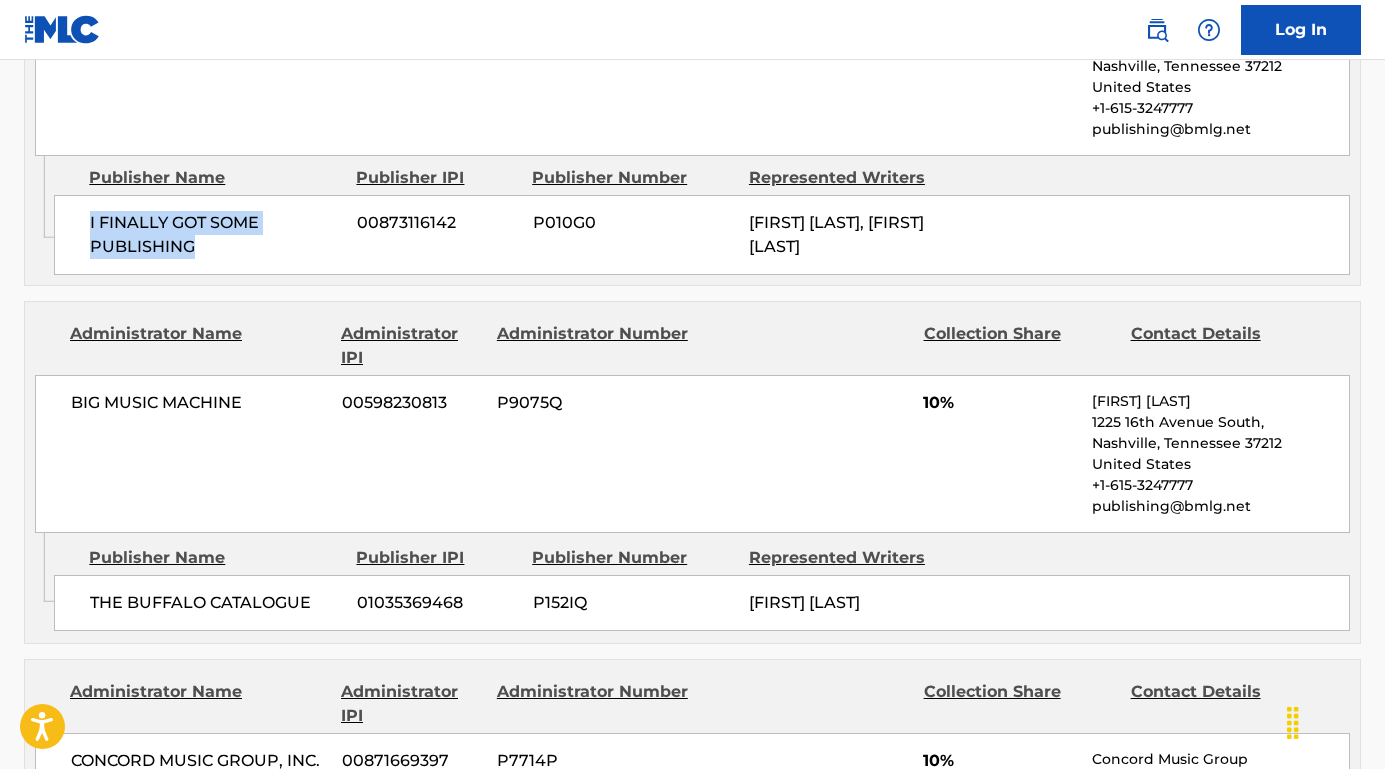 scroll, scrollTop: 2034, scrollLeft: 0, axis: vertical 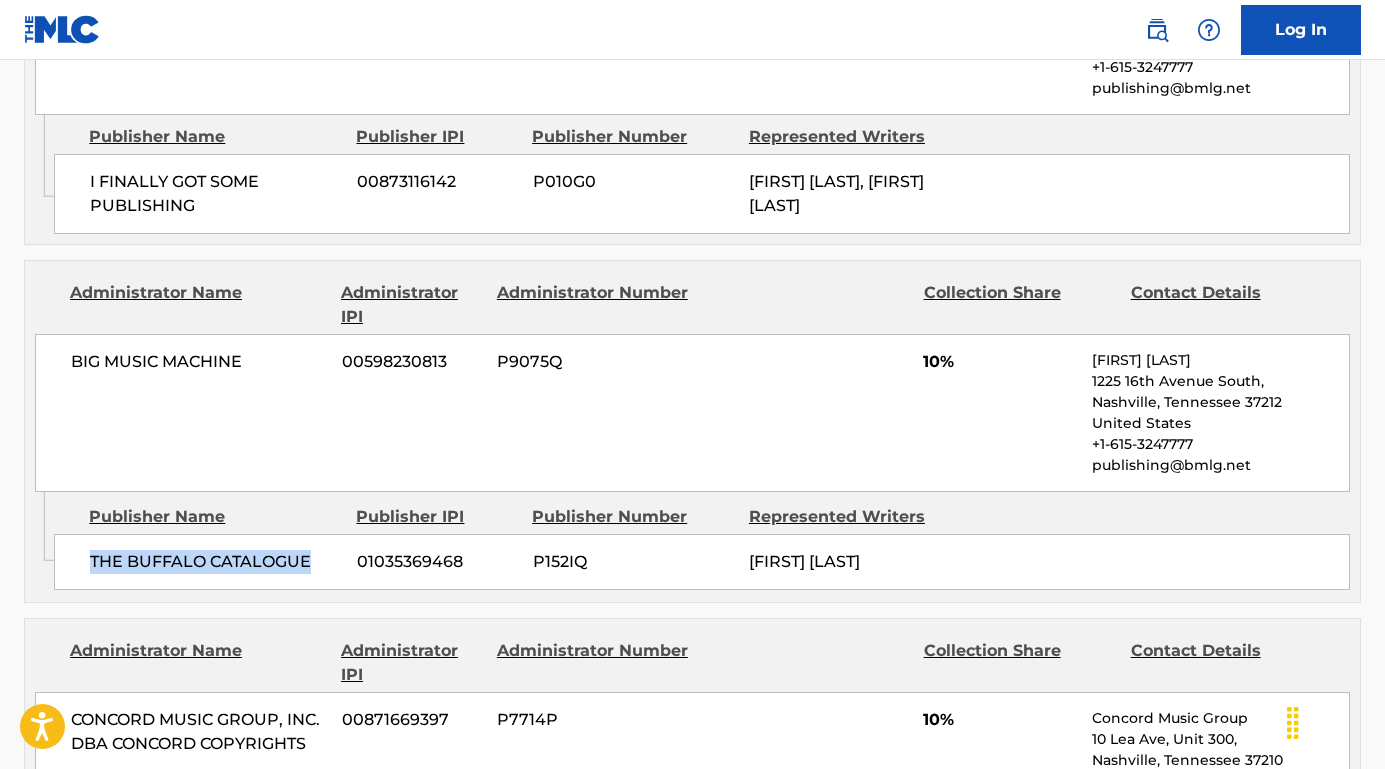 drag, startPoint x: 330, startPoint y: 551, endPoint x: 92, endPoint y: 553, distance: 238.0084 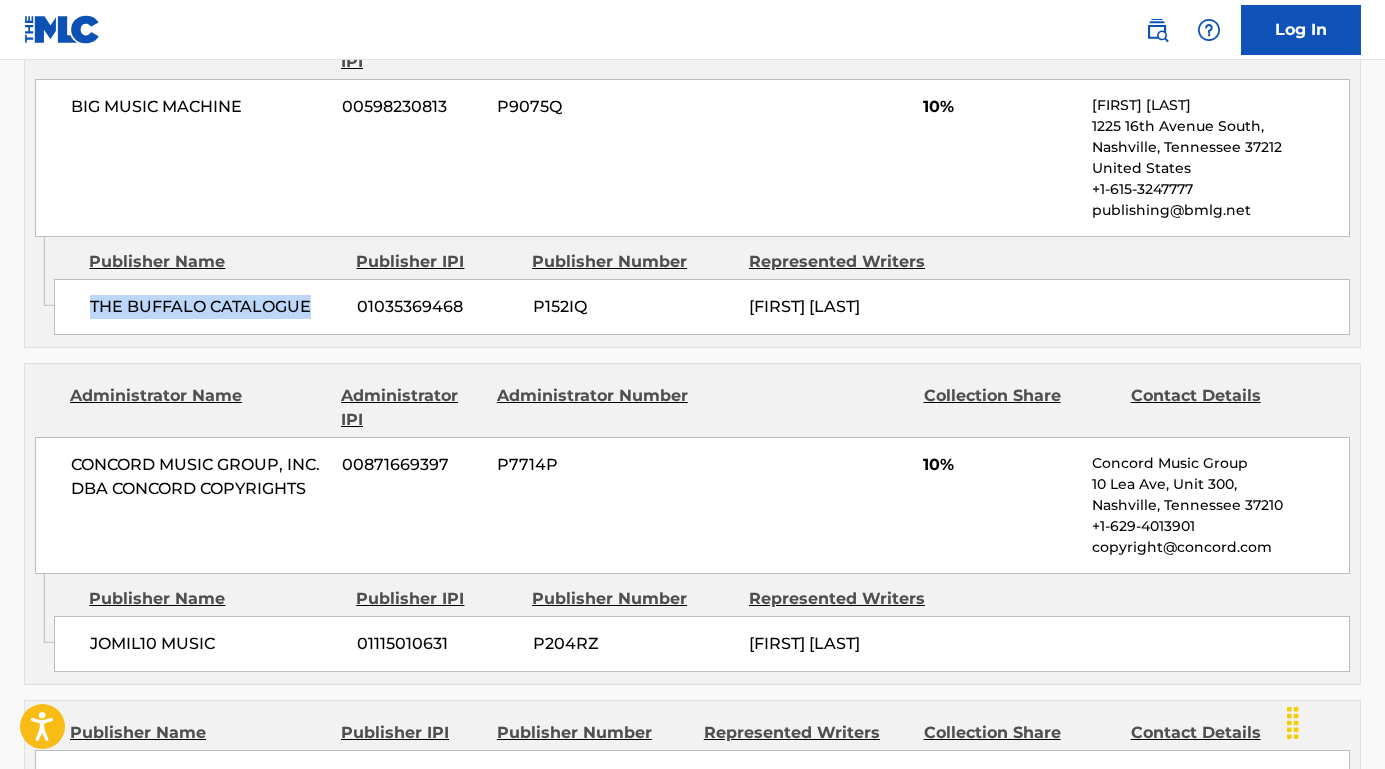 scroll, scrollTop: 2359, scrollLeft: 0, axis: vertical 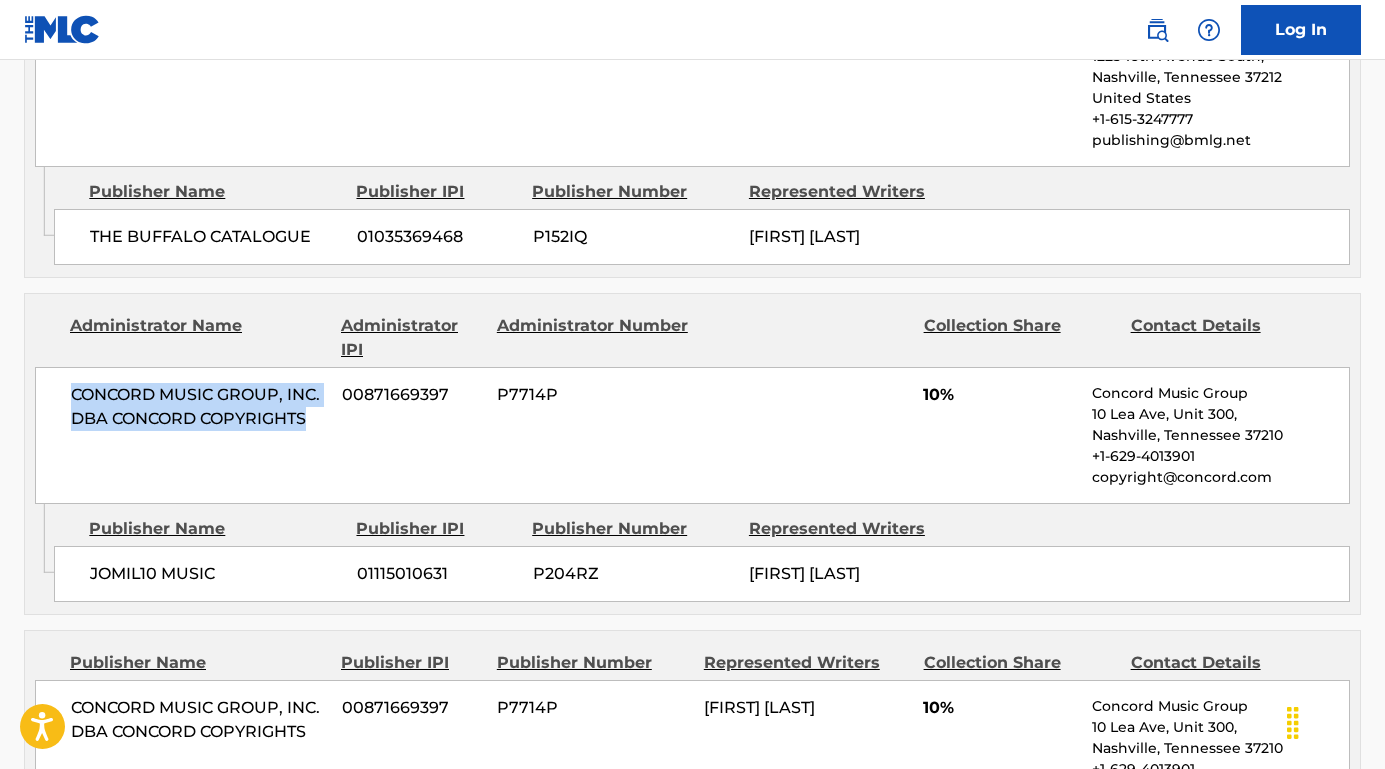 drag, startPoint x: 327, startPoint y: 409, endPoint x: 59, endPoint y: 386, distance: 268.98514 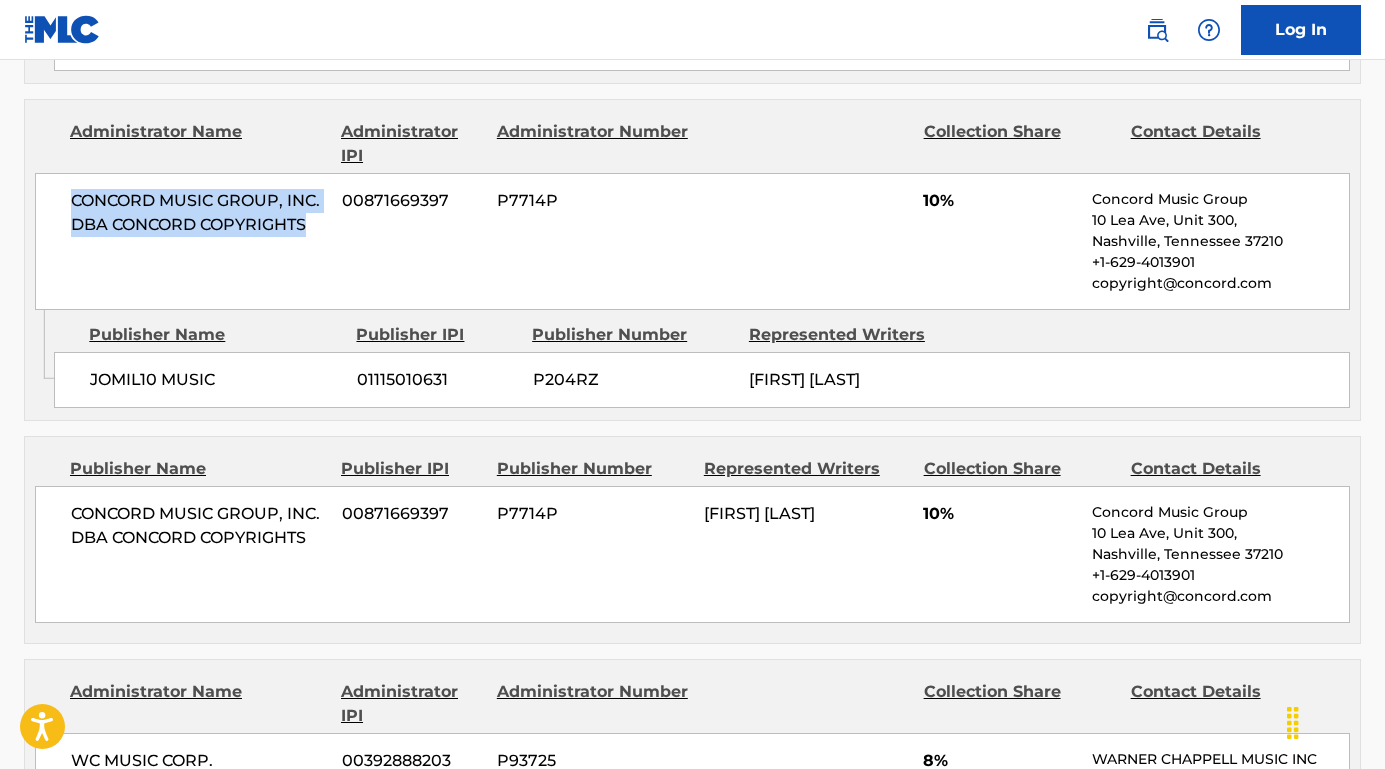 scroll, scrollTop: 2603, scrollLeft: 0, axis: vertical 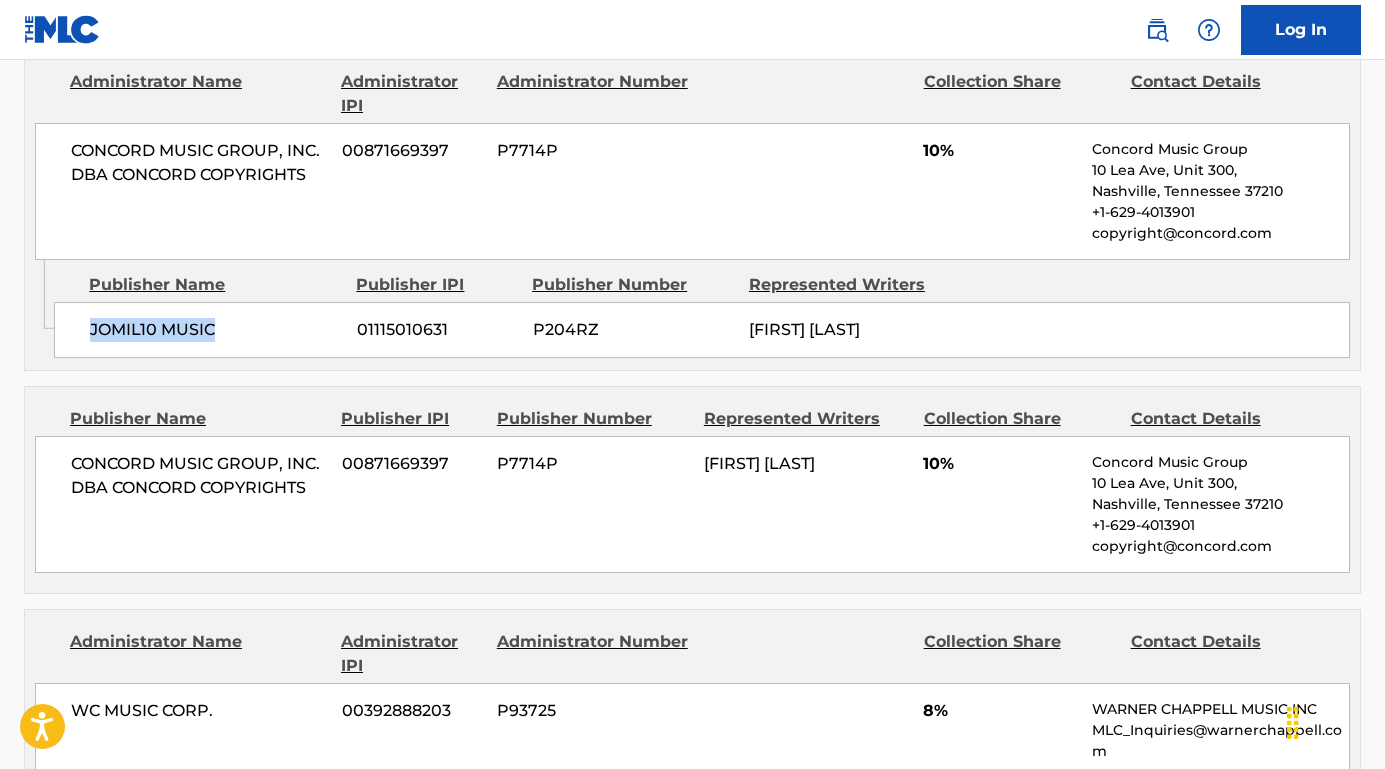 drag, startPoint x: 246, startPoint y: 318, endPoint x: 76, endPoint y: 329, distance: 170.35551 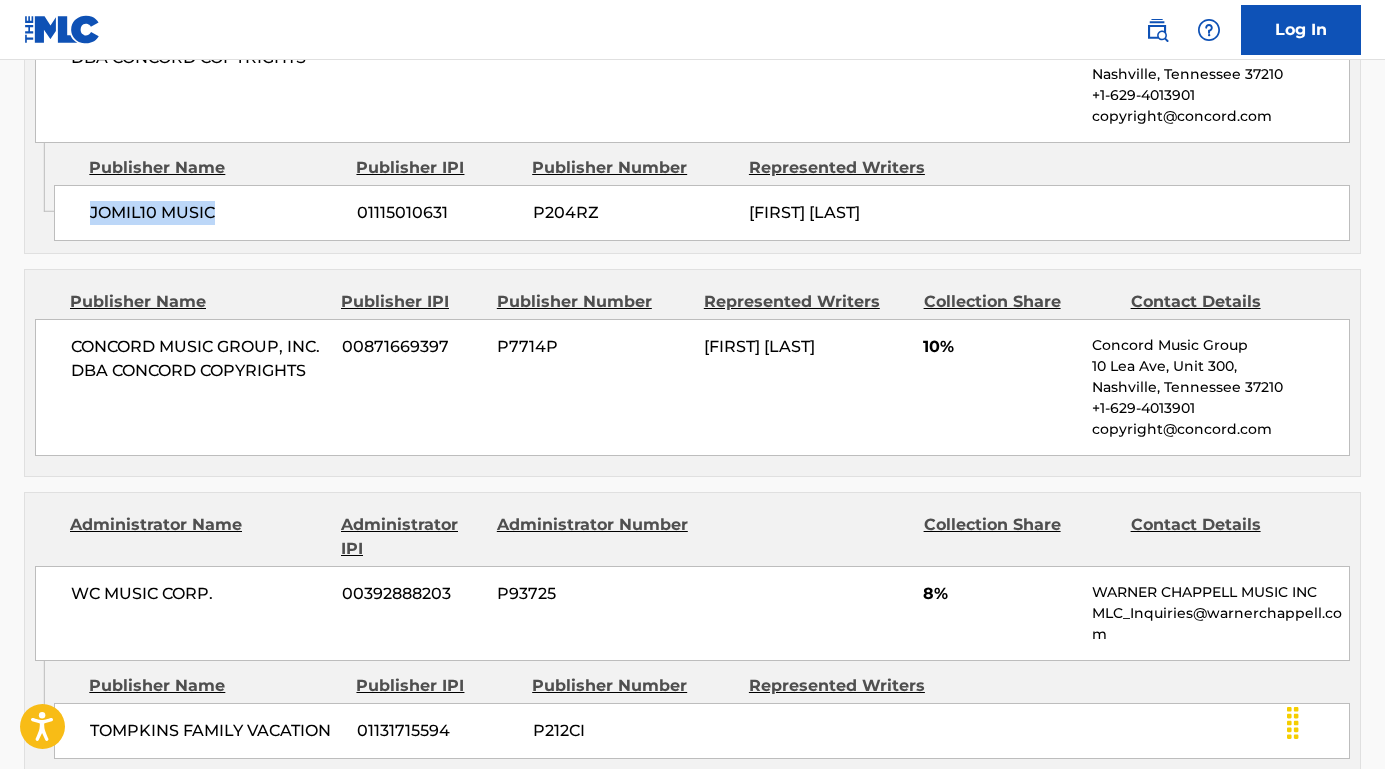 scroll, scrollTop: 2672, scrollLeft: 0, axis: vertical 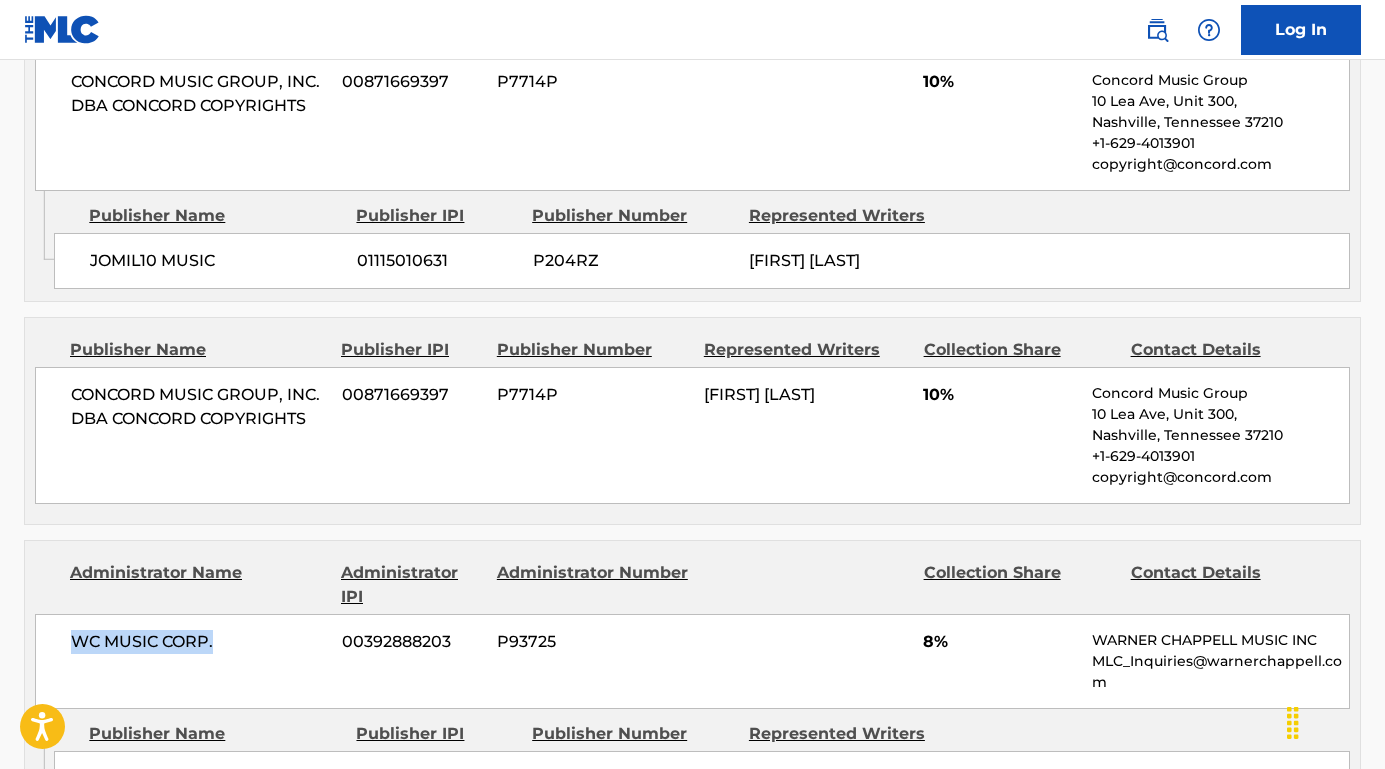 drag, startPoint x: 220, startPoint y: 629, endPoint x: 59, endPoint y: 630, distance: 161.00311 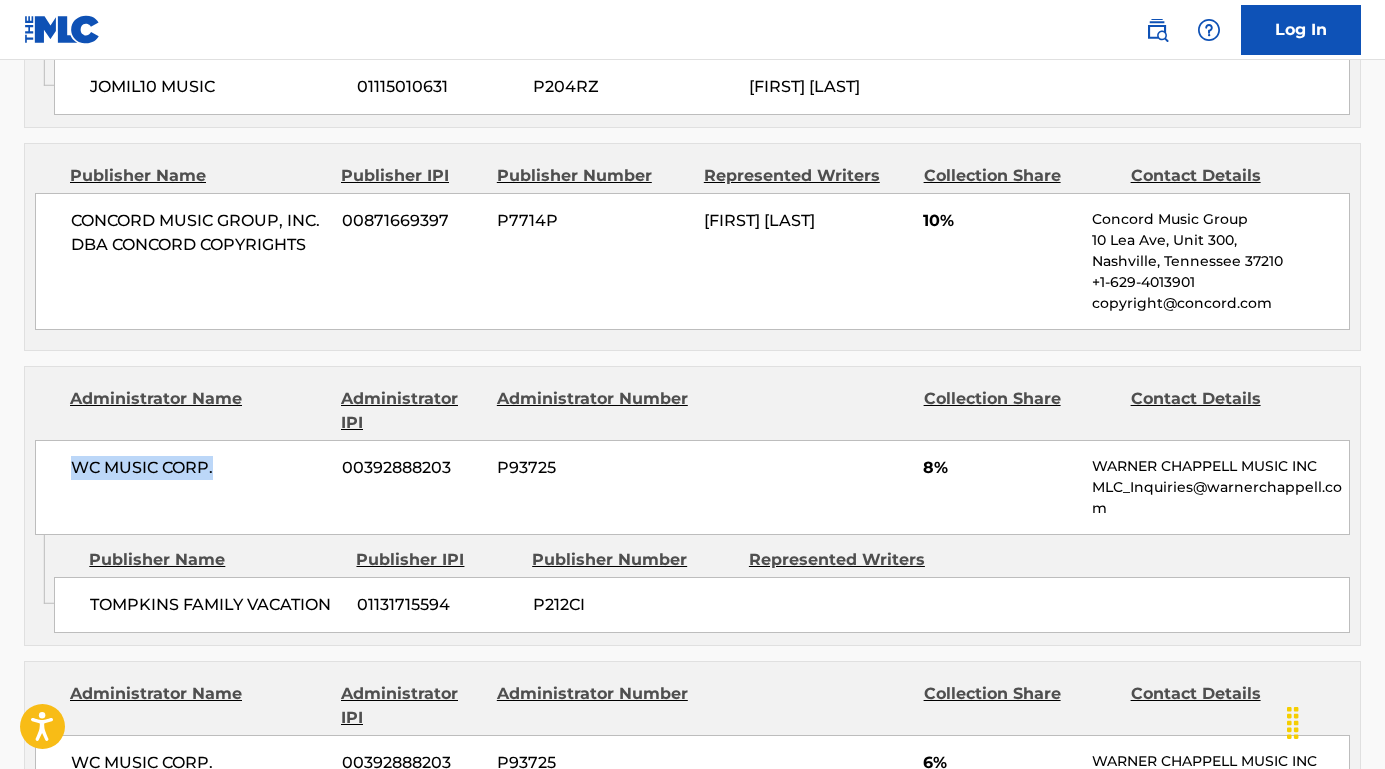 scroll, scrollTop: 2953, scrollLeft: 0, axis: vertical 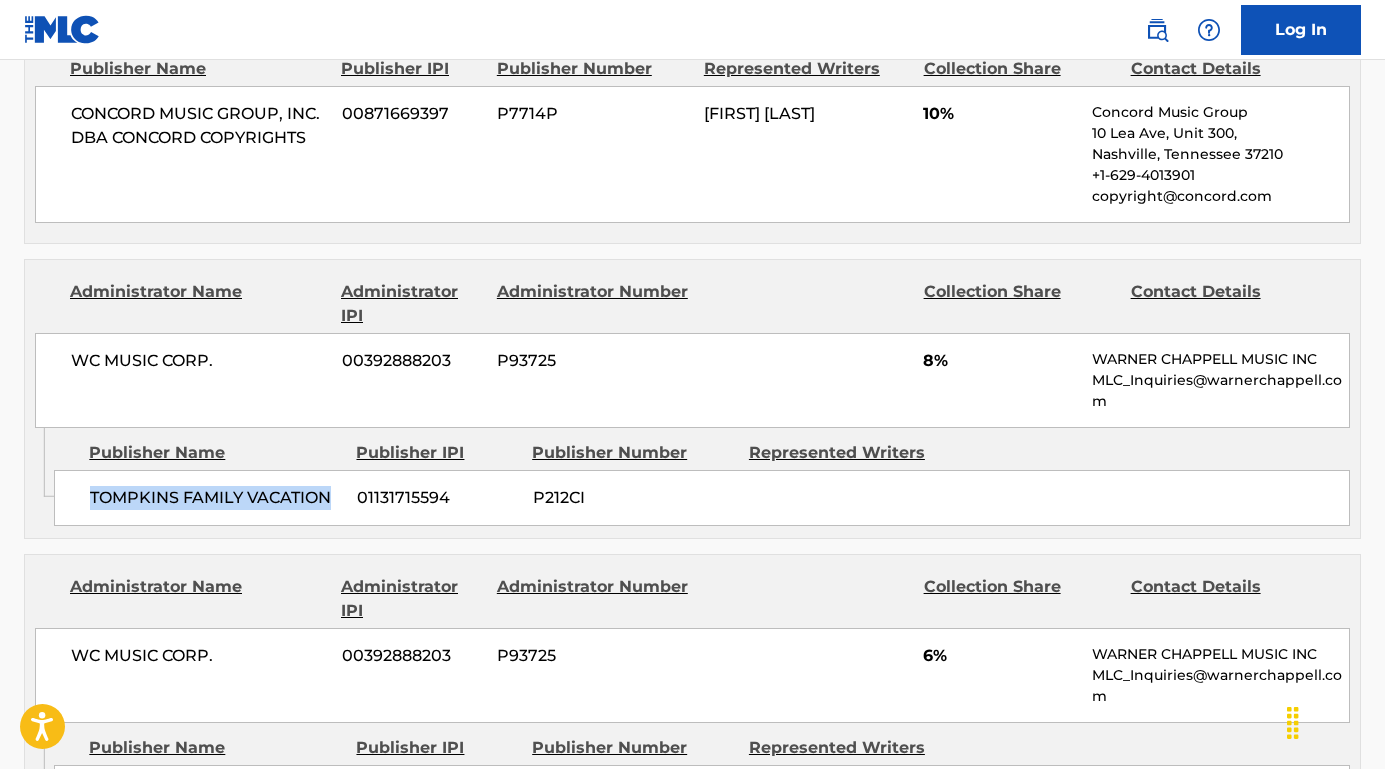 drag, startPoint x: 334, startPoint y: 492, endPoint x: 77, endPoint y: 491, distance: 257.00195 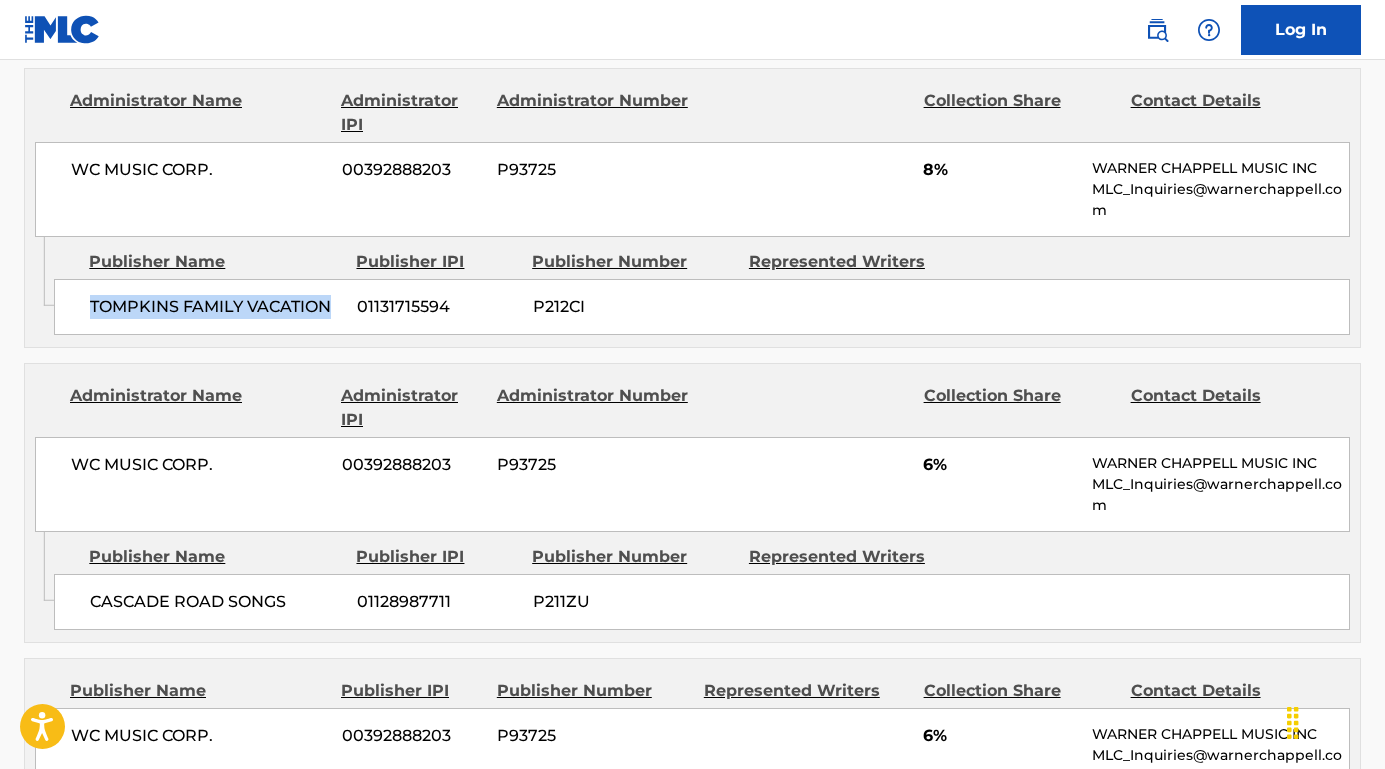 scroll, scrollTop: 3161, scrollLeft: 0, axis: vertical 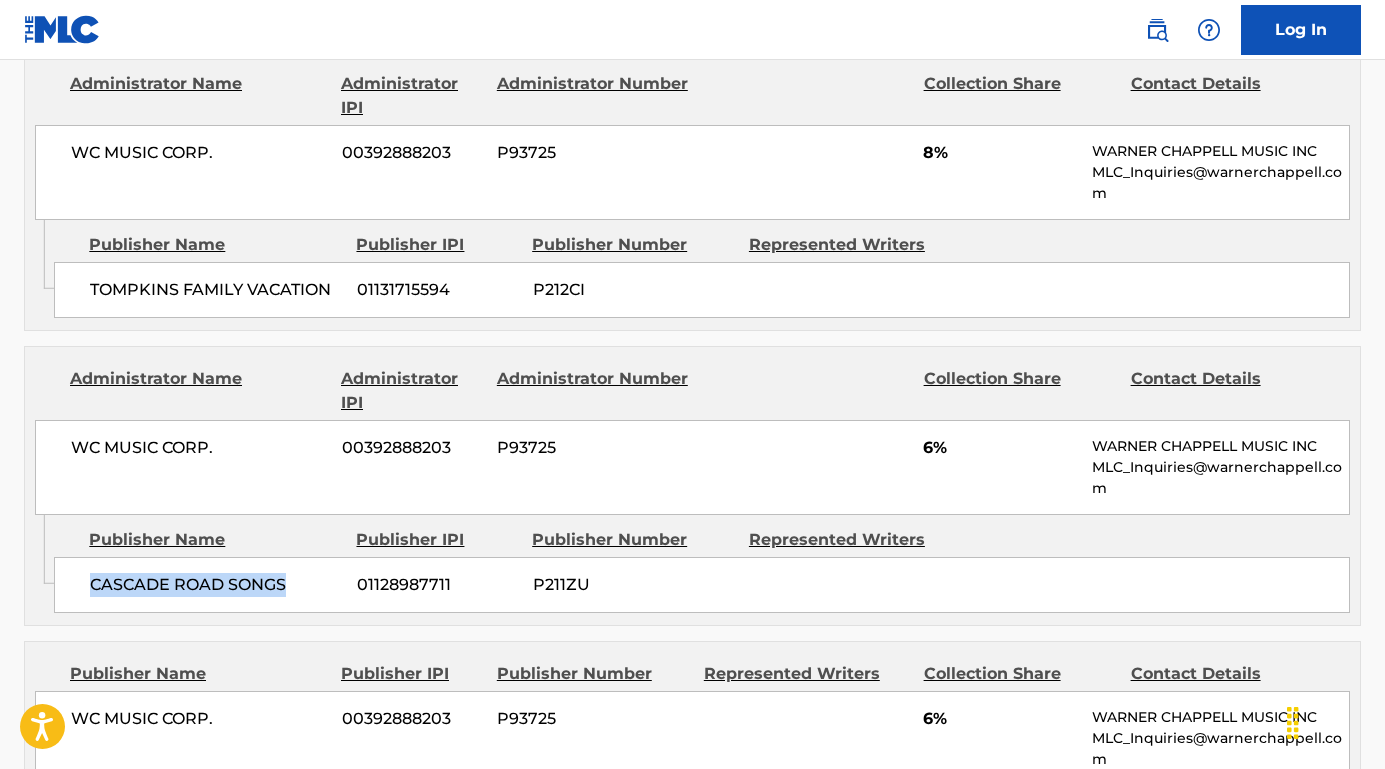 drag, startPoint x: 291, startPoint y: 576, endPoint x: 82, endPoint y: 576, distance: 209 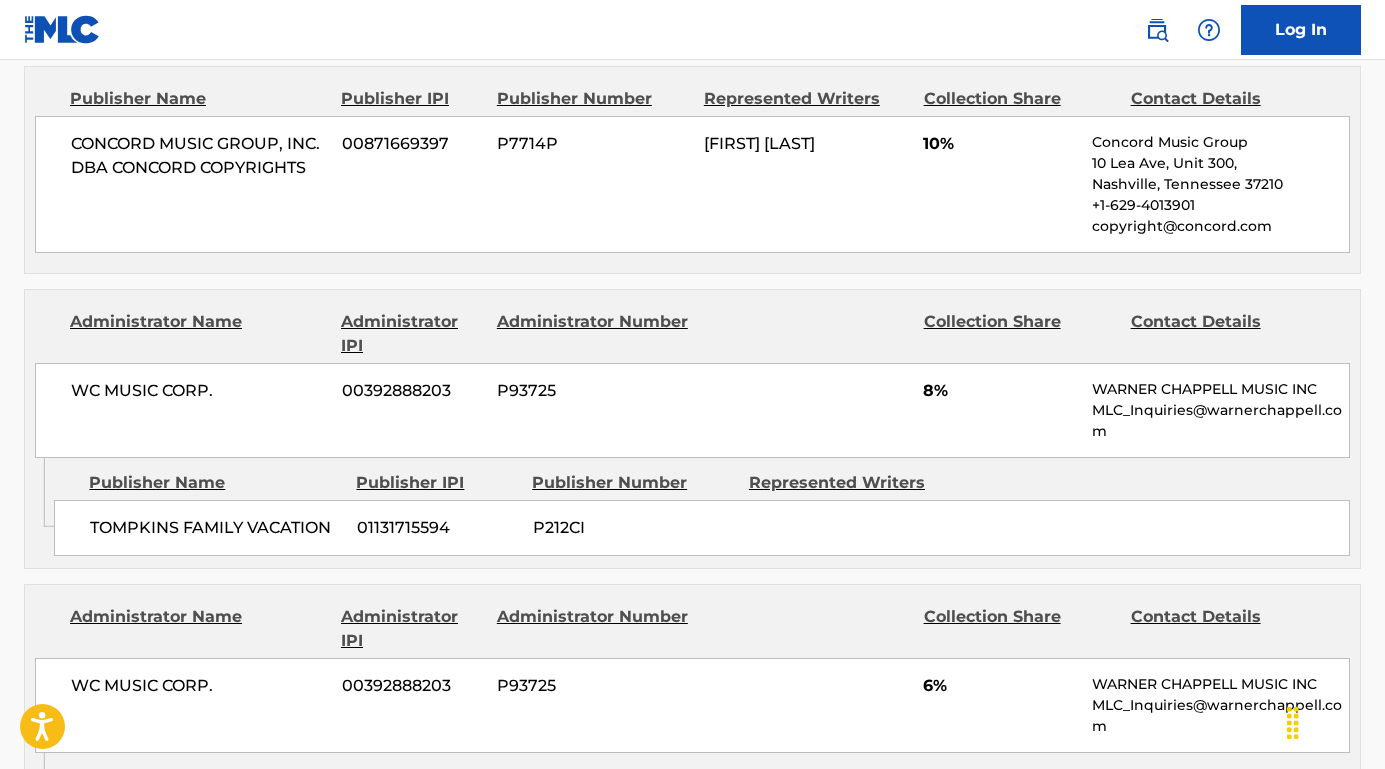 scroll, scrollTop: 2919, scrollLeft: 0, axis: vertical 